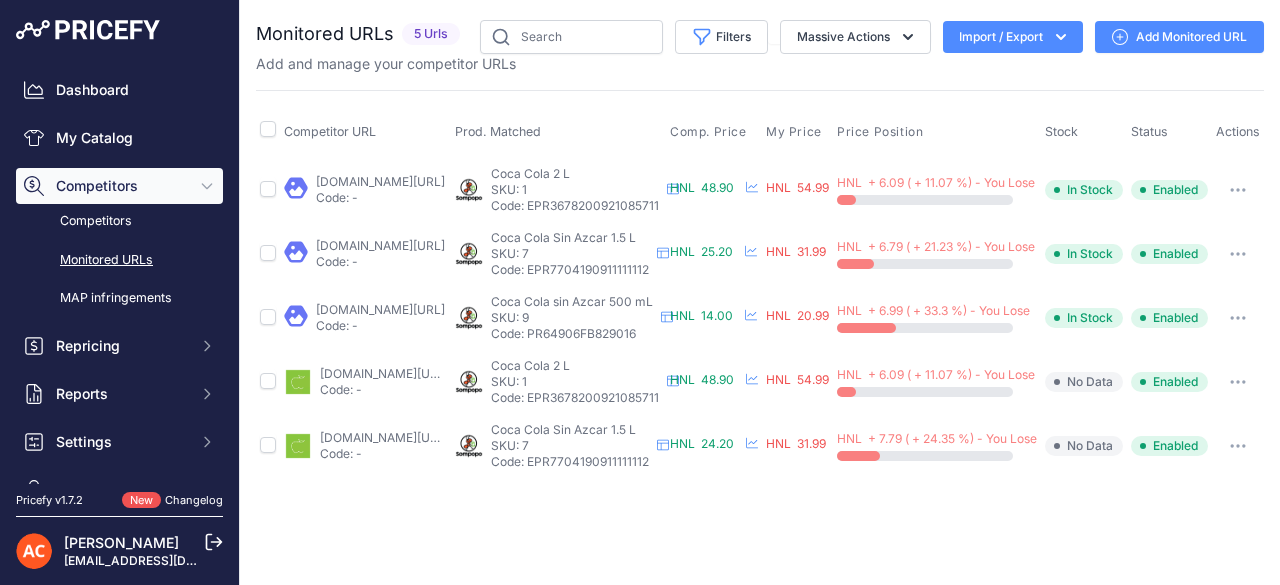 scroll, scrollTop: 0, scrollLeft: 0, axis: both 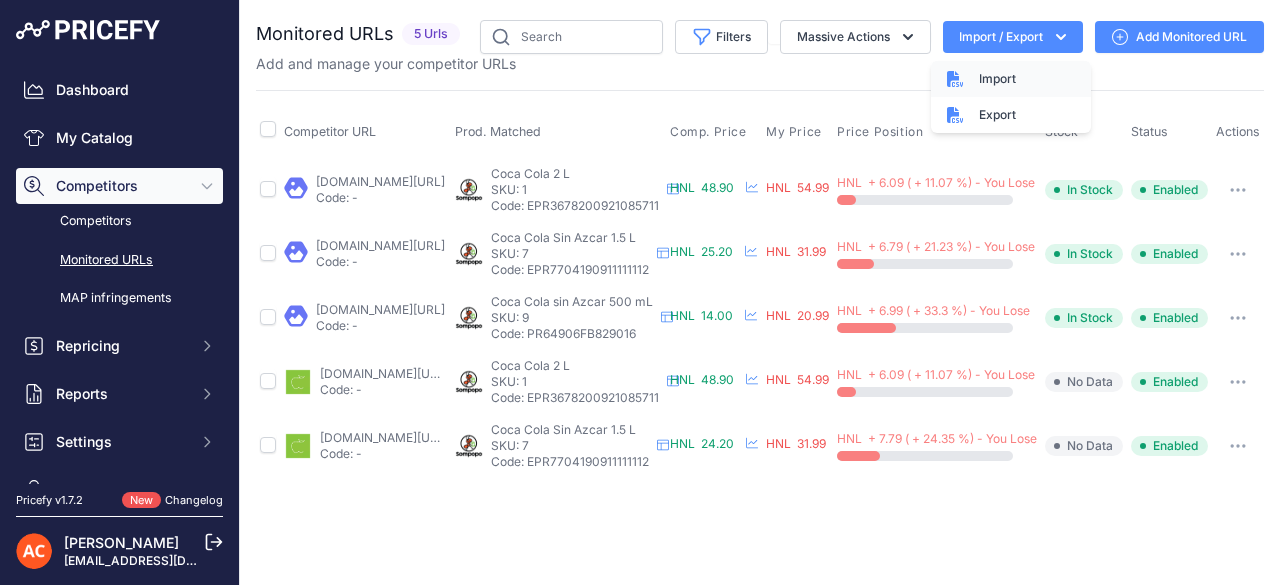 click on "Import" at bounding box center (997, 79) 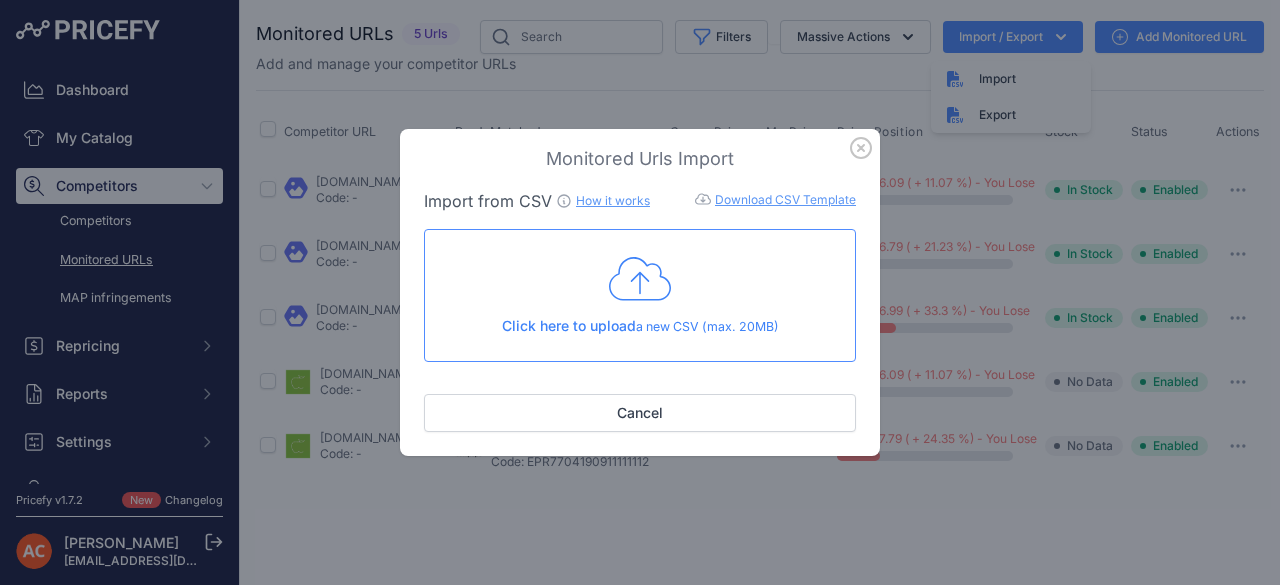 click 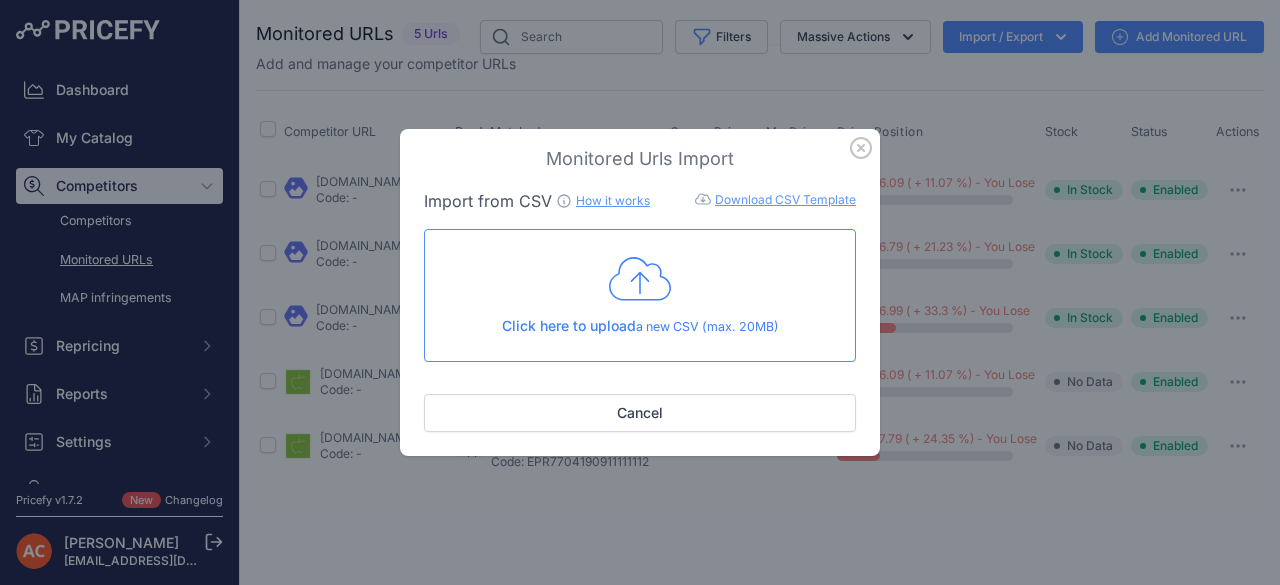 click 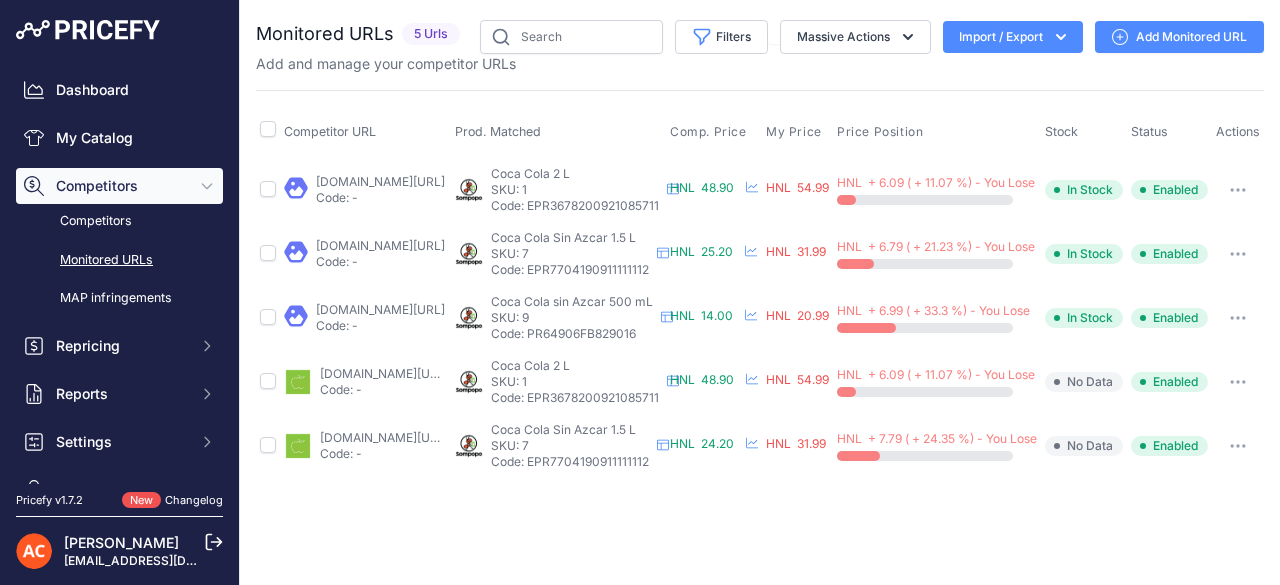 click 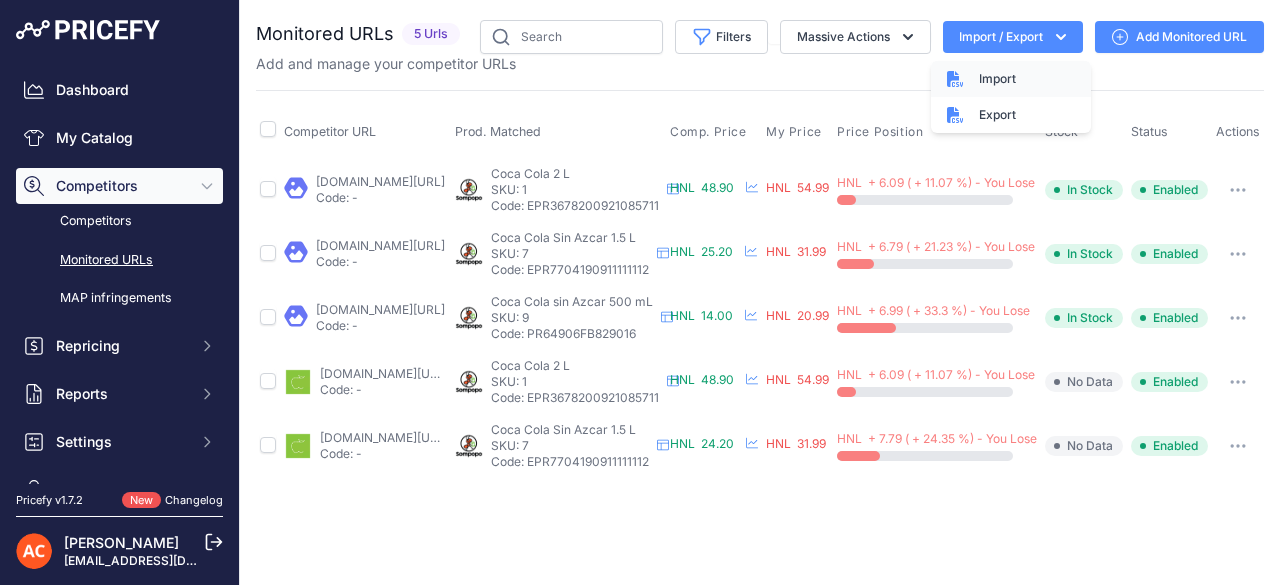 click on "Import" at bounding box center (997, 79) 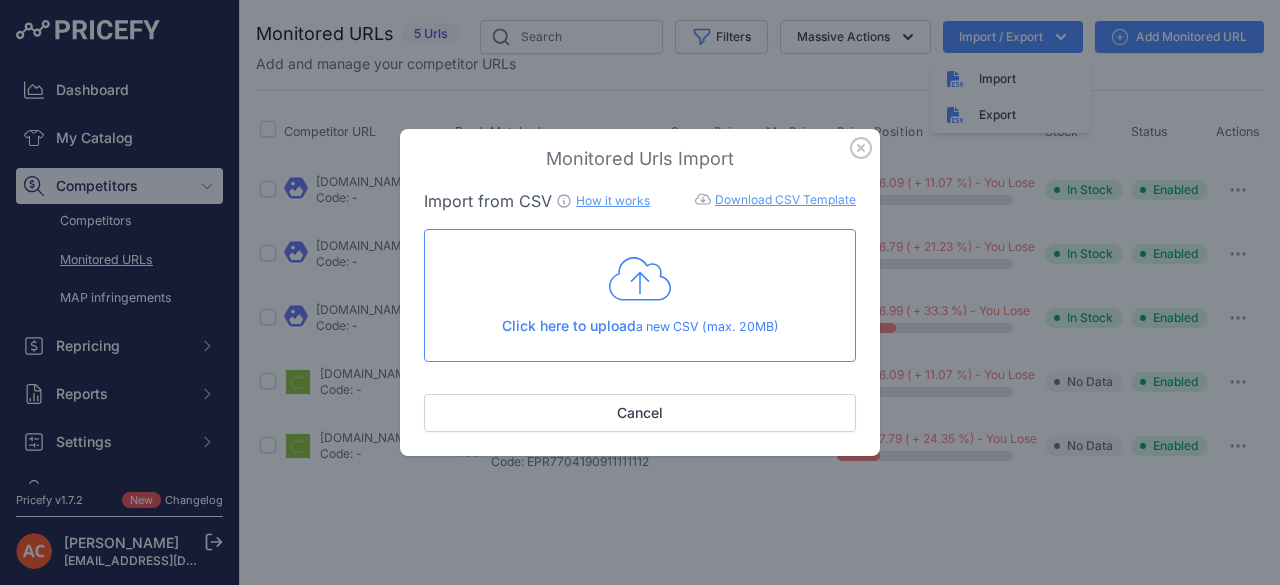 click on "Download CSV Template" at bounding box center (785, 199) 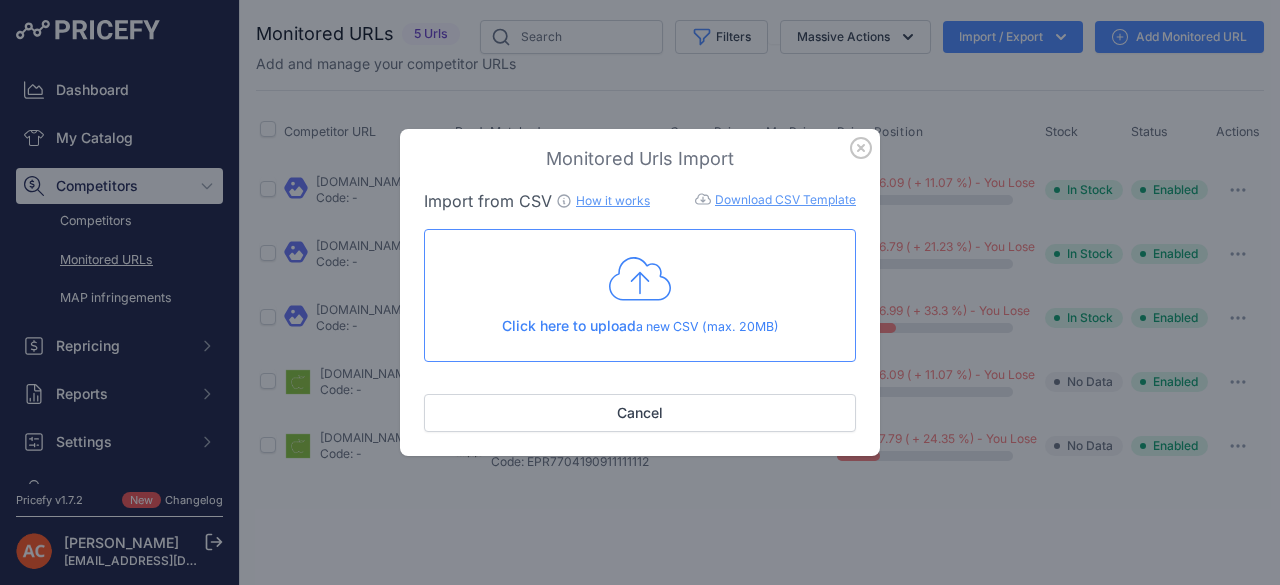 click 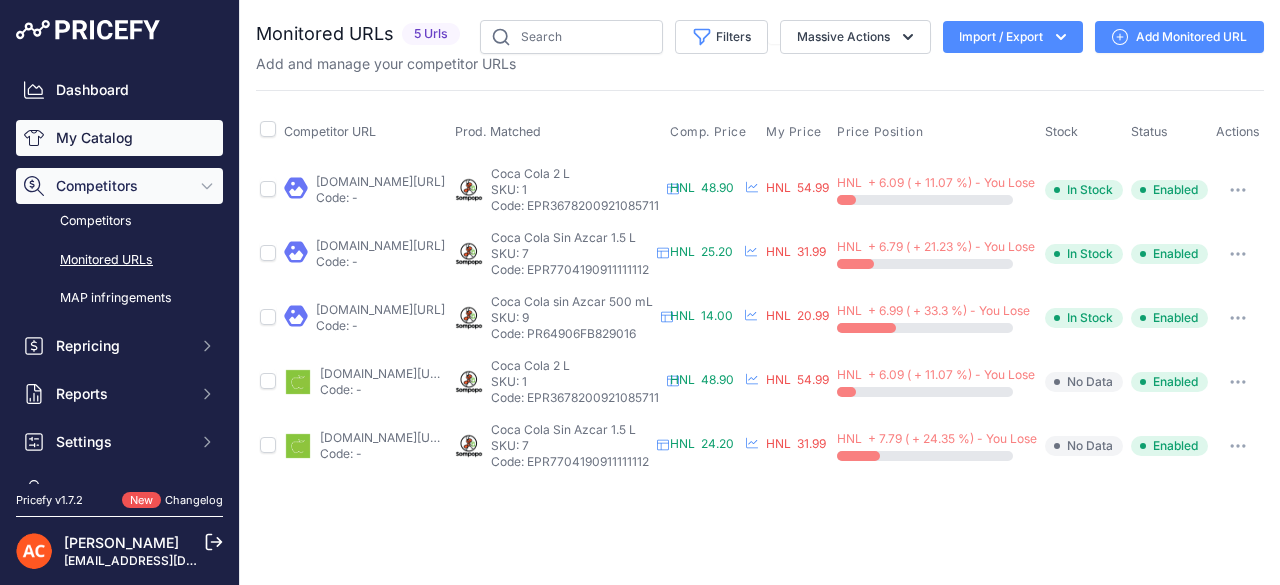 click on "My Catalog" at bounding box center [119, 138] 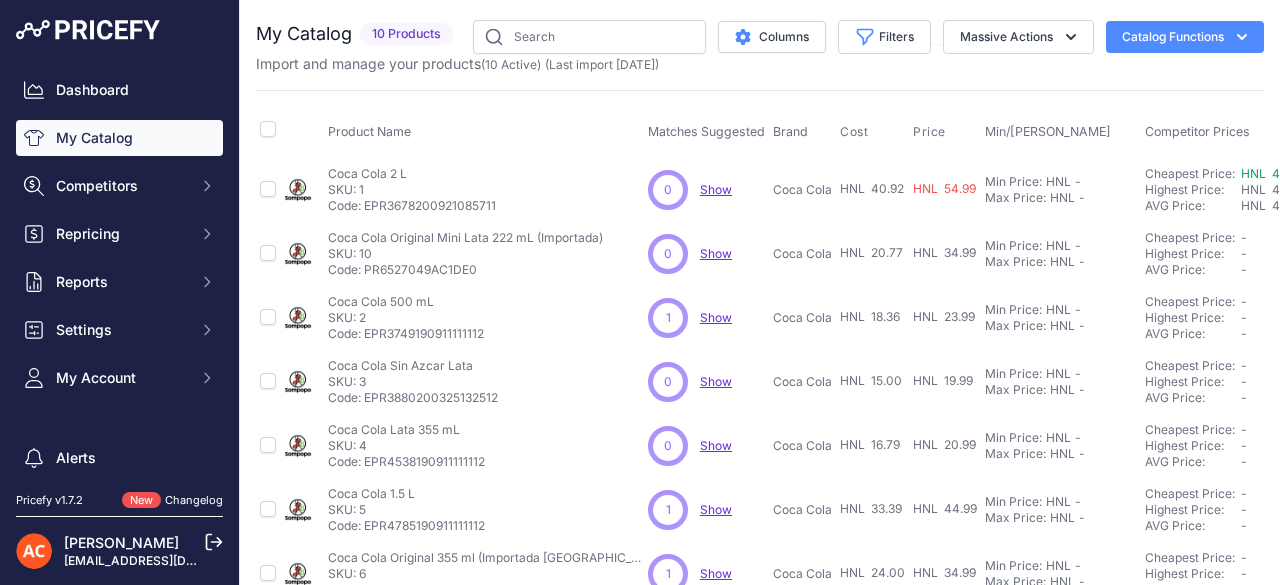 scroll, scrollTop: 0, scrollLeft: 0, axis: both 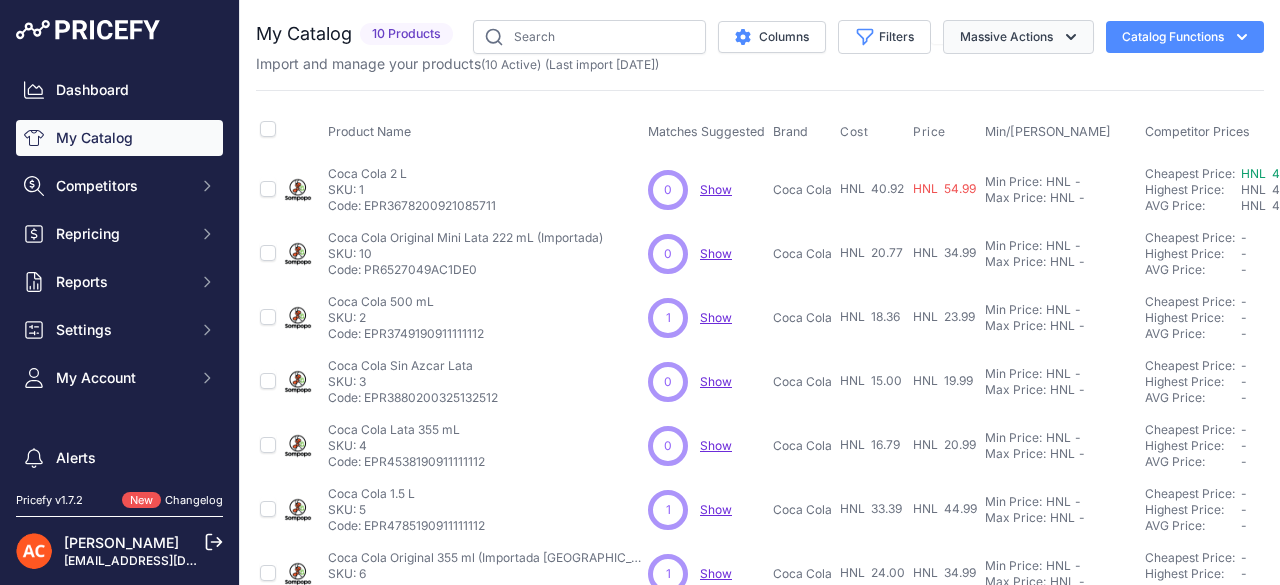 click 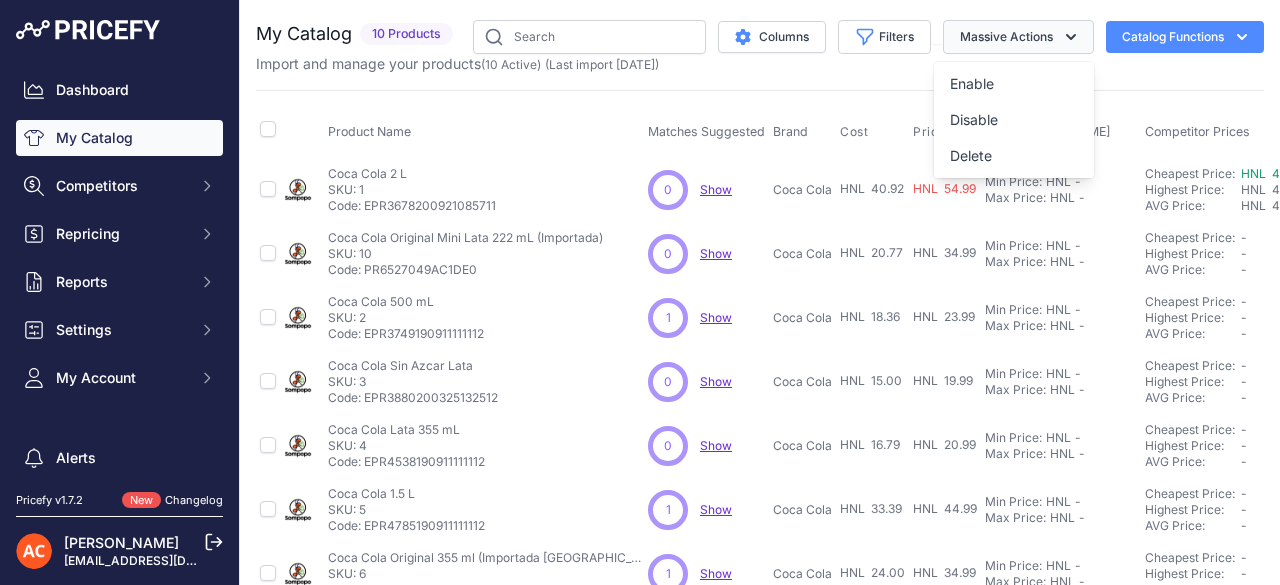 click 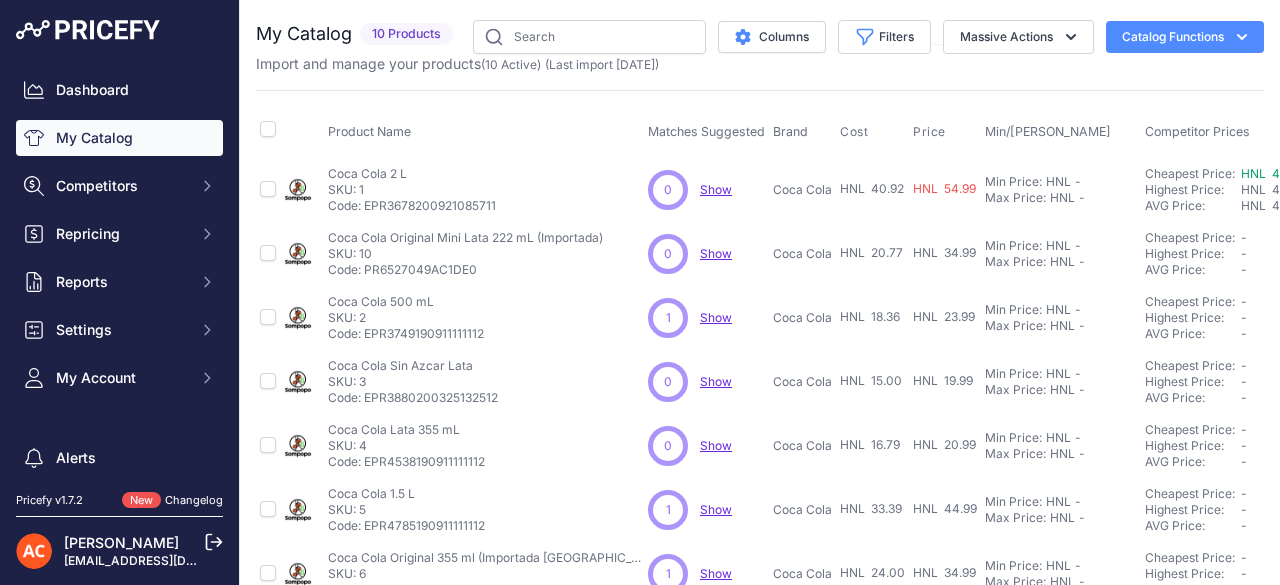 click on "Catalog Functions" at bounding box center (1185, 37) 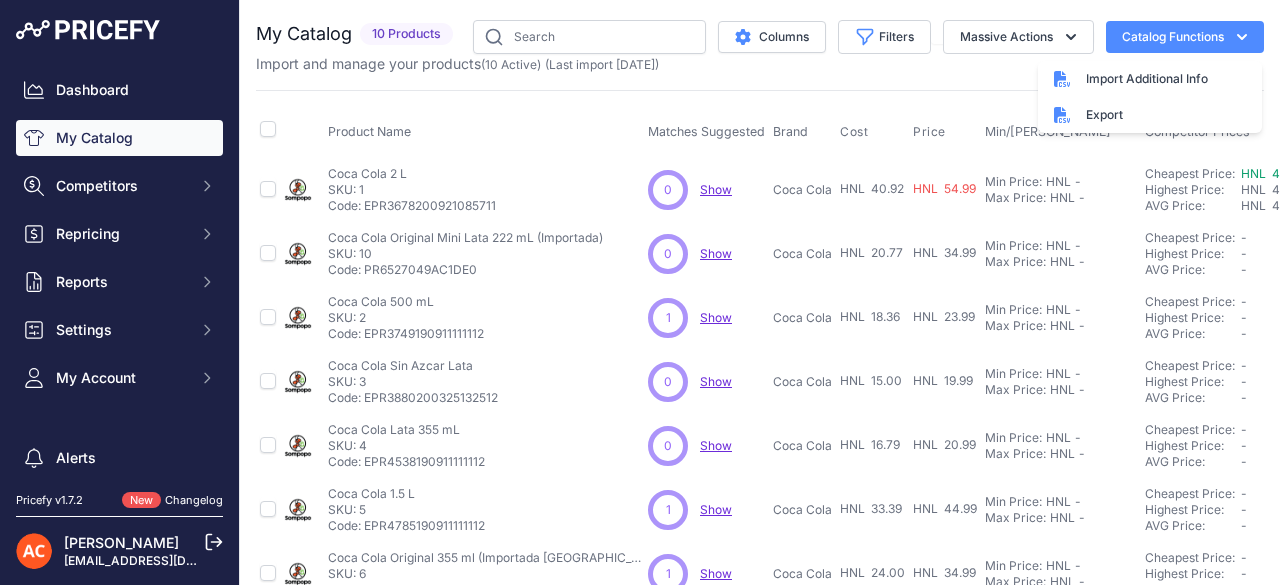 click on "Product Name
Matches Suggested
Brand
Cost" at bounding box center (760, 444) 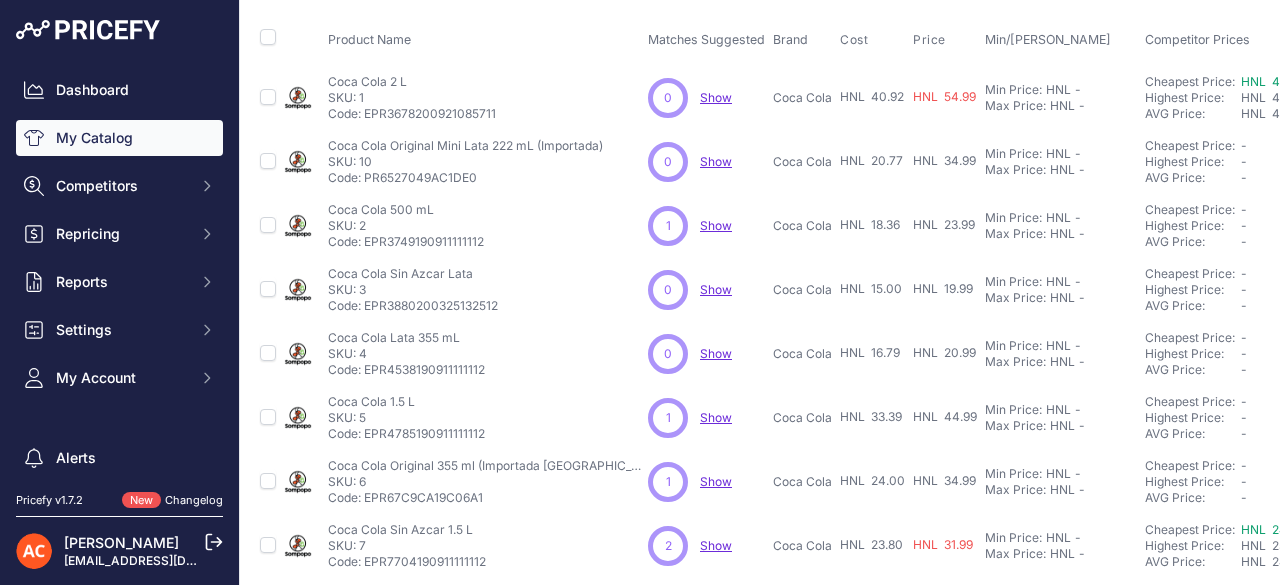 scroll, scrollTop: 246, scrollLeft: 0, axis: vertical 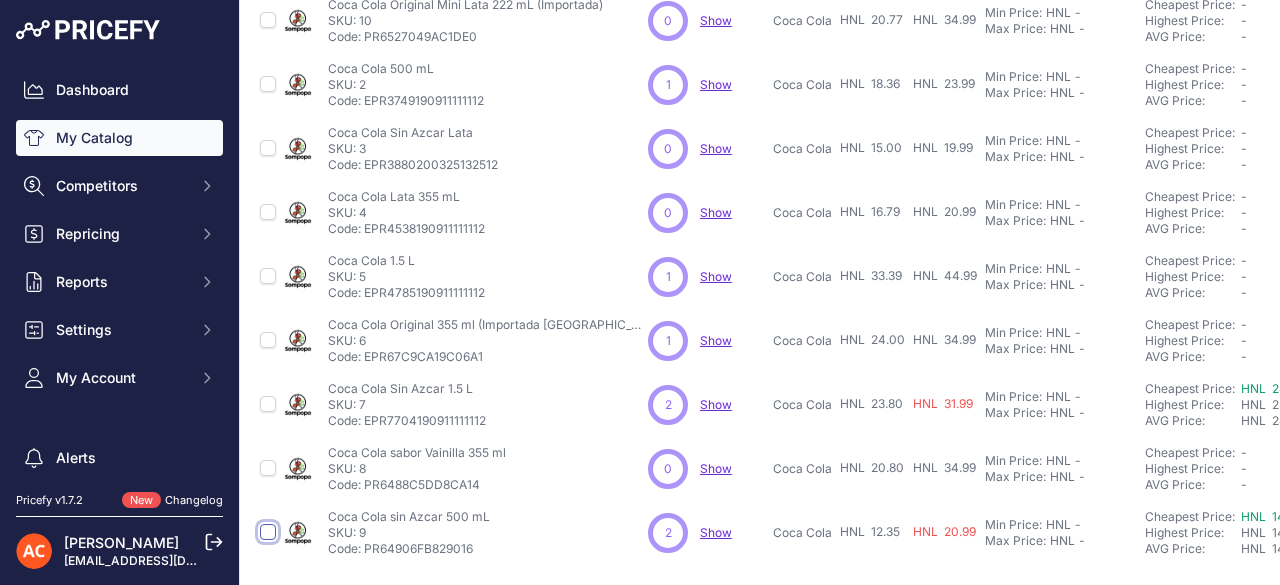 click at bounding box center [268, 532] 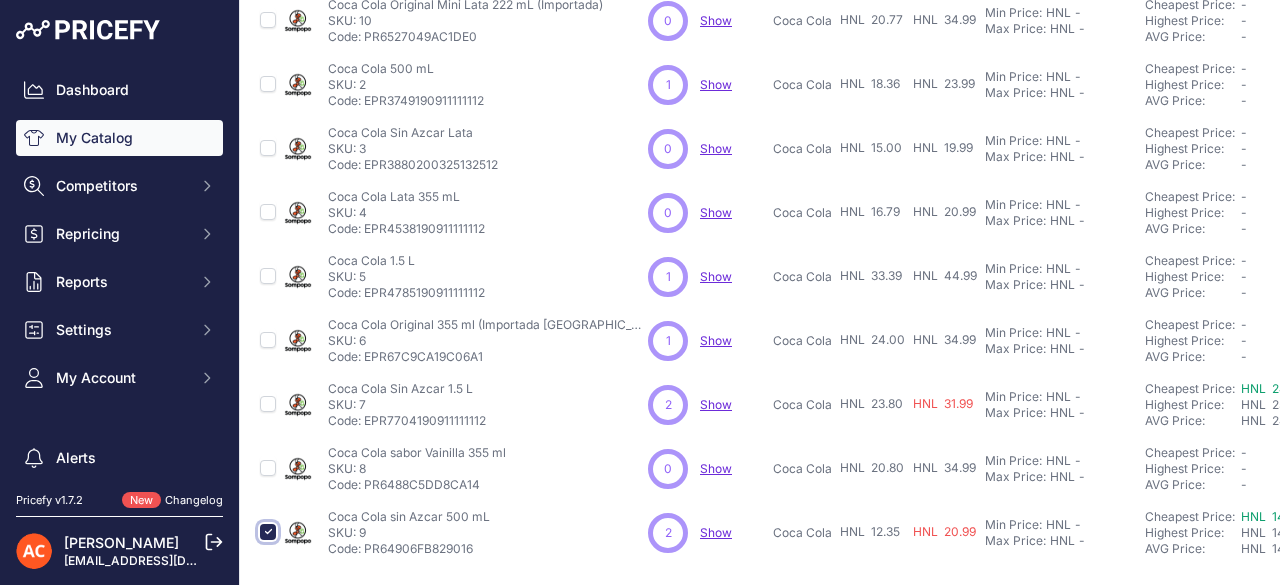 scroll, scrollTop: 296, scrollLeft: 0, axis: vertical 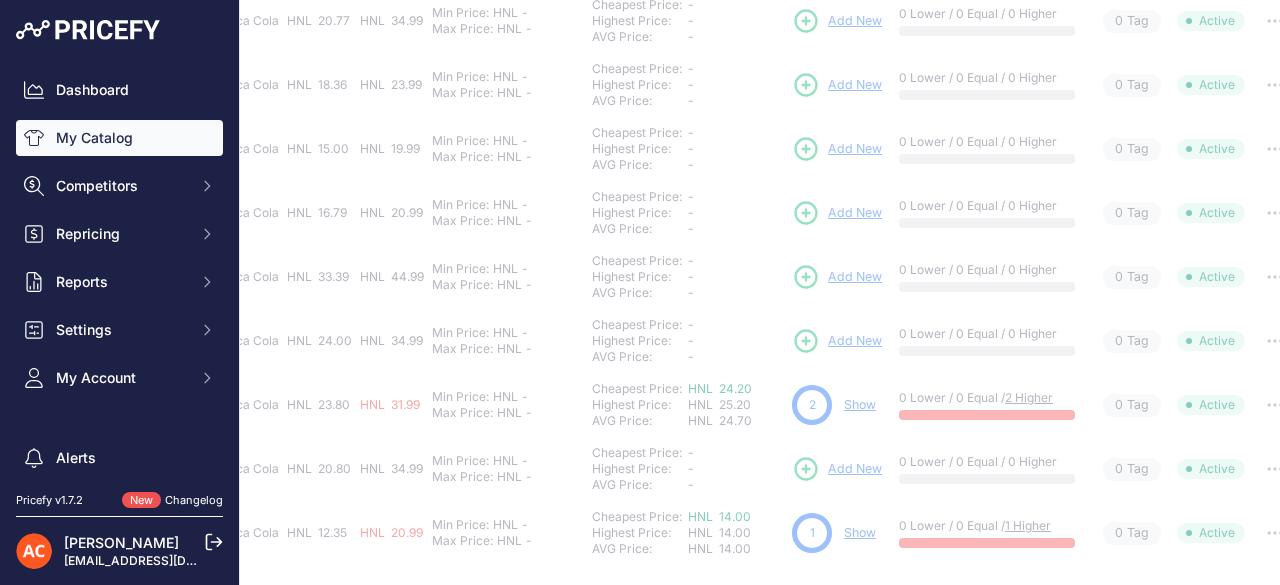 type 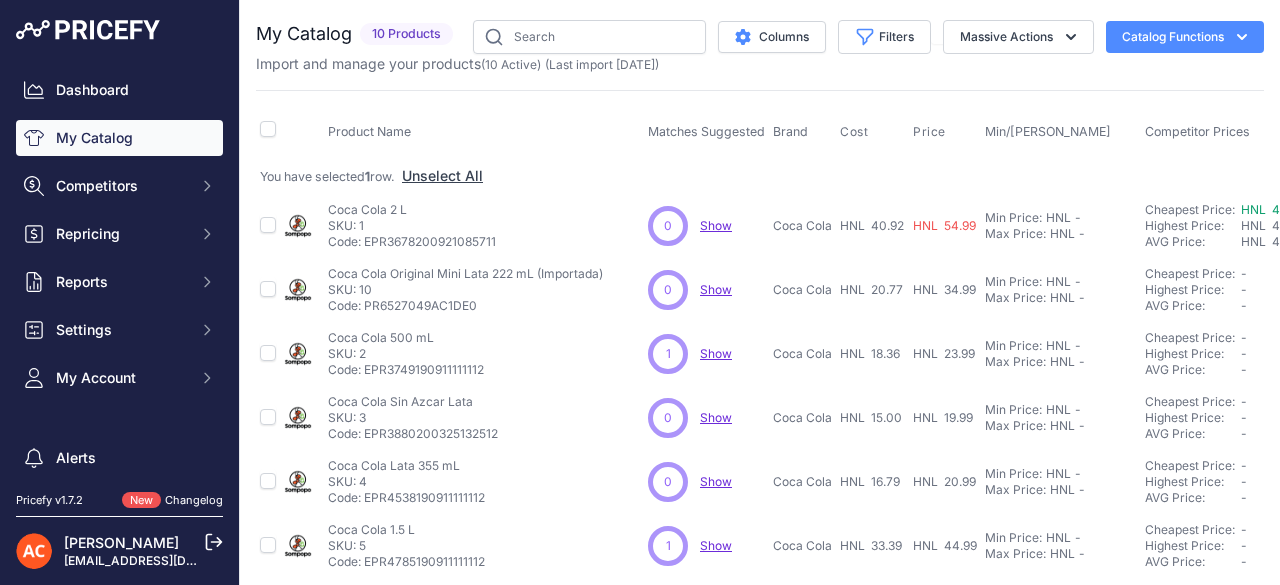 scroll, scrollTop: 282, scrollLeft: 0, axis: vertical 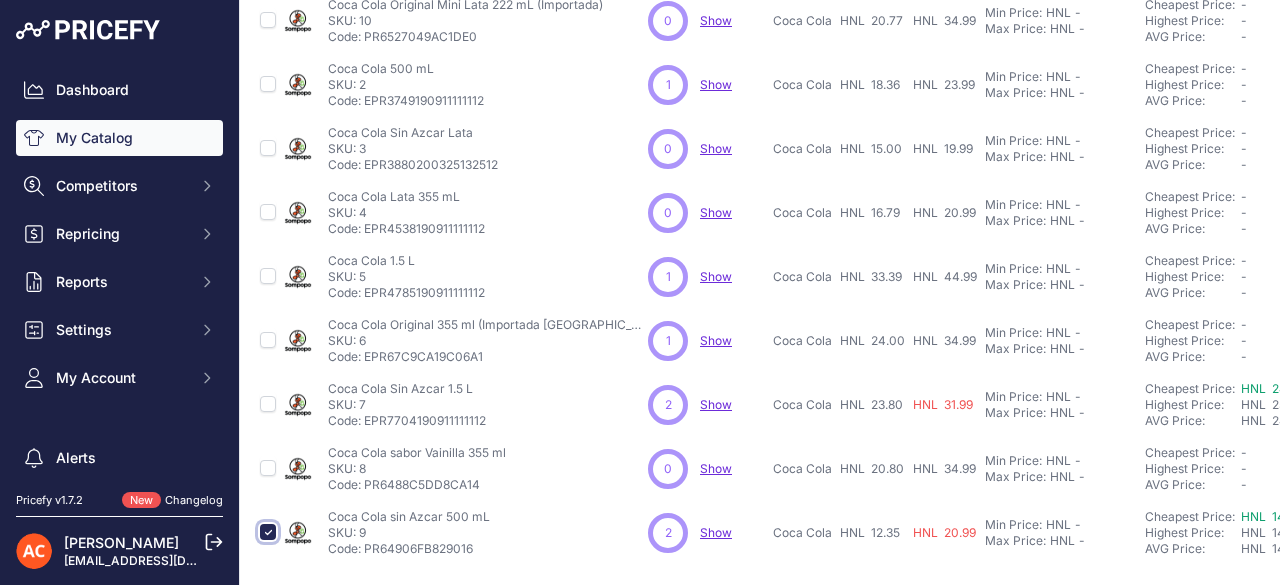 click at bounding box center (268, 532) 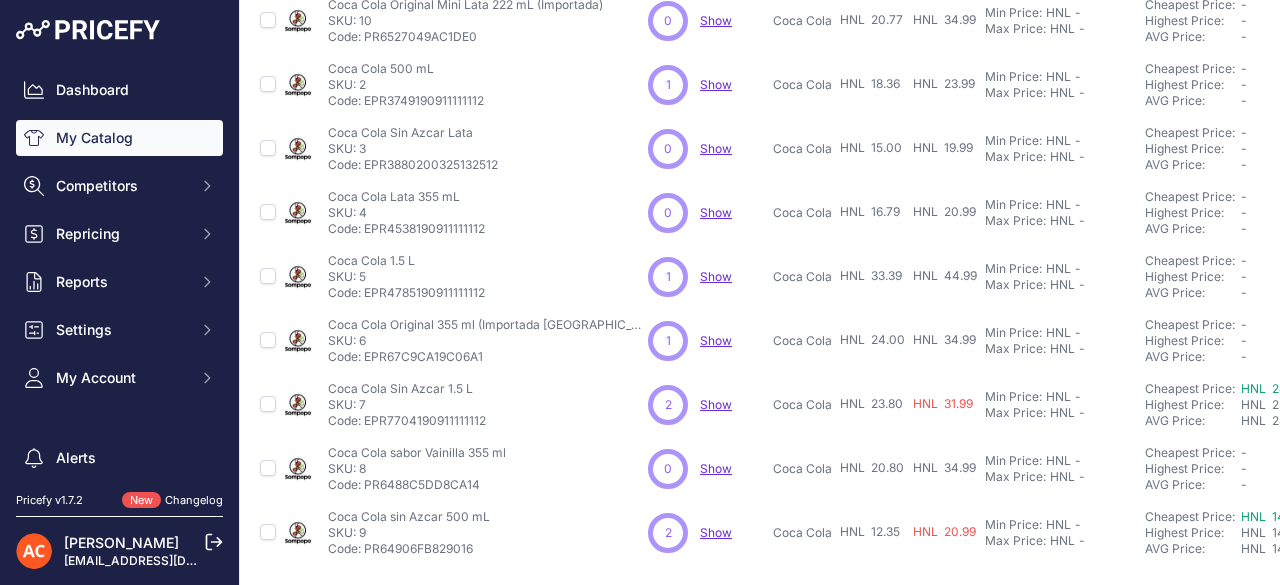 scroll, scrollTop: 246, scrollLeft: 0, axis: vertical 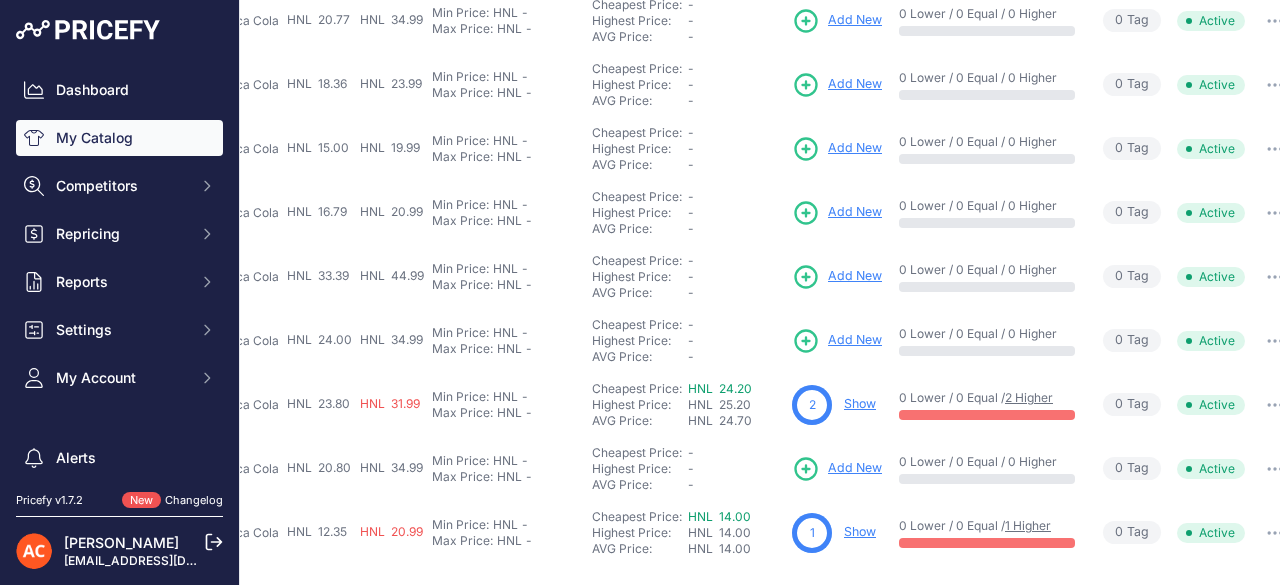 click at bounding box center (1275, 533) 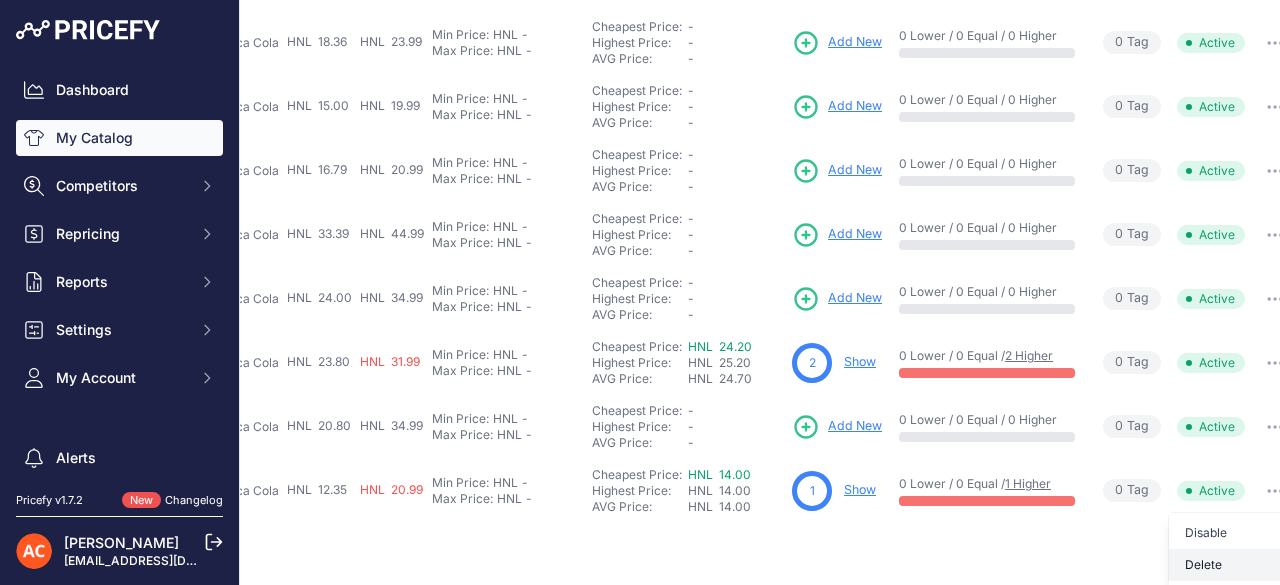click on "Delete" at bounding box center [0, 0] 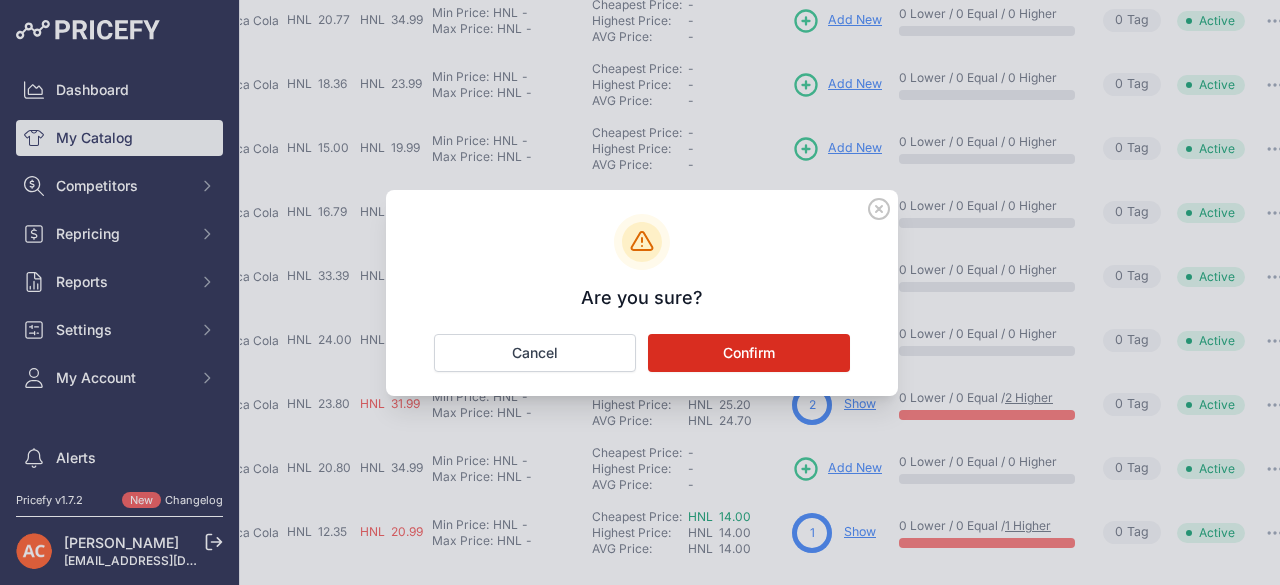 scroll, scrollTop: 246, scrollLeft: 553, axis: both 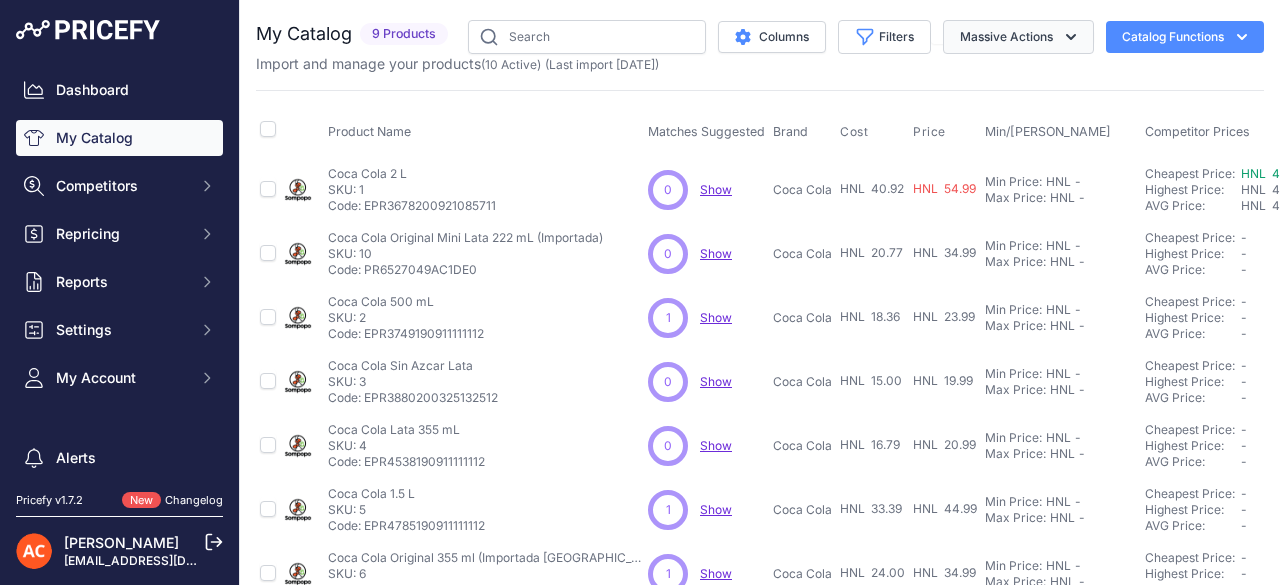 click on "Massive Actions" at bounding box center [1018, 37] 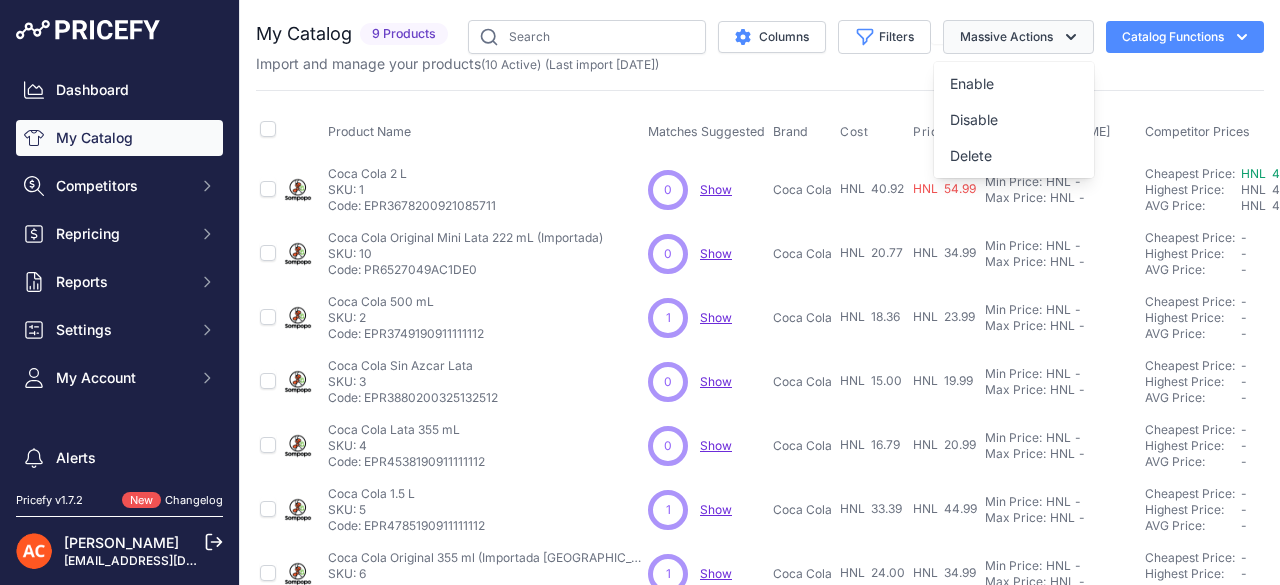 click on "Massive Actions" at bounding box center (1018, 37) 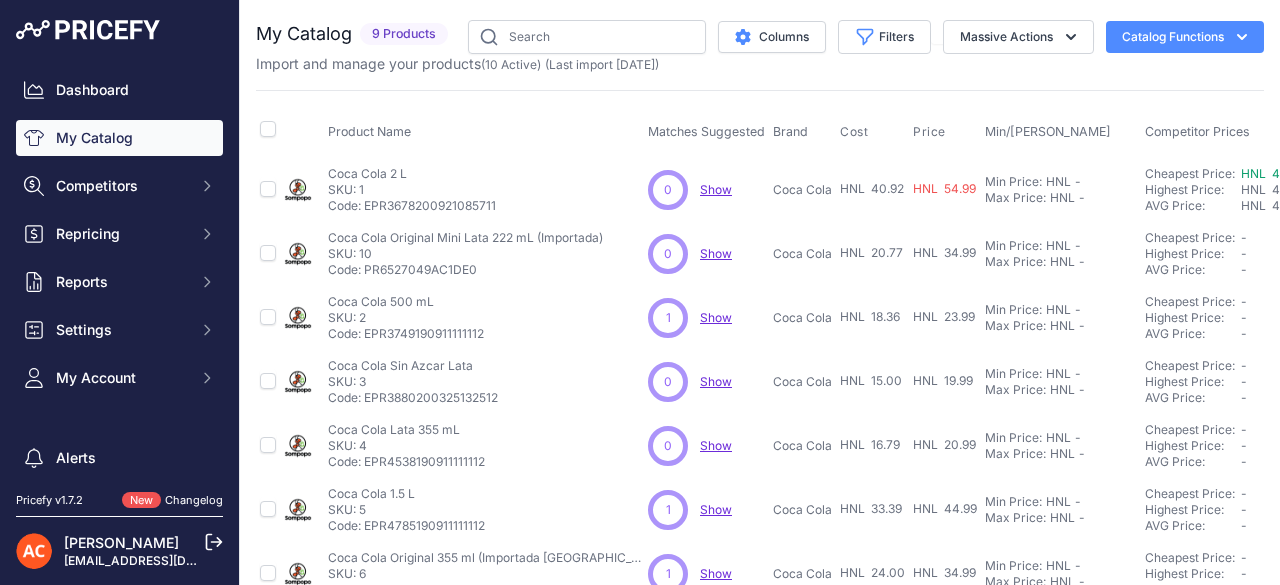 click on "Catalog Functions" at bounding box center [1185, 37] 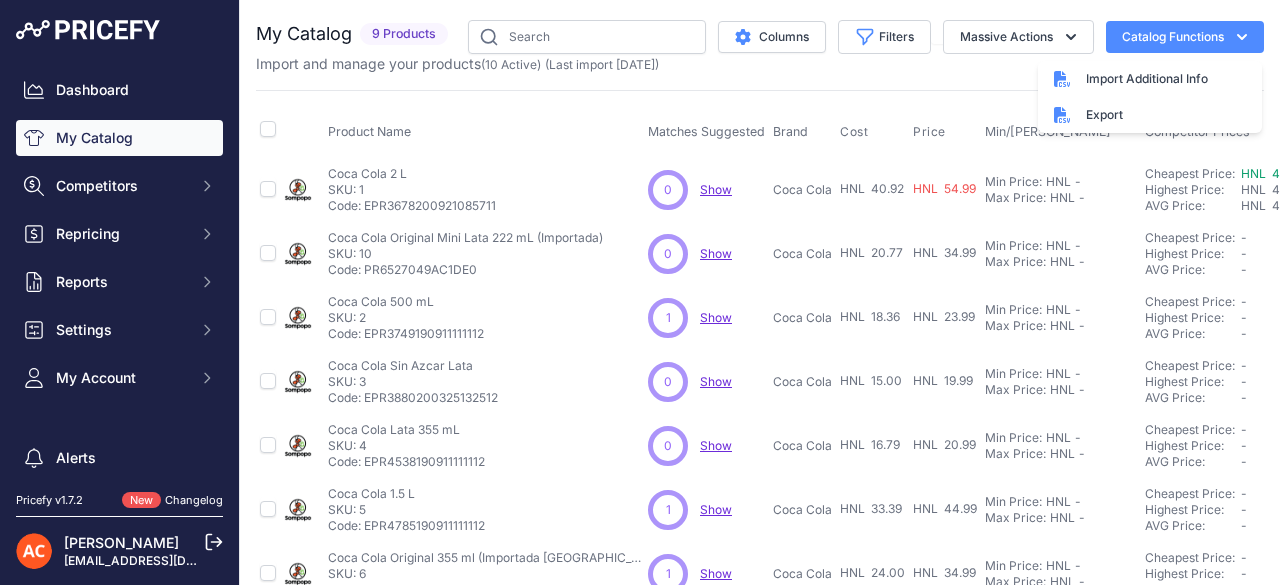 click on "My Catalog
9
Products" at bounding box center (760, 377) 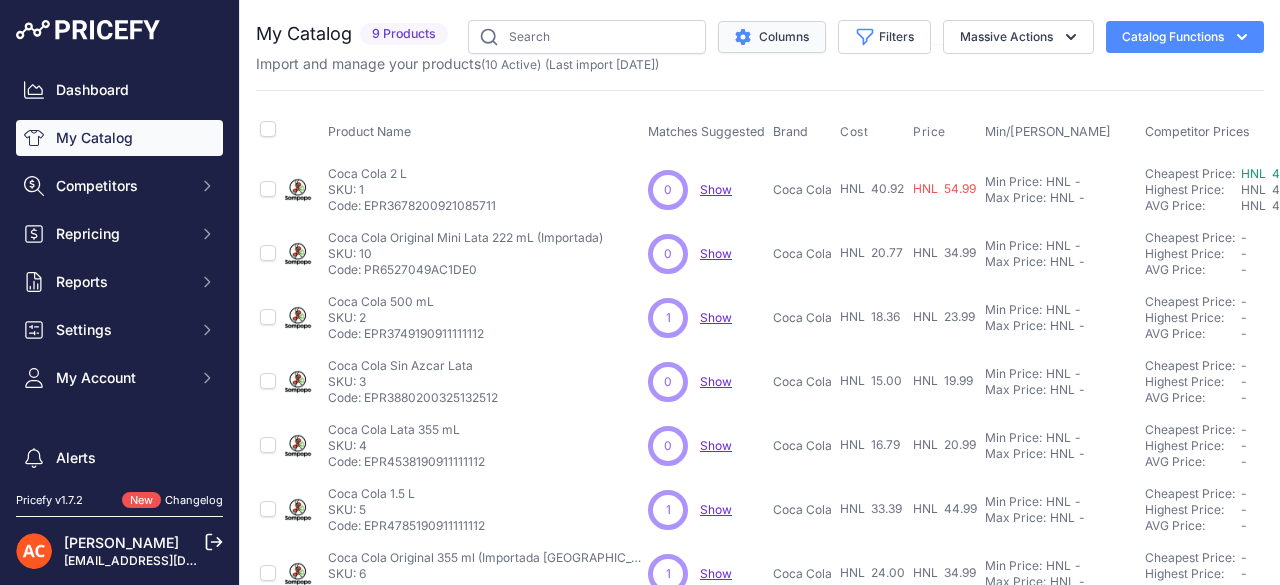 click on "Columns" at bounding box center [772, 37] 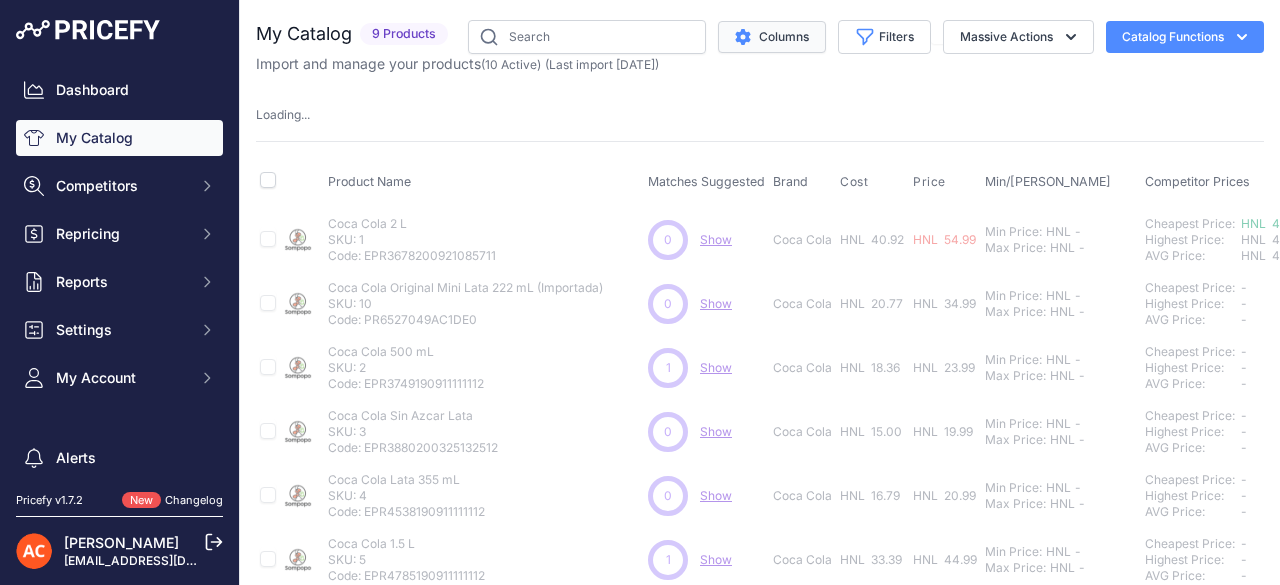 click on "Columns" at bounding box center [772, 37] 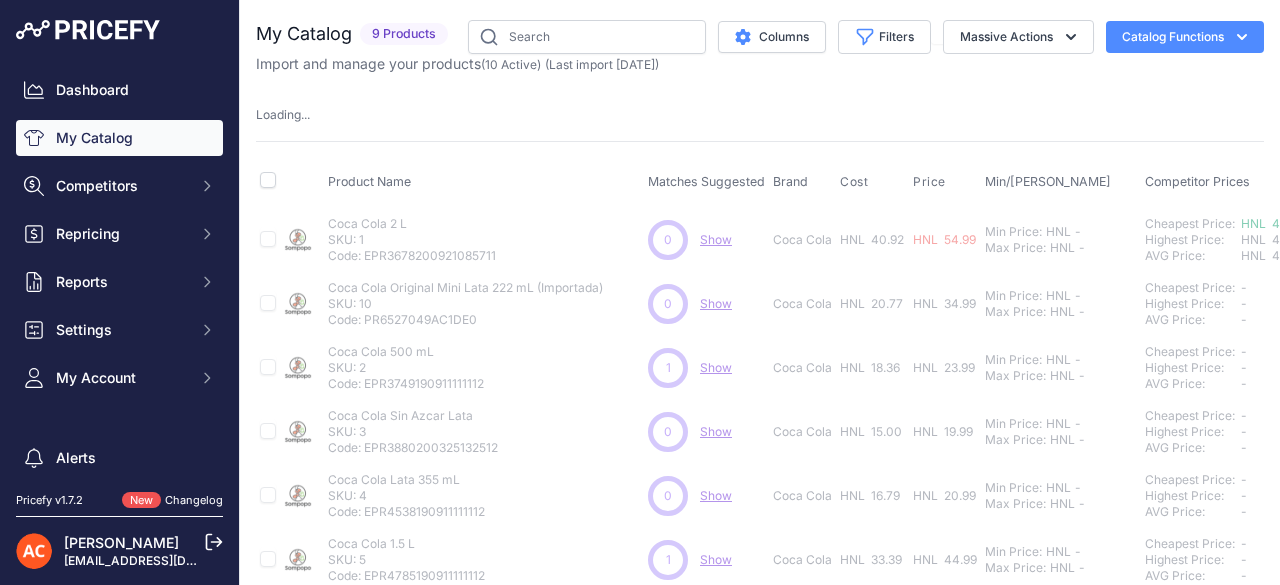 click on "My Catalog
9
Products" at bounding box center (760, 402) 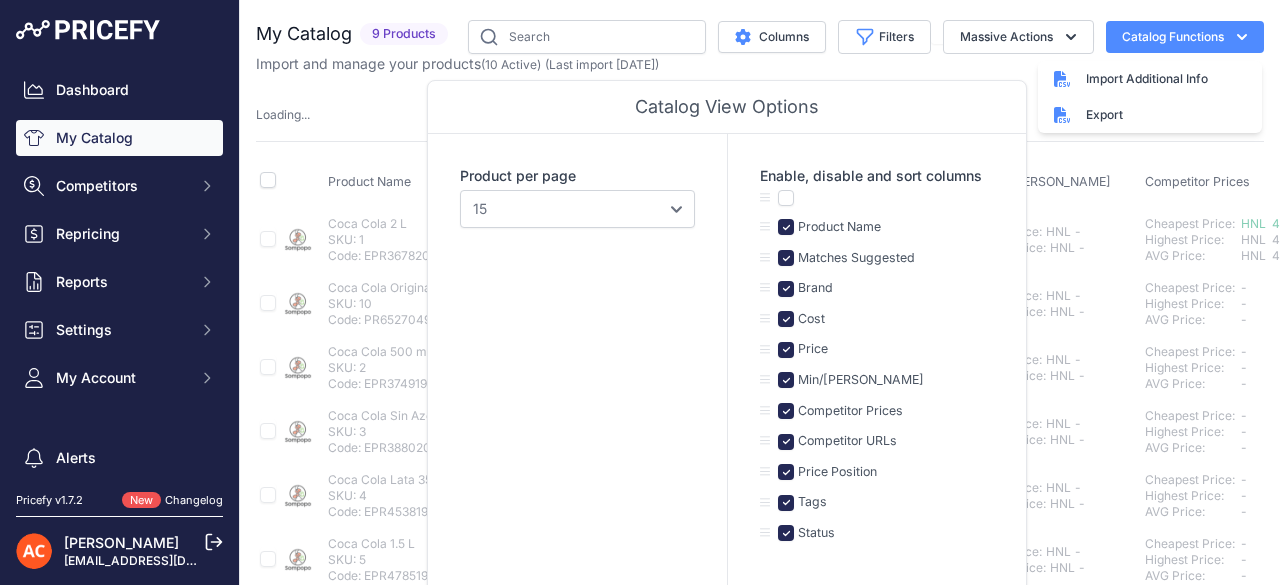 click on "Import and manage your products  (  10 Active  )    (Last import 5 Days ago)" at bounding box center [760, 64] 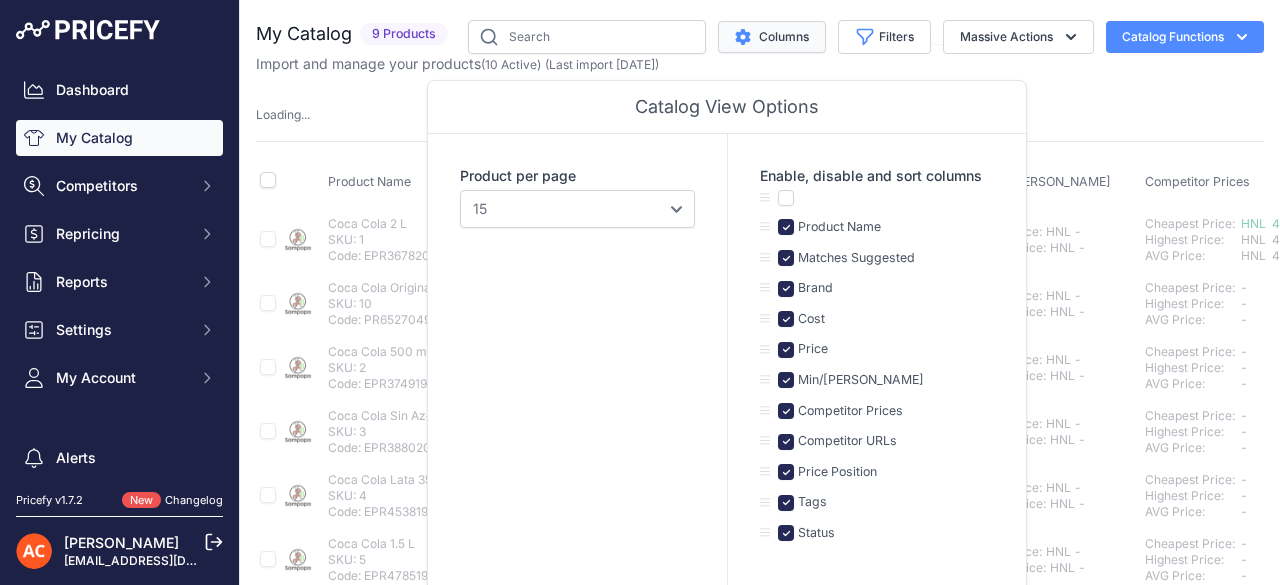 click on "Columns" at bounding box center (772, 37) 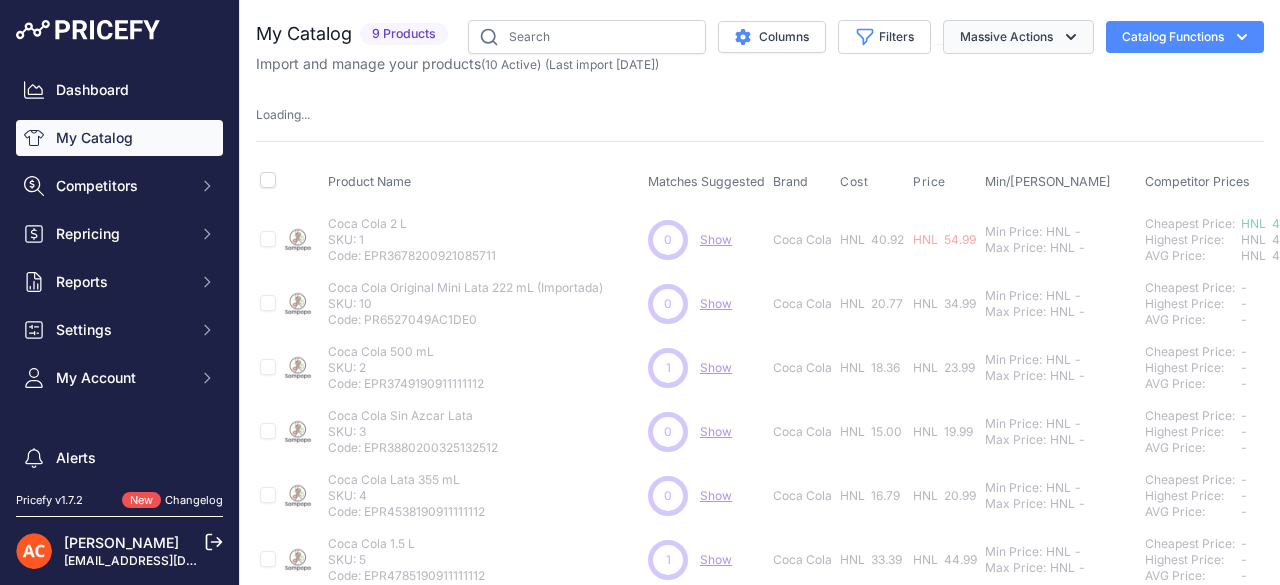 click on "Massive Actions" at bounding box center (1018, 37) 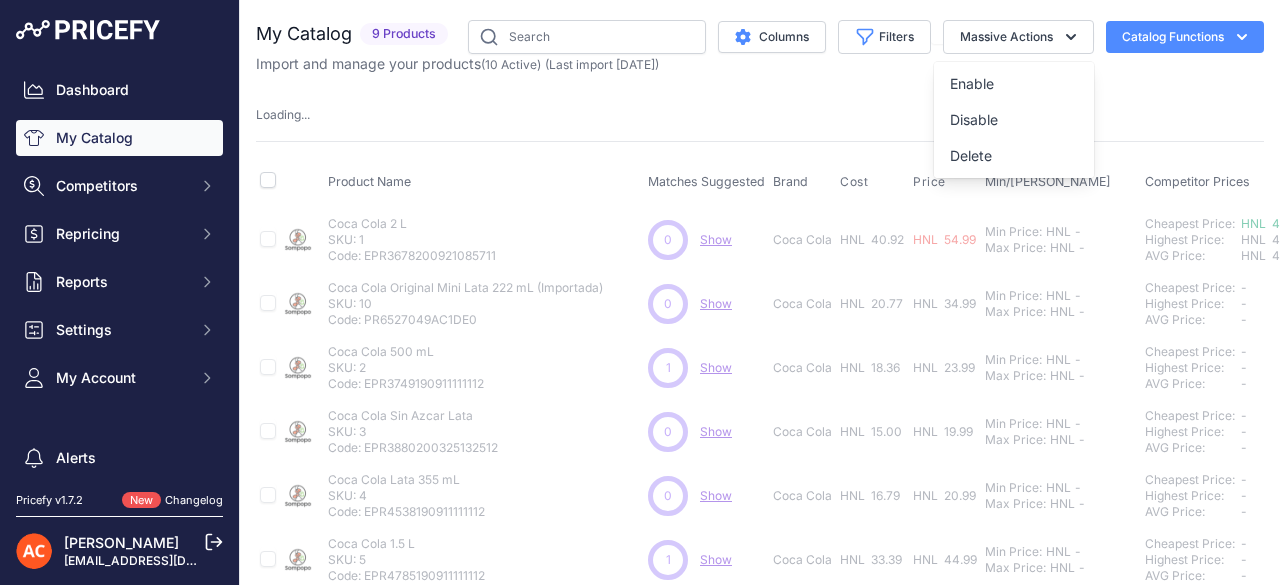 click on "Catalog Functions" at bounding box center (1185, 37) 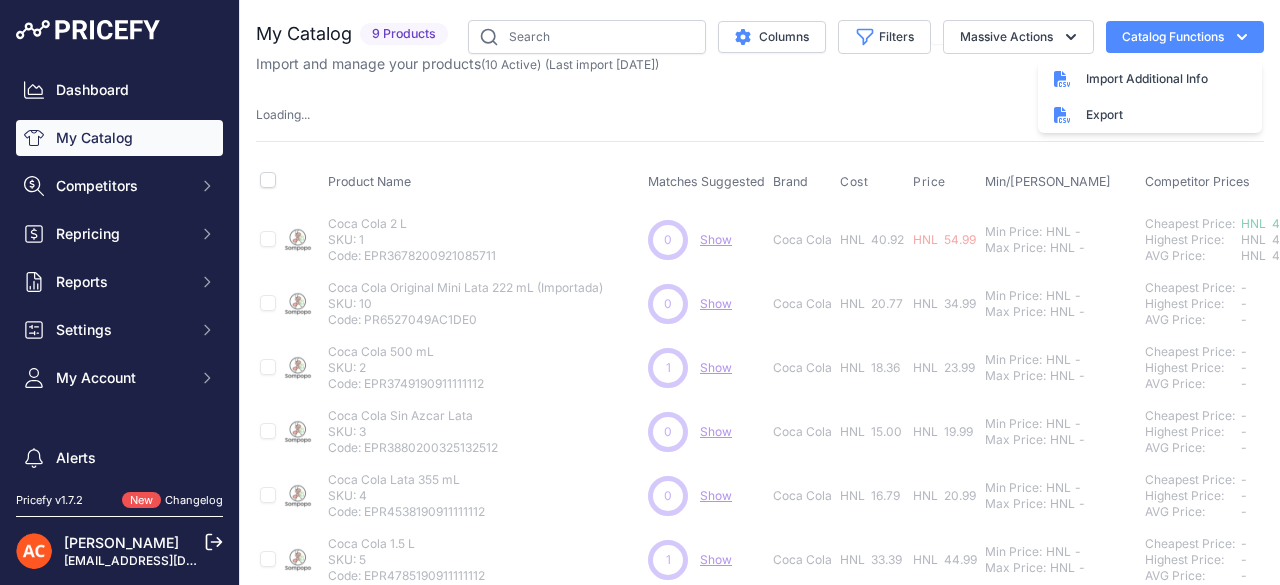 click on "Catalog Functions" at bounding box center [1185, 37] 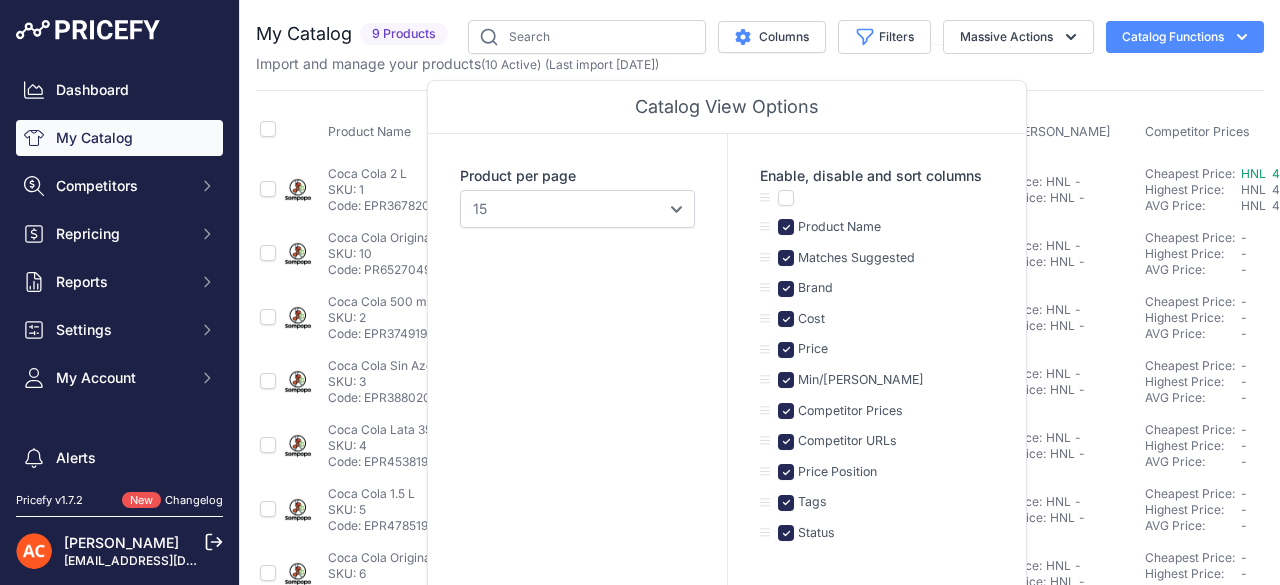 click on "My Catalog
9
Products" at bounding box center (760, 377) 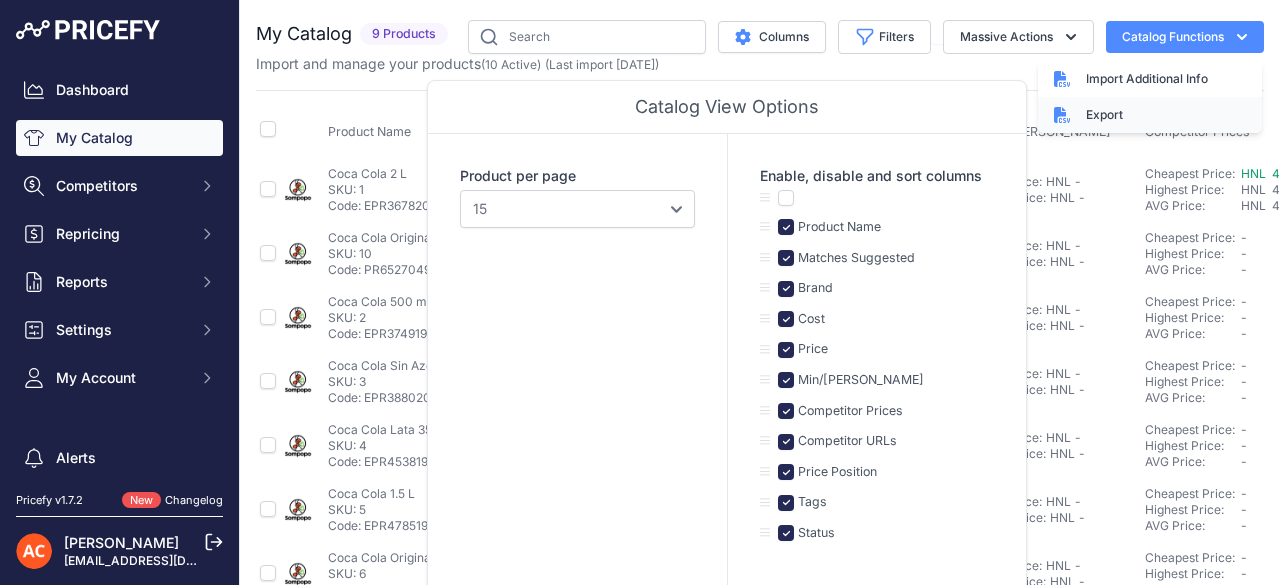 click on "Export" at bounding box center [1150, 115] 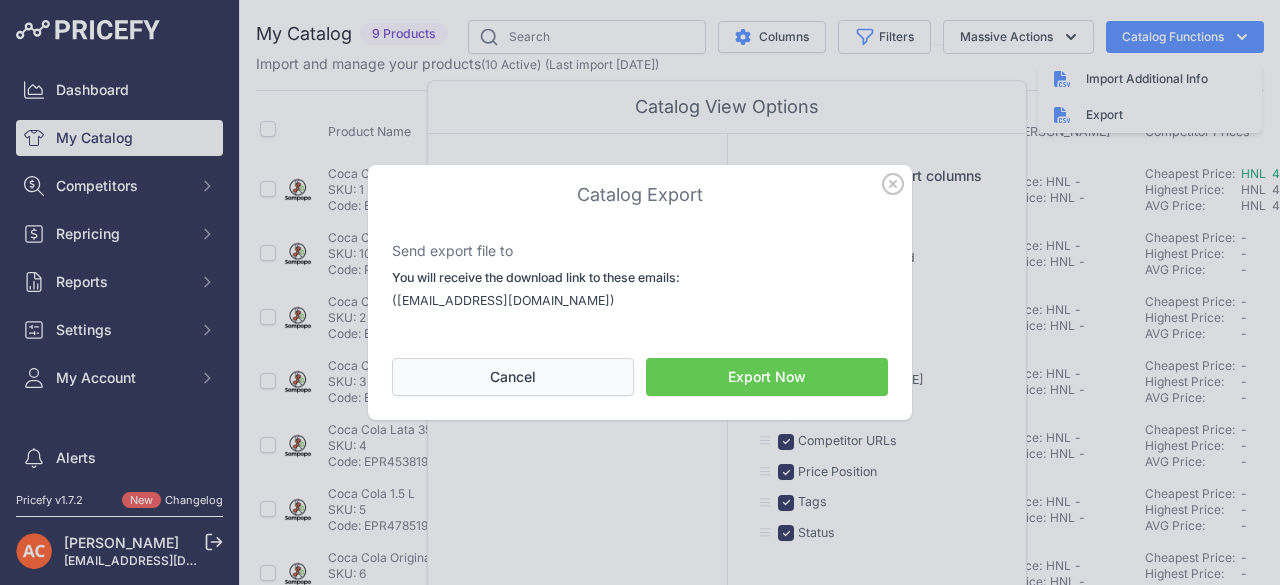 click on "Cancel" at bounding box center [513, 377] 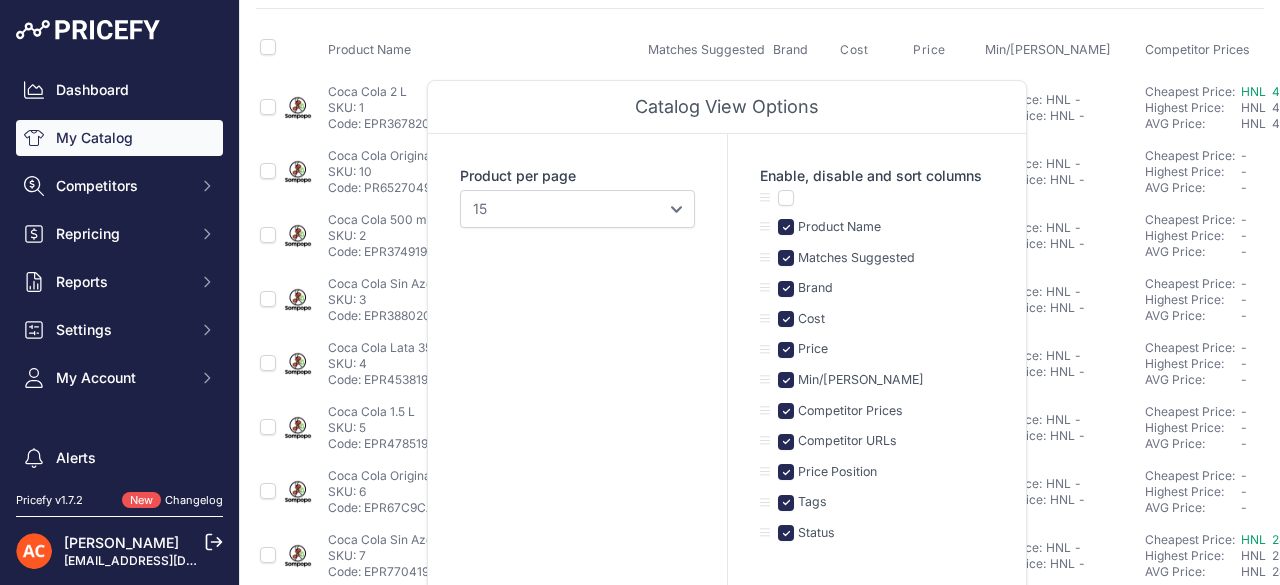 scroll, scrollTop: 0, scrollLeft: 0, axis: both 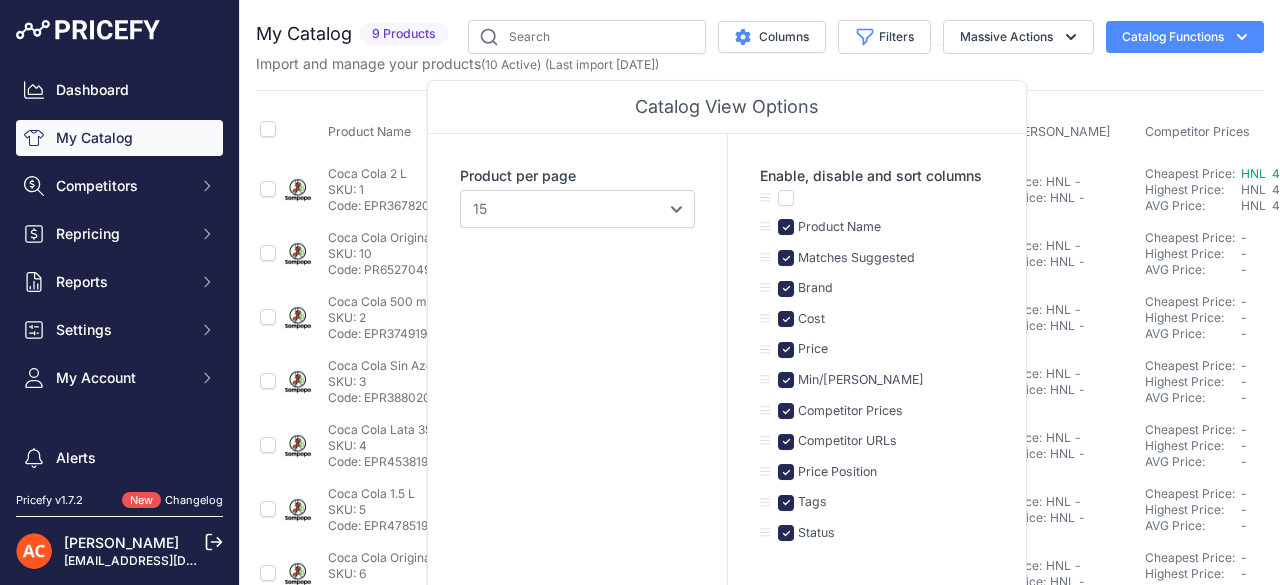 click on "Import and manage your products  (  10 Active  )    (Last import 5 Days ago)" at bounding box center [760, 64] 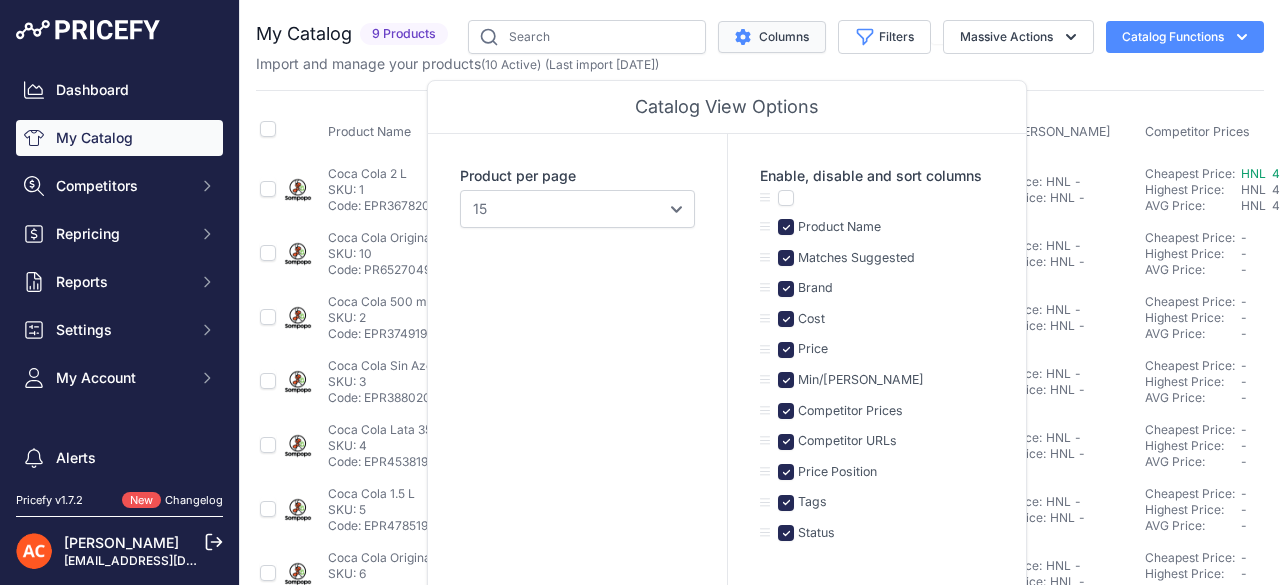 click on "Columns" at bounding box center (772, 37) 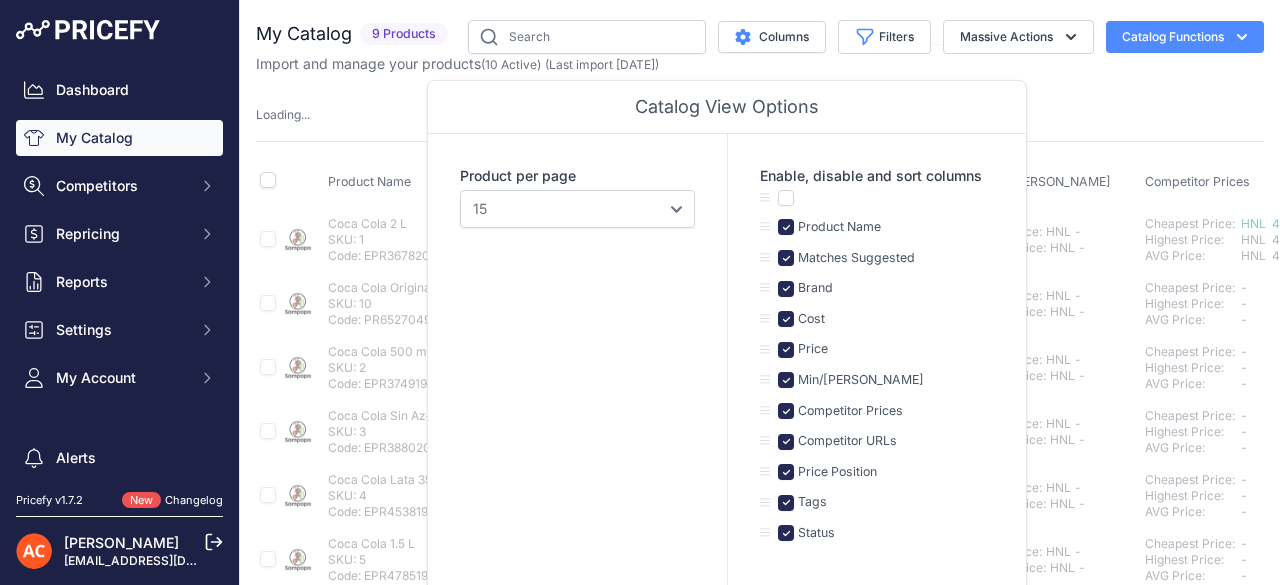 type 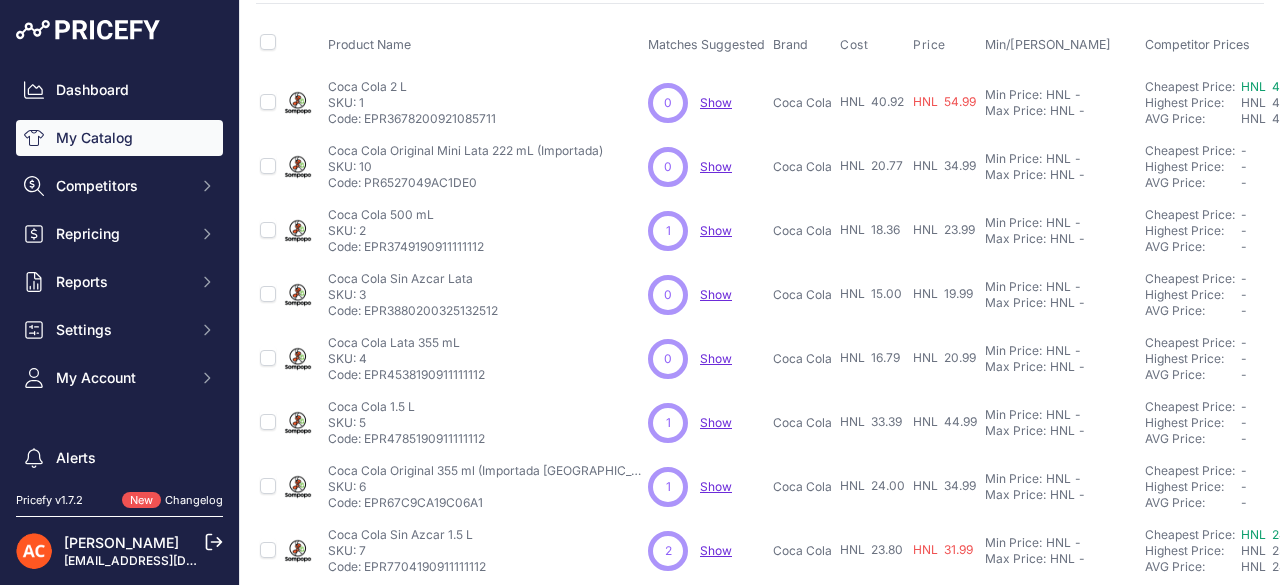 scroll, scrollTop: 0, scrollLeft: 0, axis: both 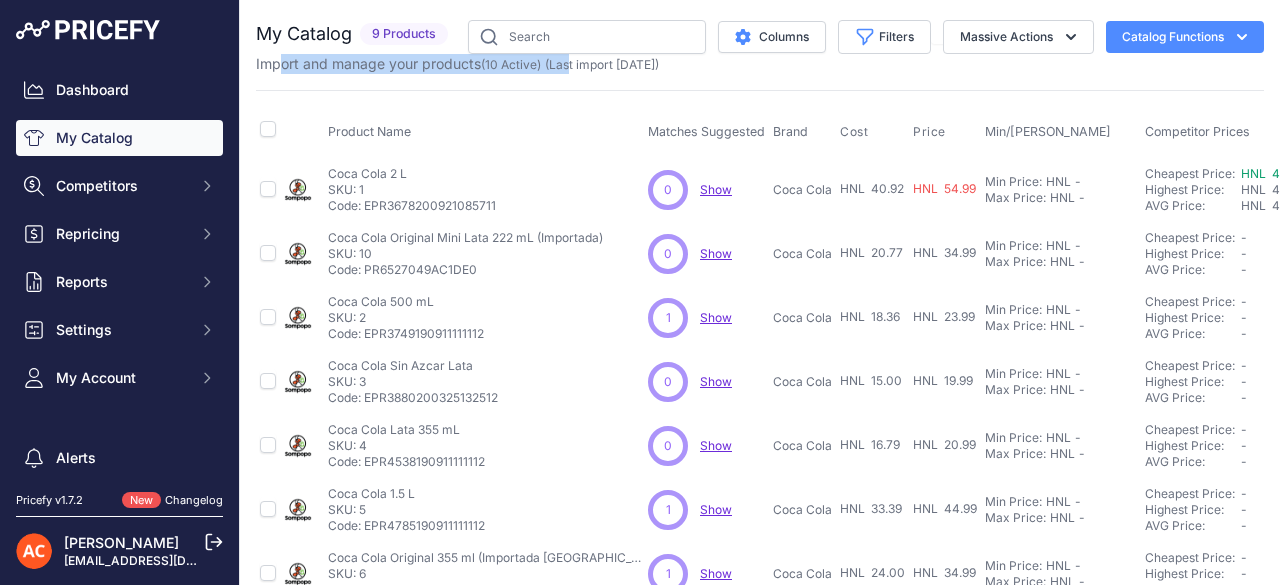 drag, startPoint x: 284, startPoint y: 62, endPoint x: 579, endPoint y: 69, distance: 295.08304 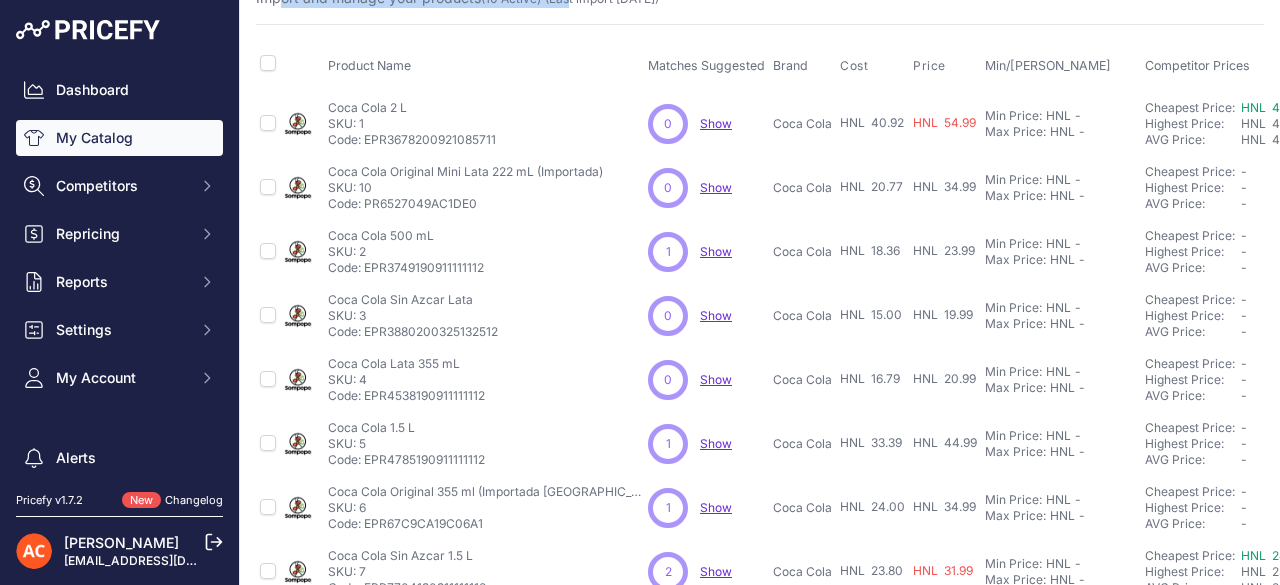 scroll, scrollTop: 182, scrollLeft: 0, axis: vertical 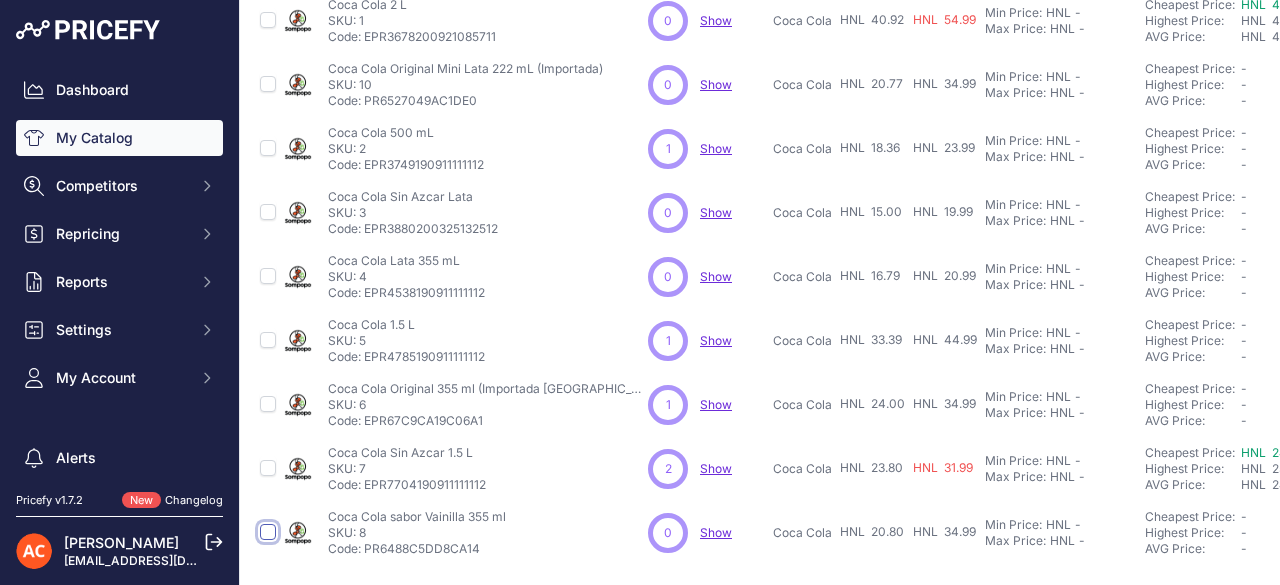 click at bounding box center (268, 532) 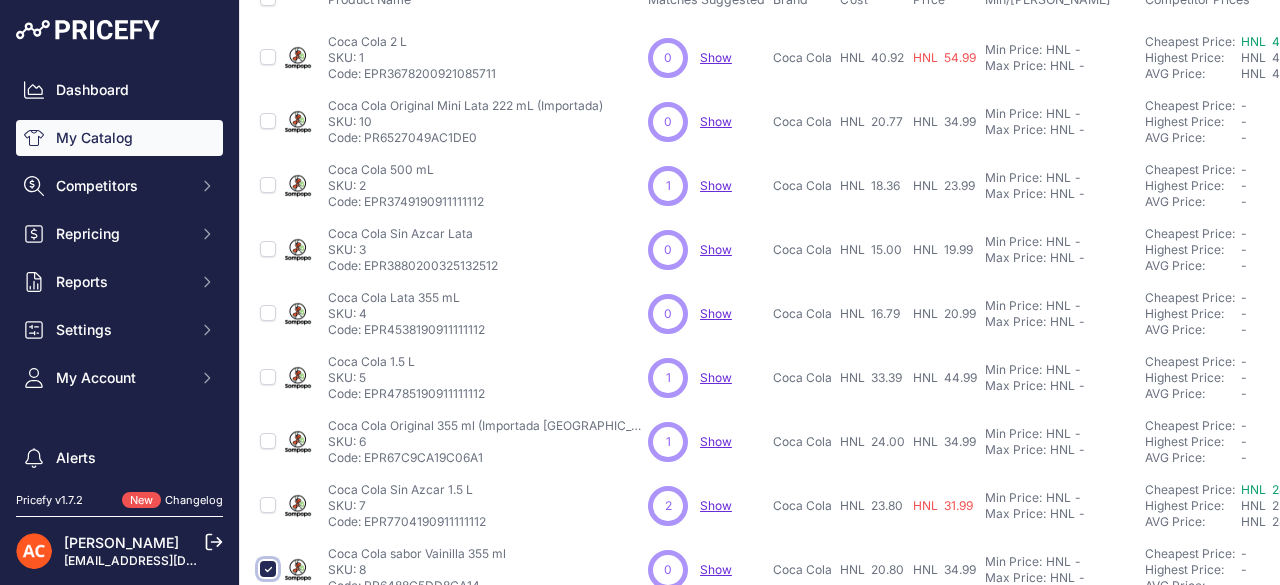 scroll, scrollTop: 232, scrollLeft: 0, axis: vertical 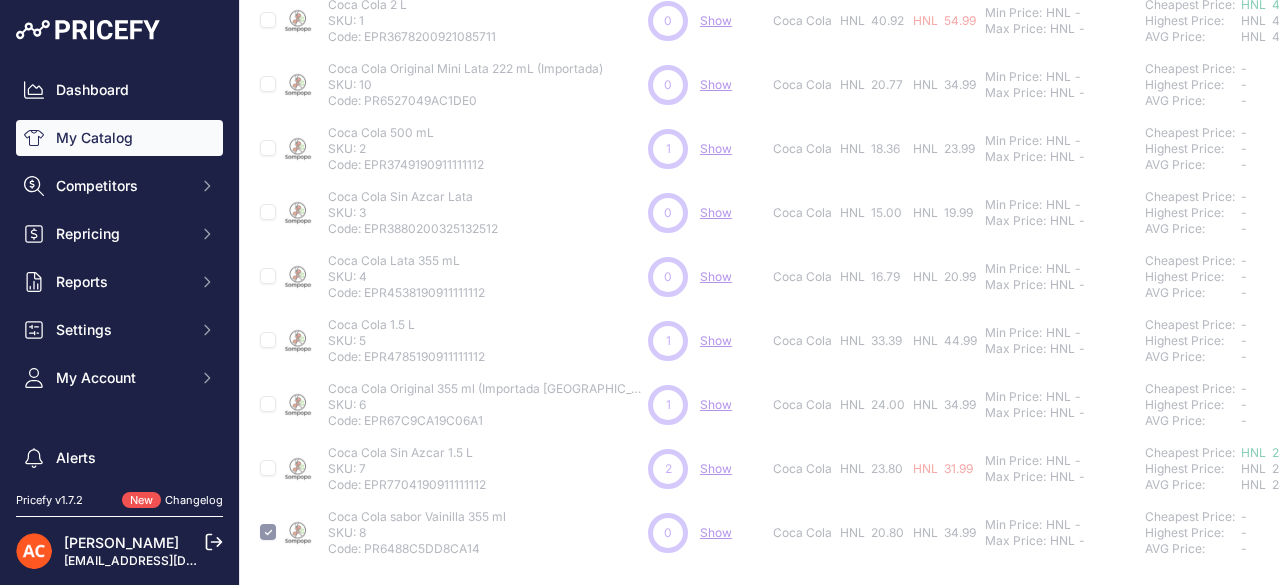 type 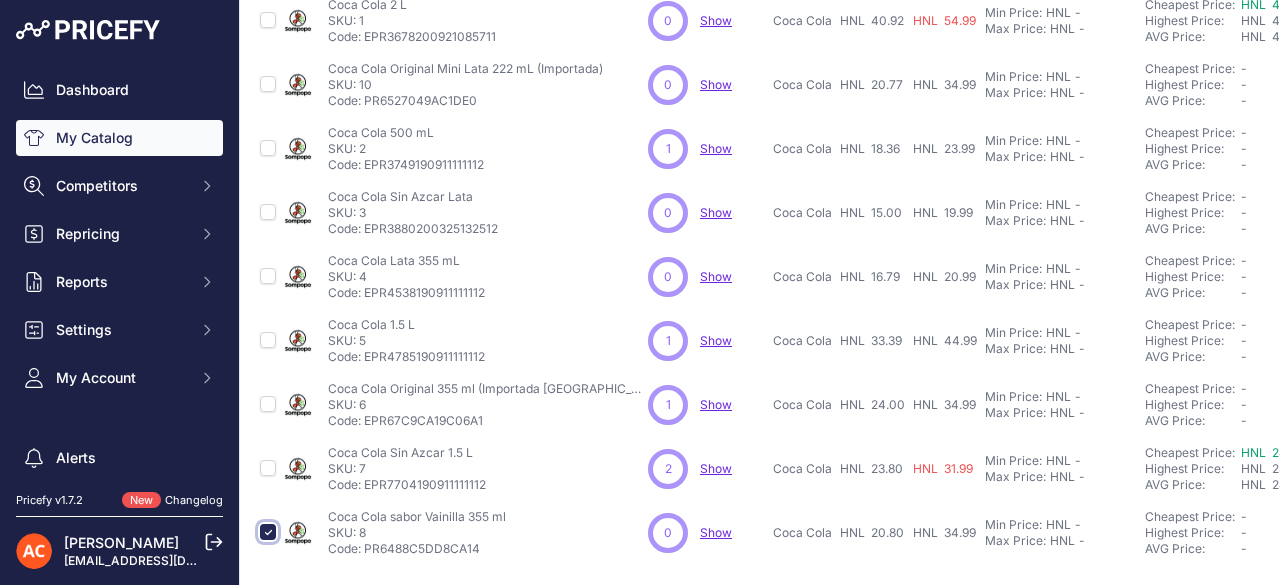 click at bounding box center (268, 532) 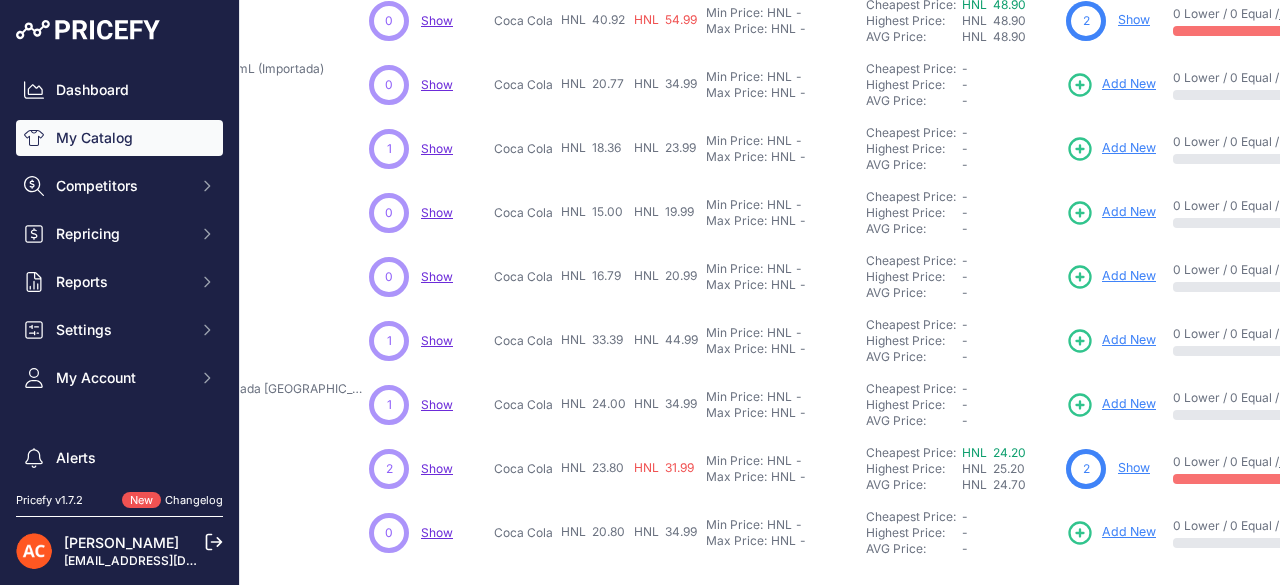 scroll, scrollTop: 182, scrollLeft: 553, axis: both 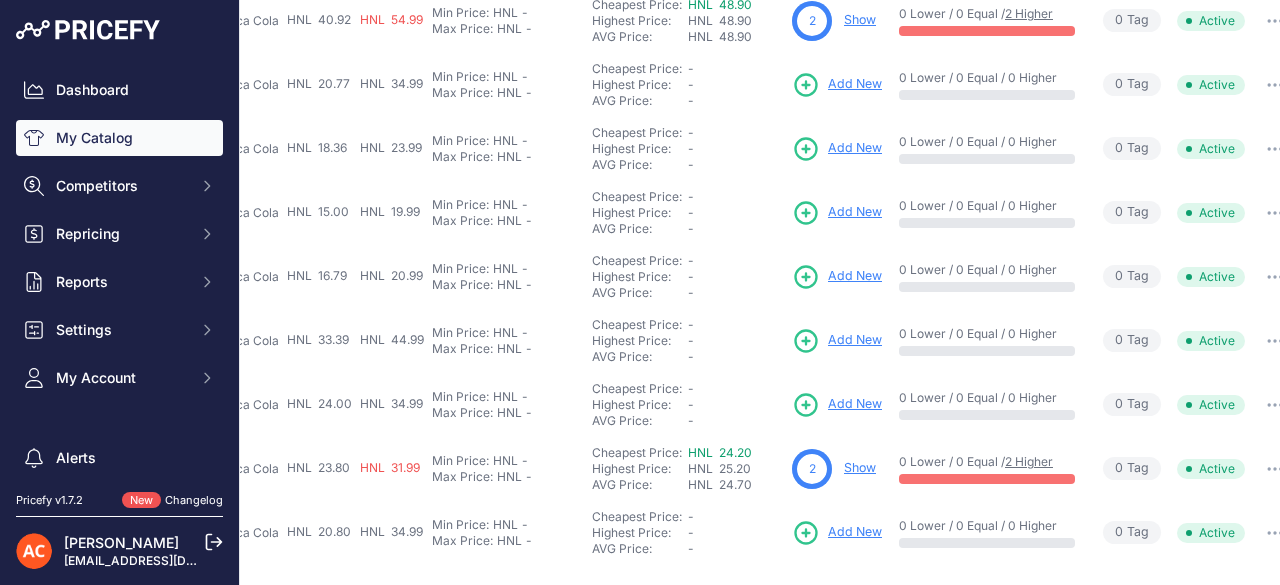 click at bounding box center [1275, 405] 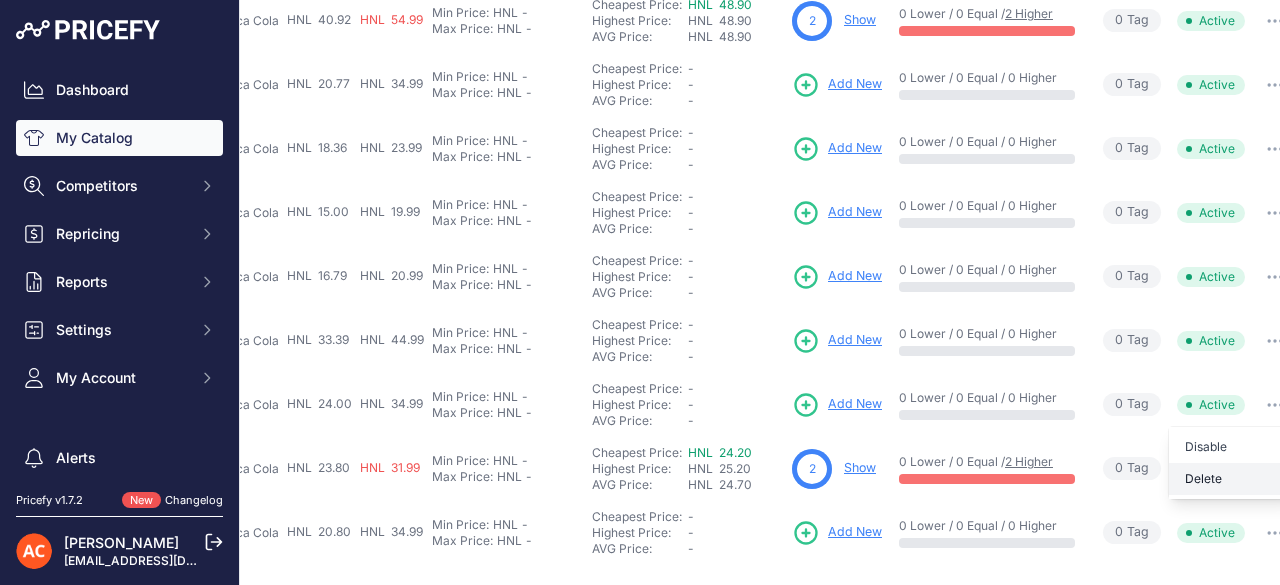 click on "Delete" at bounding box center (0, 0) 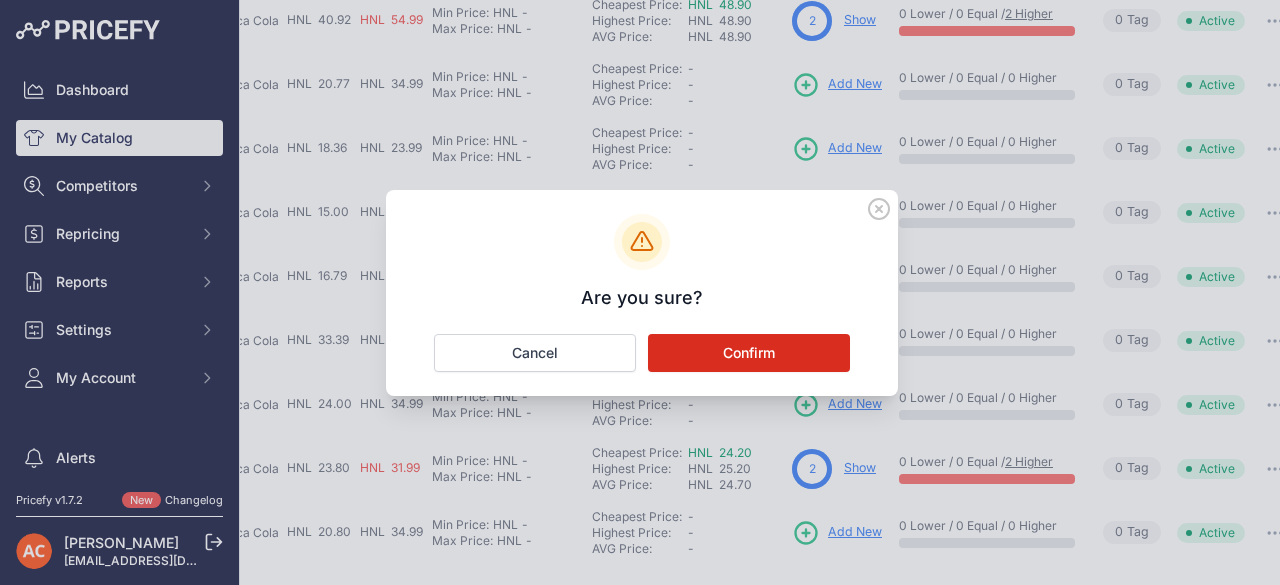 click on "Confirm" at bounding box center (749, 353) 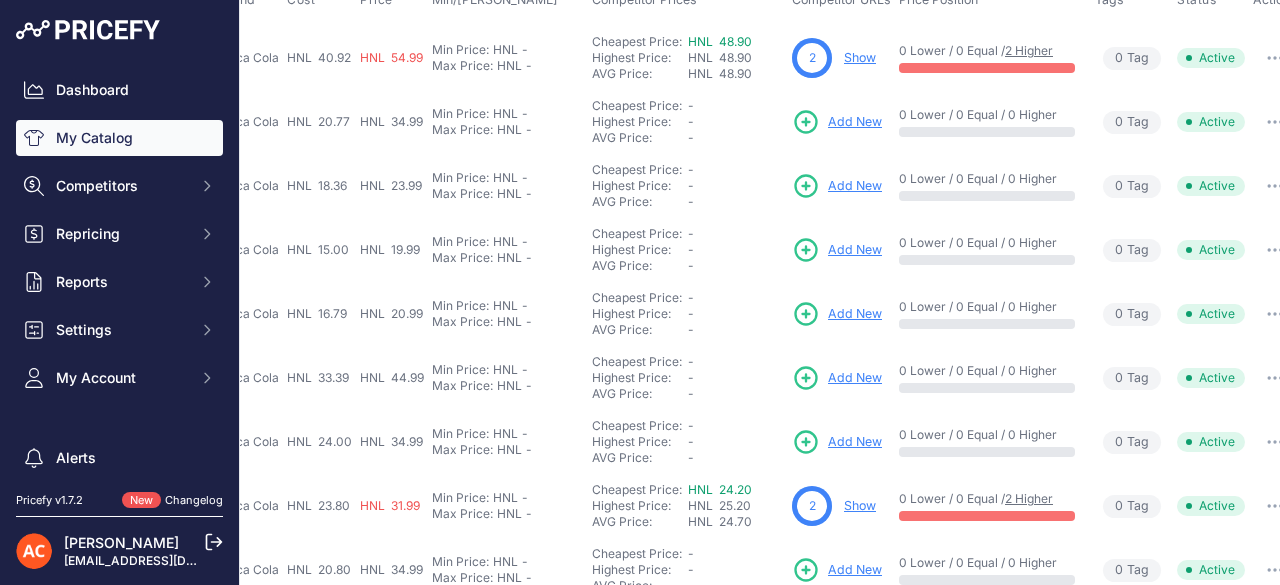 scroll, scrollTop: 232, scrollLeft: 553, axis: both 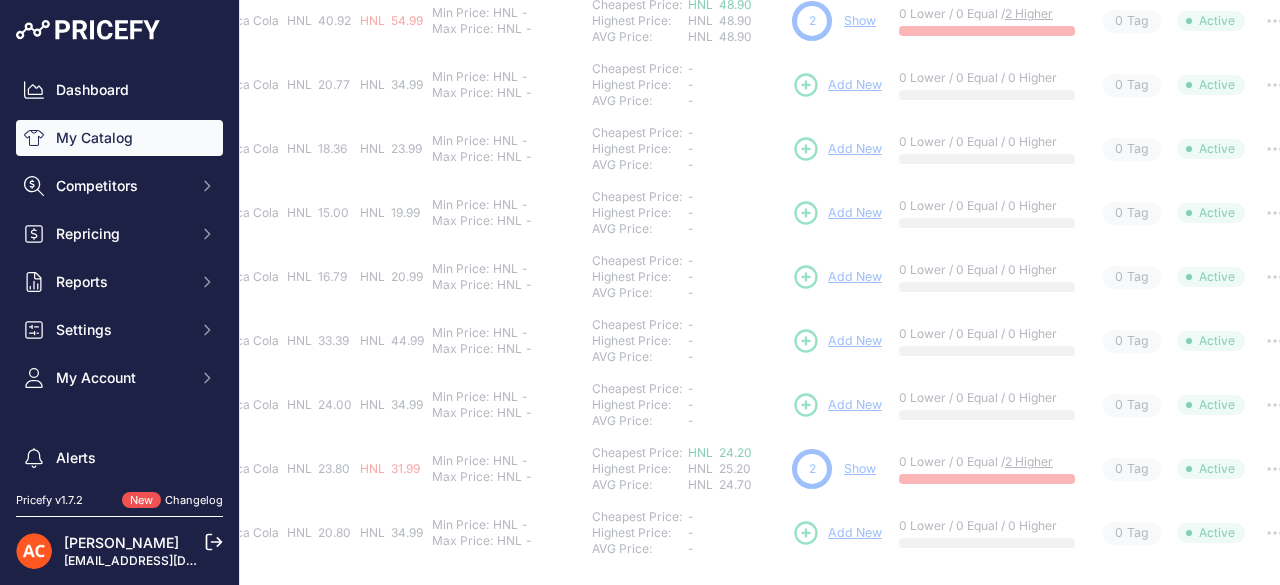 type 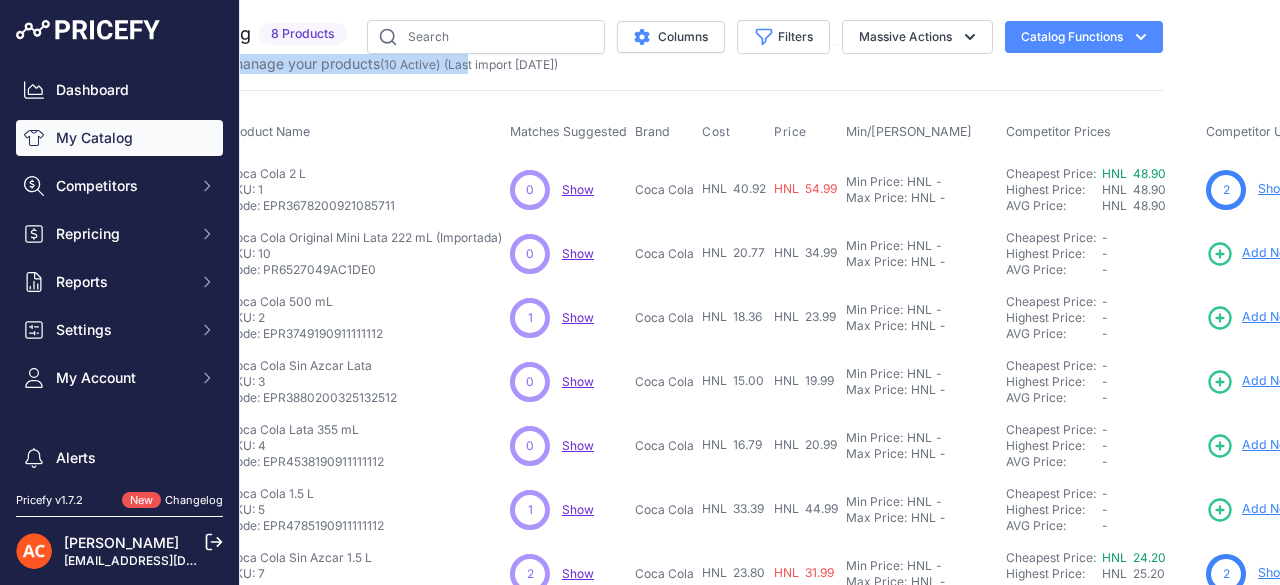 scroll, scrollTop: 0, scrollLeft: 0, axis: both 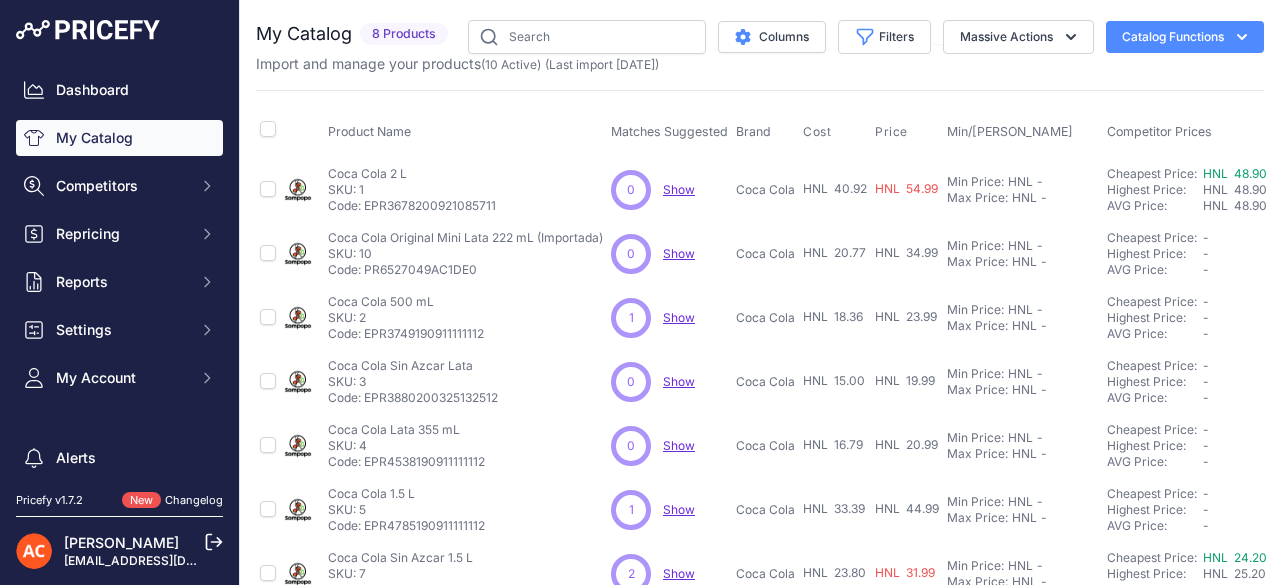 click on "My Catalog
8
Products" at bounding box center (760, 345) 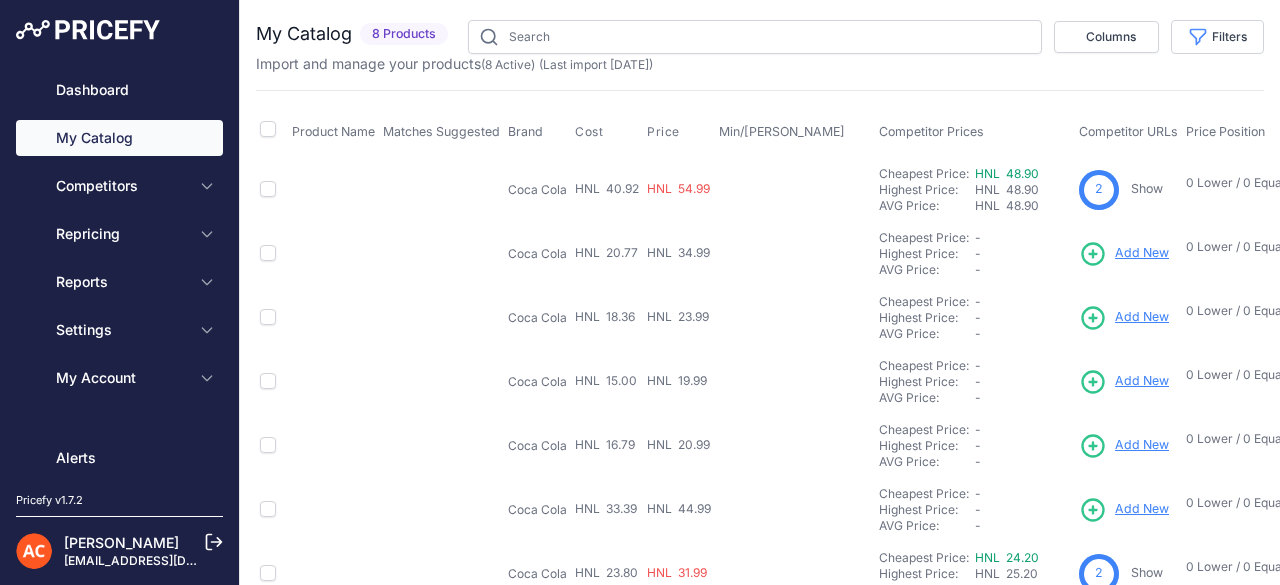 scroll, scrollTop: 0, scrollLeft: 0, axis: both 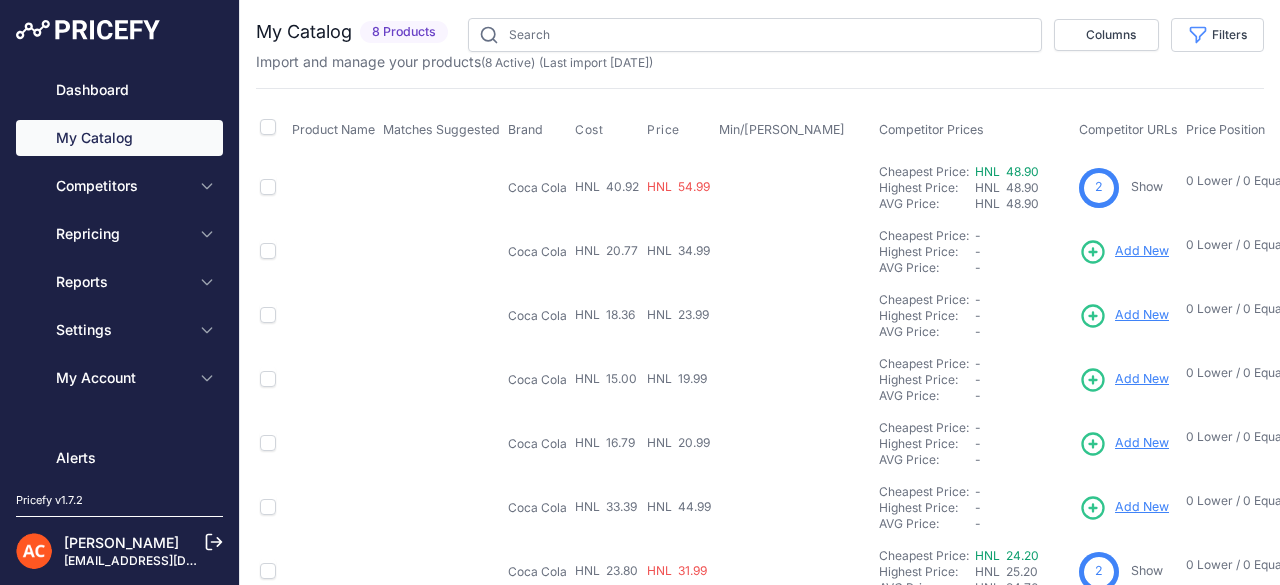 type 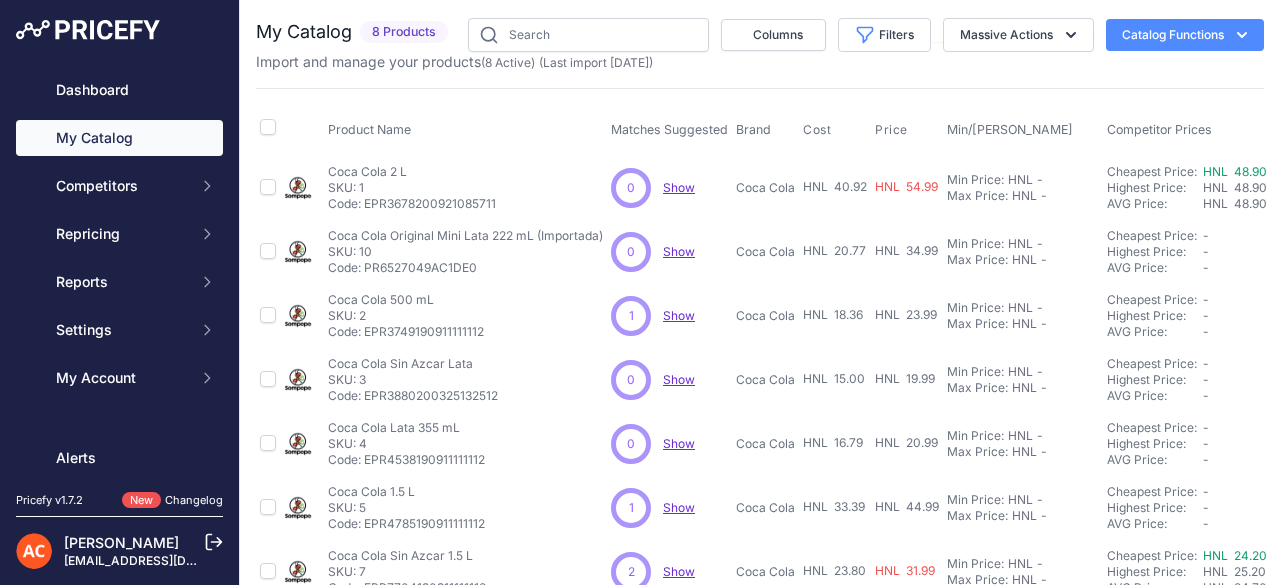 scroll, scrollTop: 0, scrollLeft: 0, axis: both 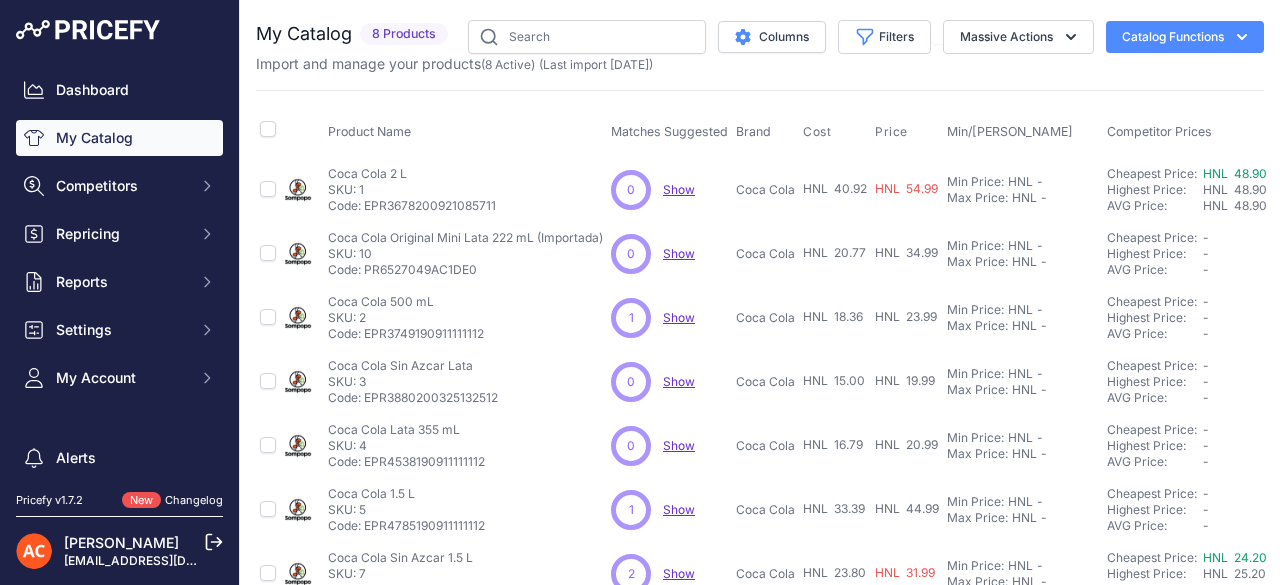 click on "Catalog Functions" at bounding box center (1185, 37) 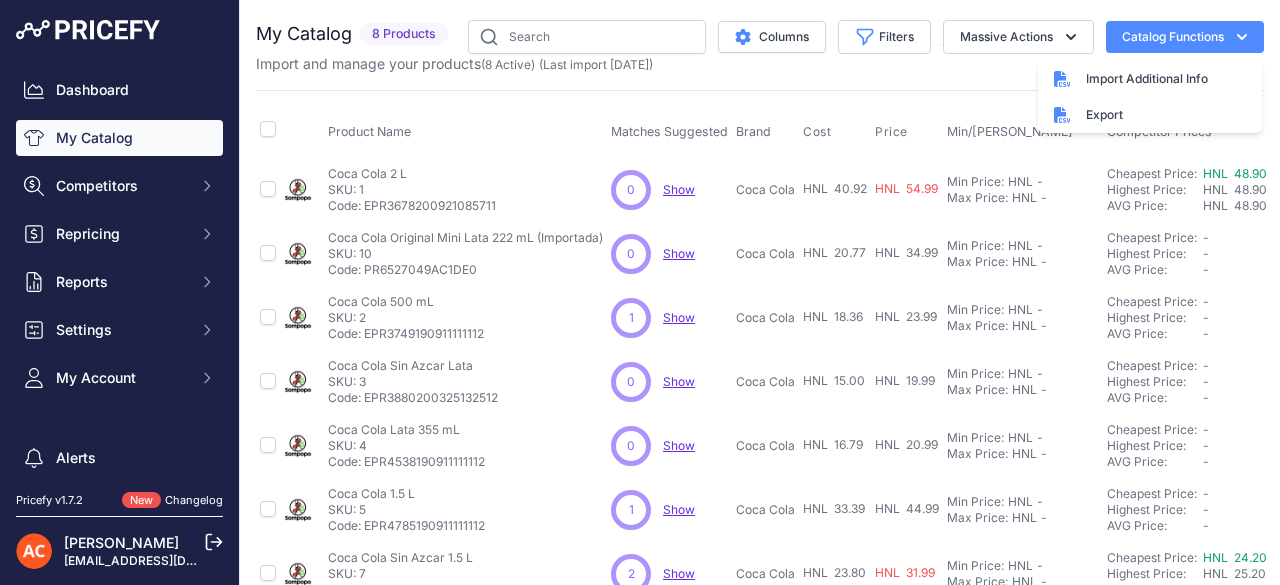 click on "My Catalog
8
Products" at bounding box center (760, 345) 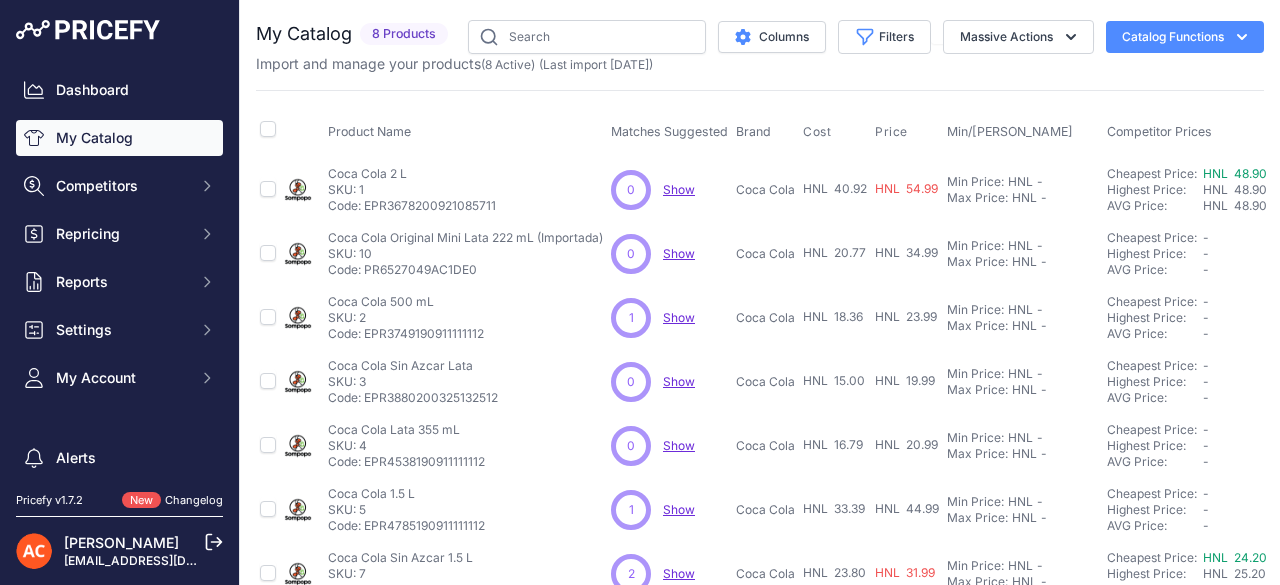 click on "My Catalog" at bounding box center [119, 138] 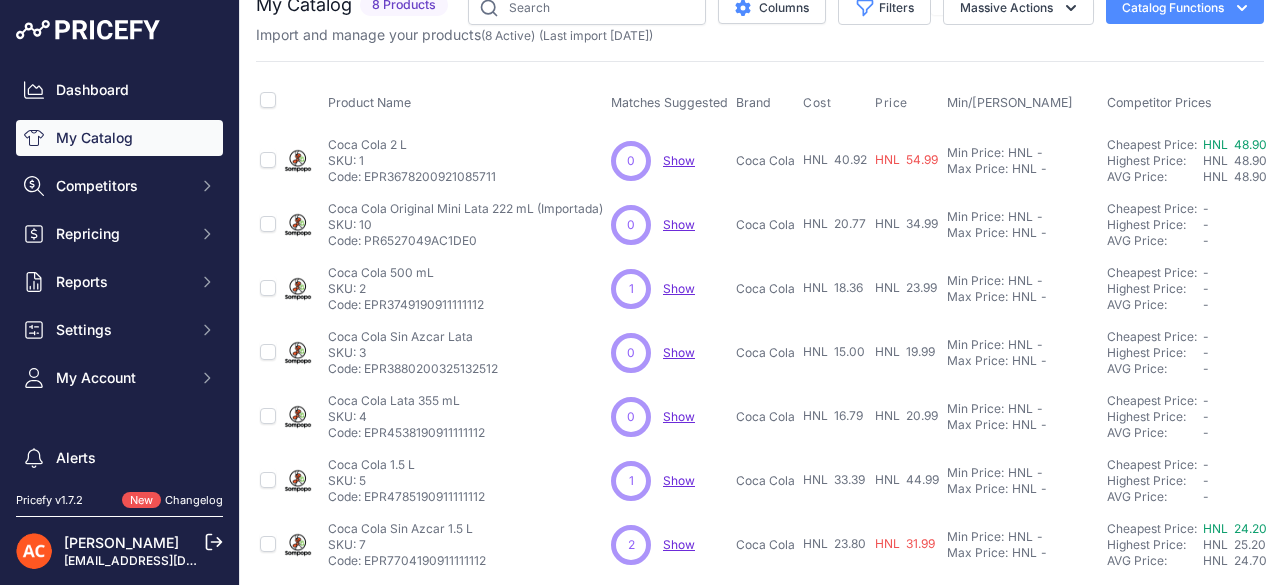 scroll, scrollTop: 0, scrollLeft: 0, axis: both 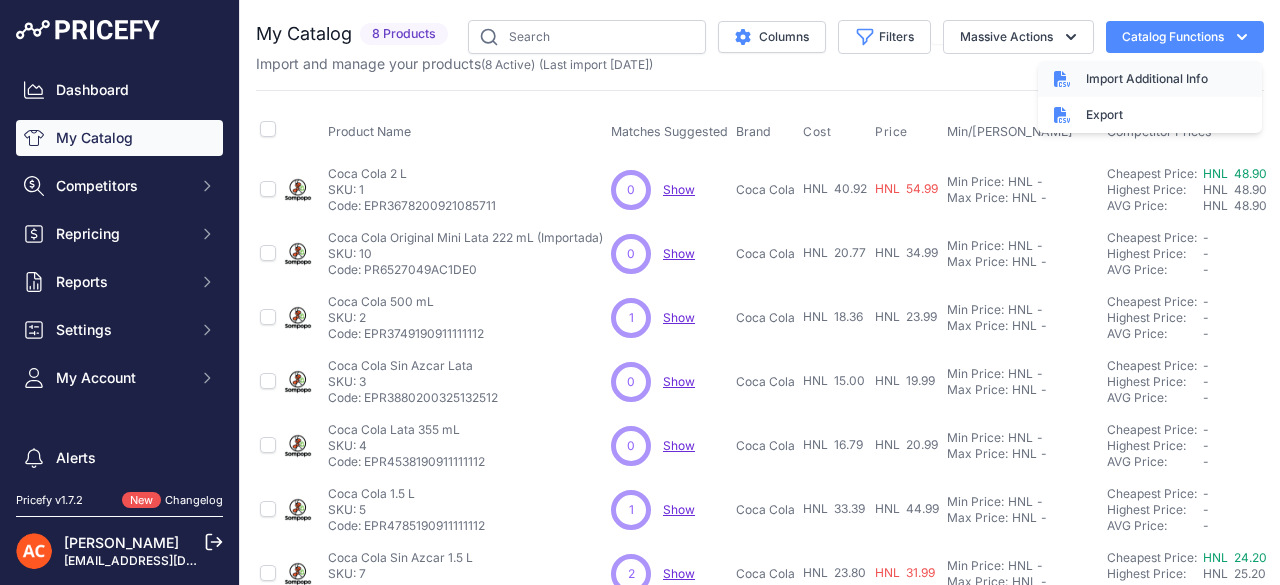 click on "Import Additional Info" at bounding box center [1147, 79] 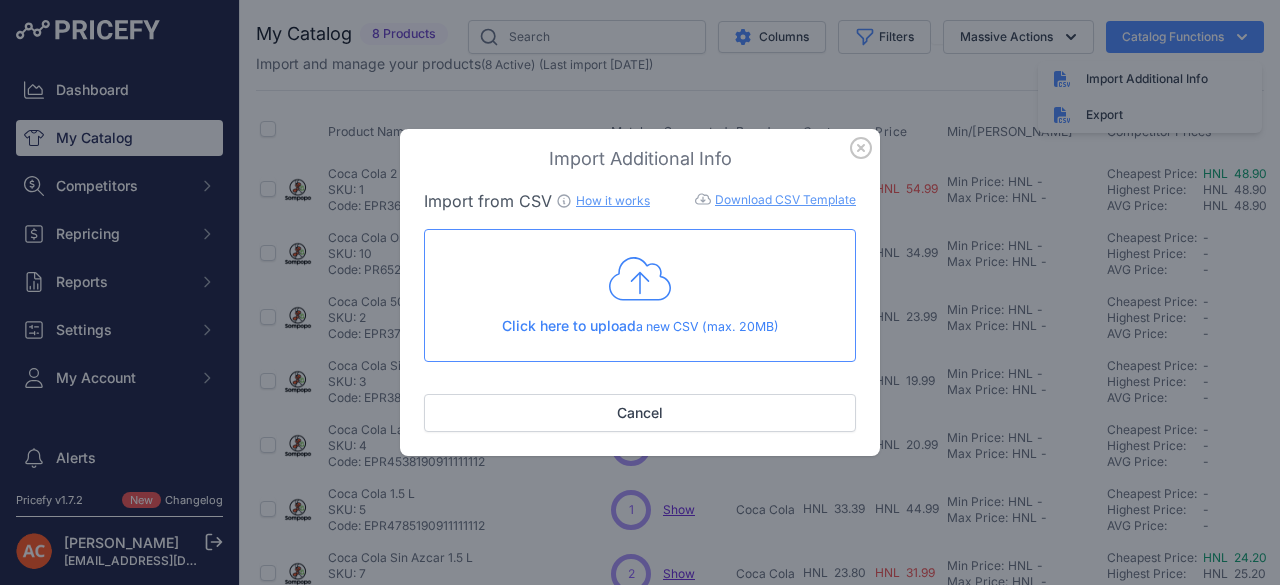 click on "Download CSV Template" at bounding box center [785, 199] 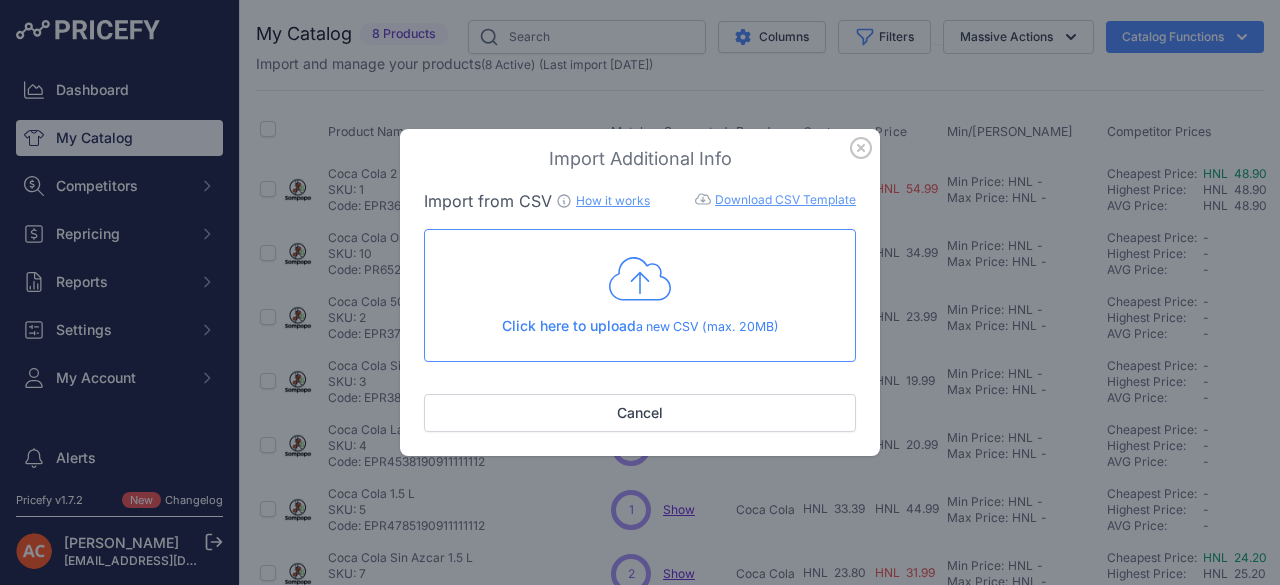 drag, startPoint x: 649, startPoint y: 413, endPoint x: 946, endPoint y: 327, distance: 309.2006 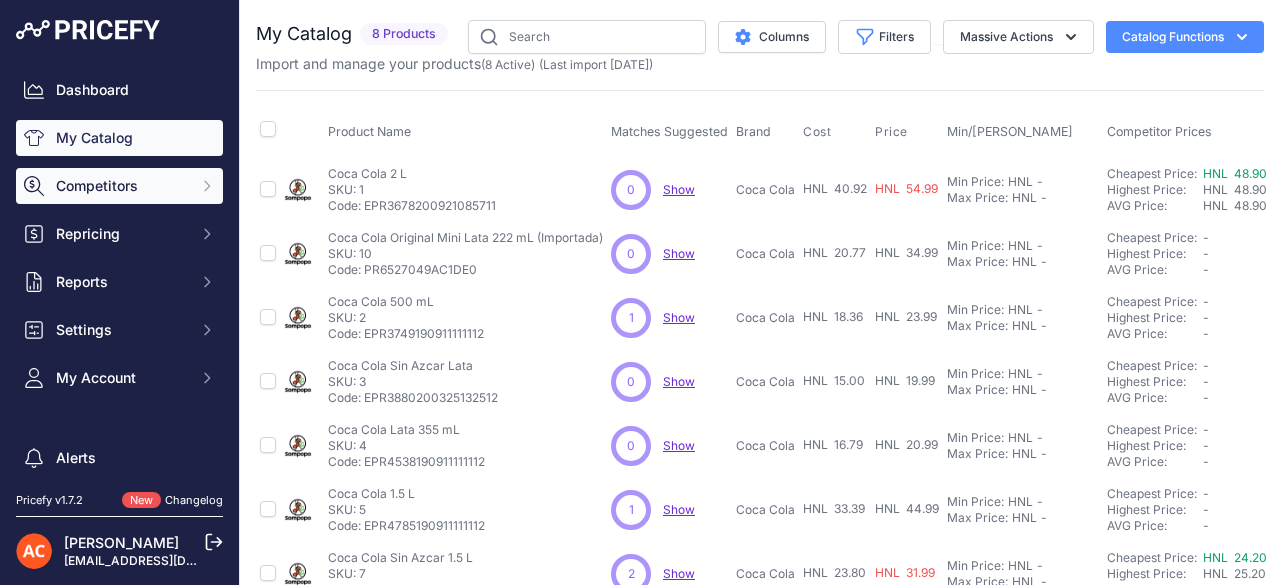 click 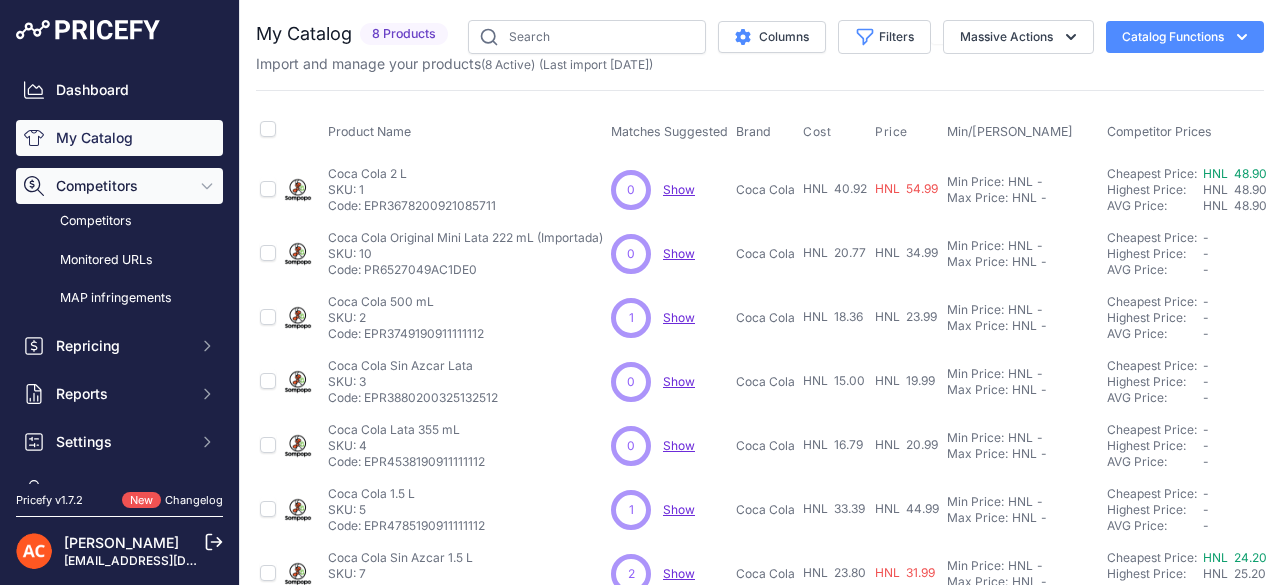 click 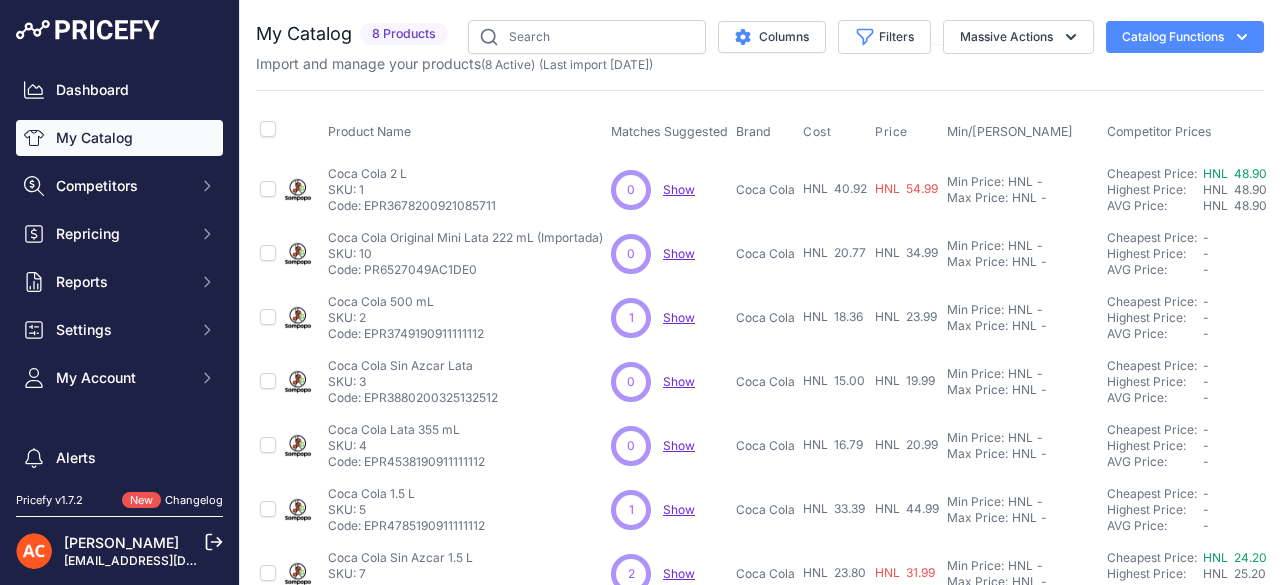 click on "My Catalog" at bounding box center [119, 138] 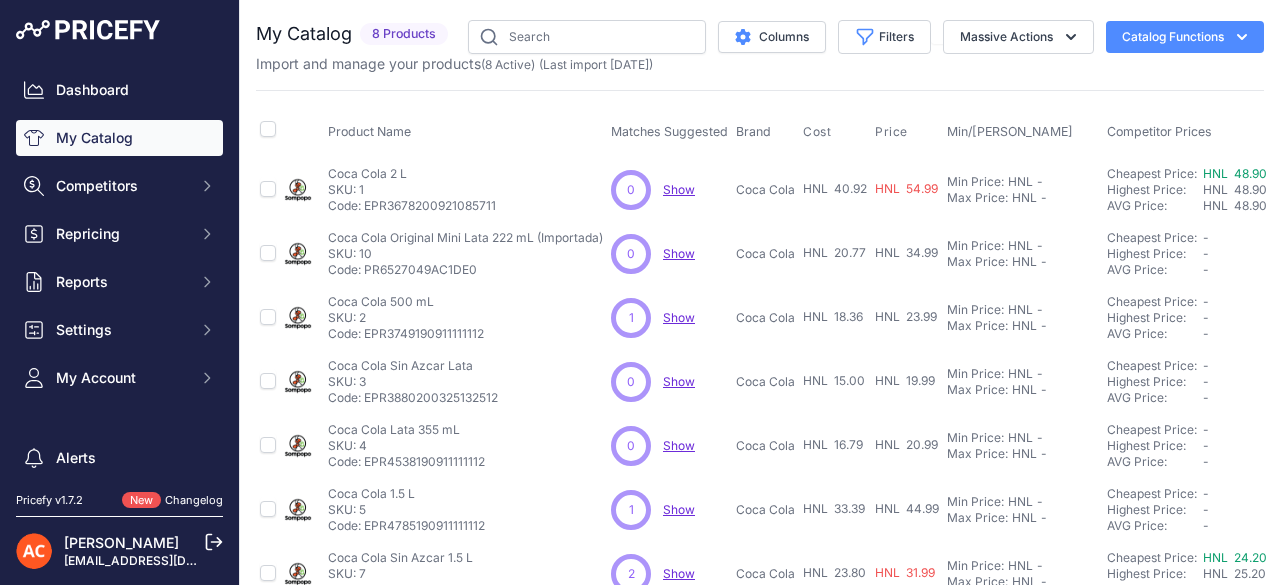 scroll, scrollTop: 118, scrollLeft: 0, axis: vertical 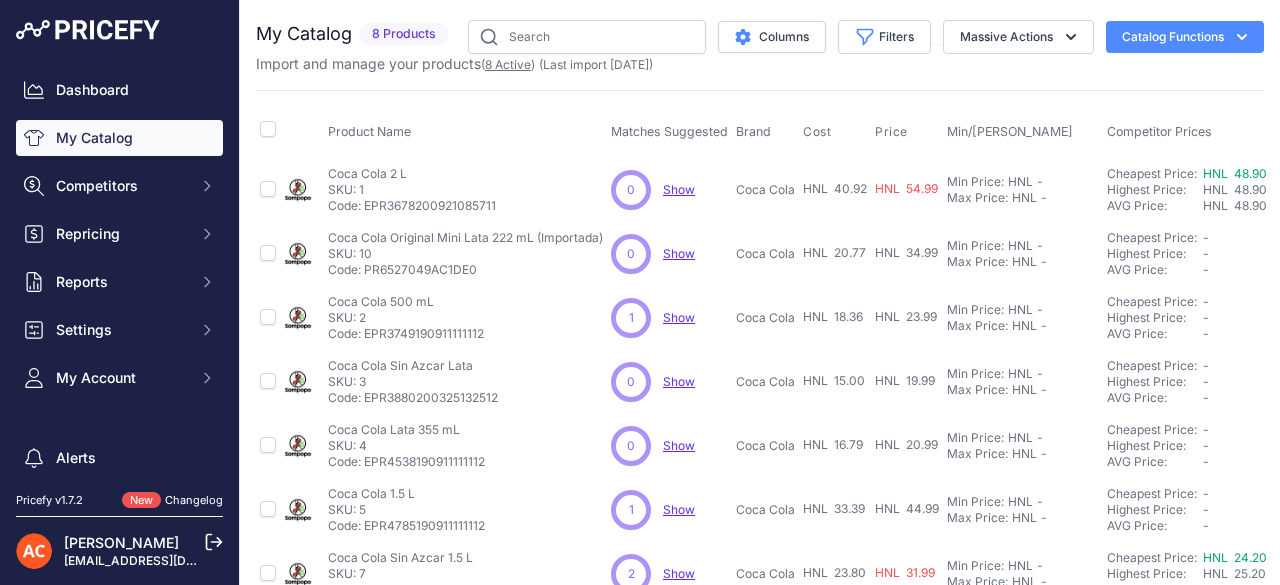 click on "8 Active" at bounding box center [508, 64] 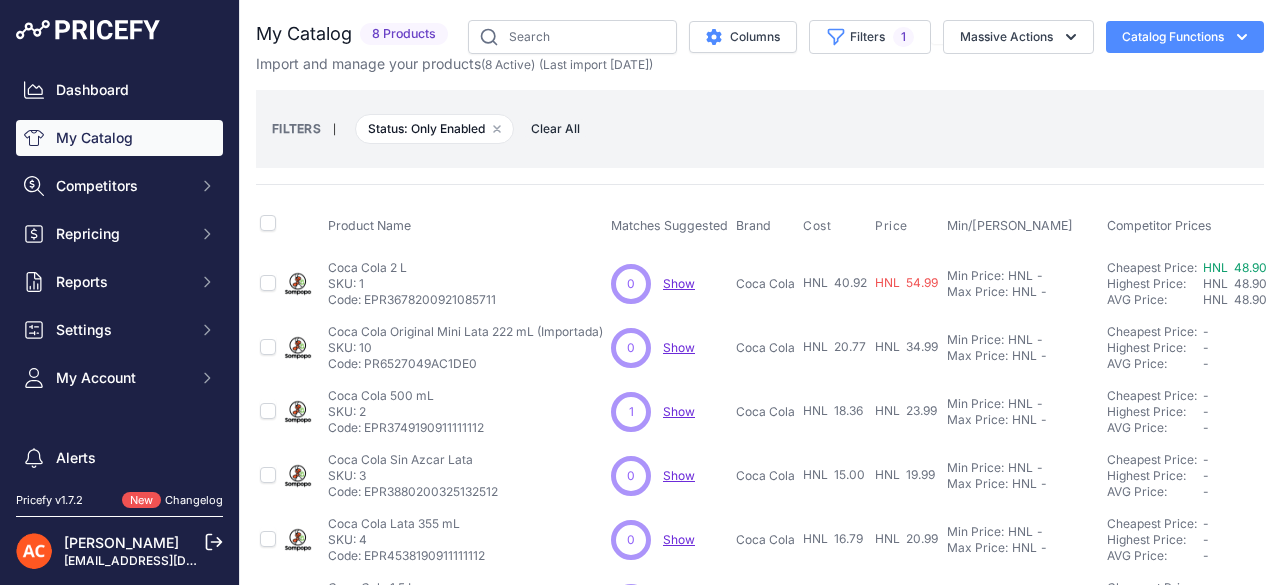 scroll, scrollTop: 0, scrollLeft: 0, axis: both 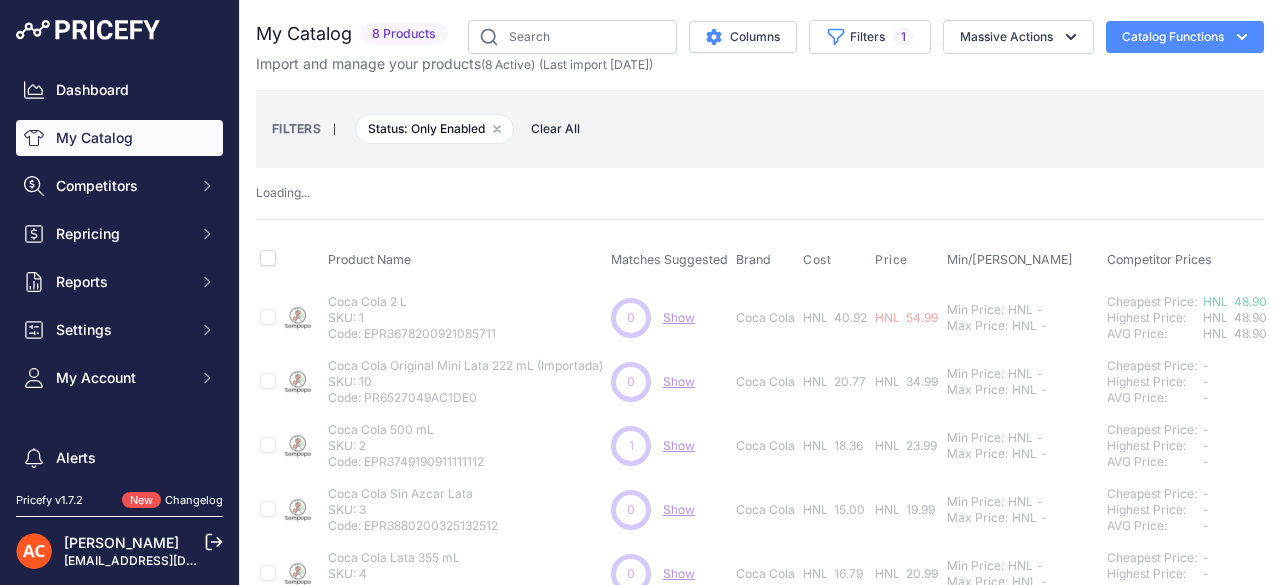 click on "Clear All" at bounding box center (555, 129) 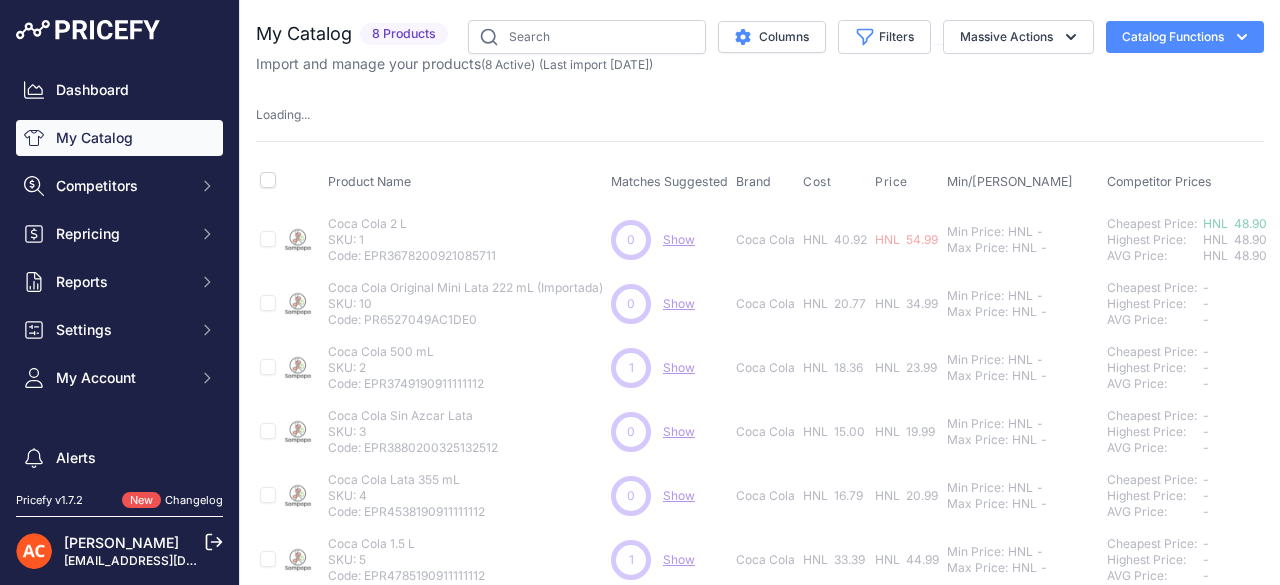 type 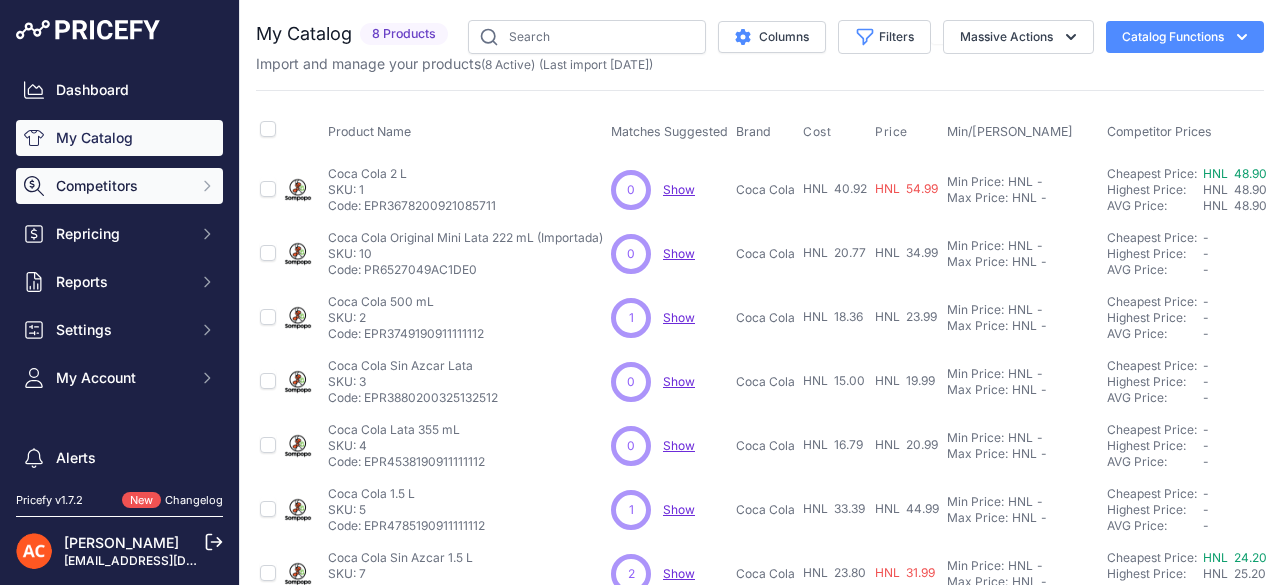 click on "Competitors" at bounding box center [119, 186] 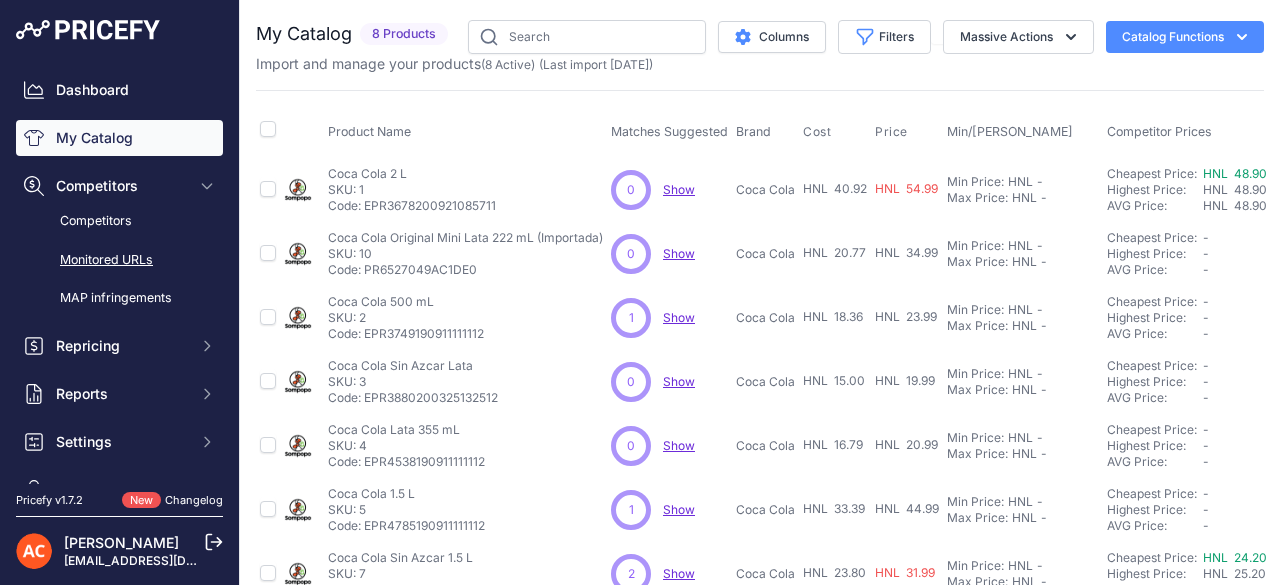 click on "Monitored URLs" at bounding box center (119, 260) 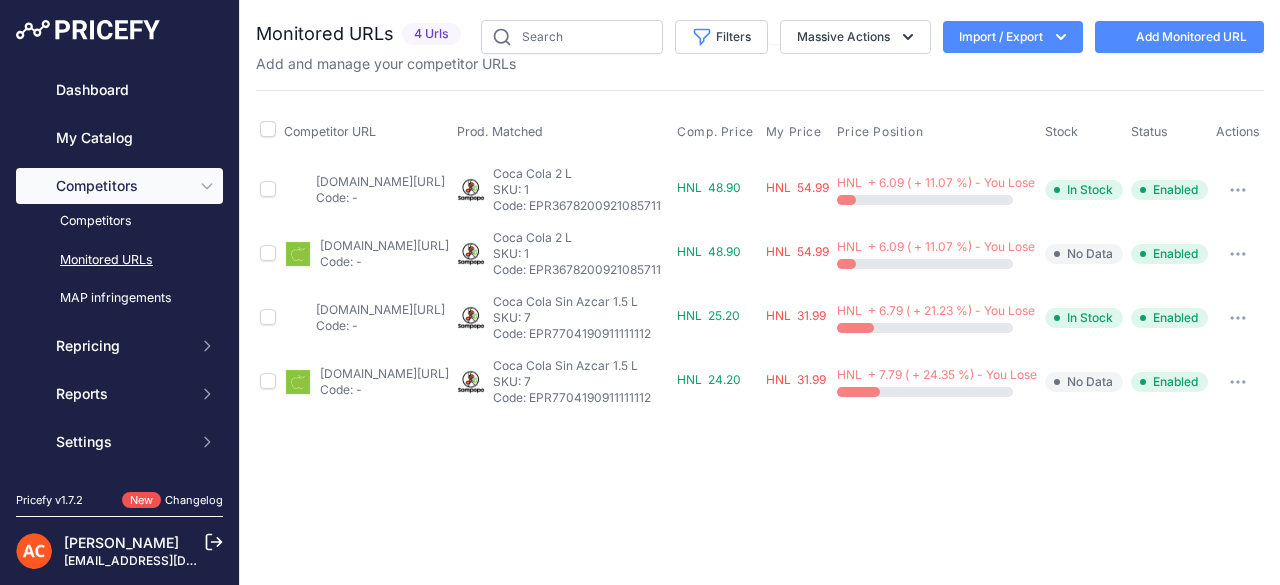 scroll, scrollTop: 0, scrollLeft: 0, axis: both 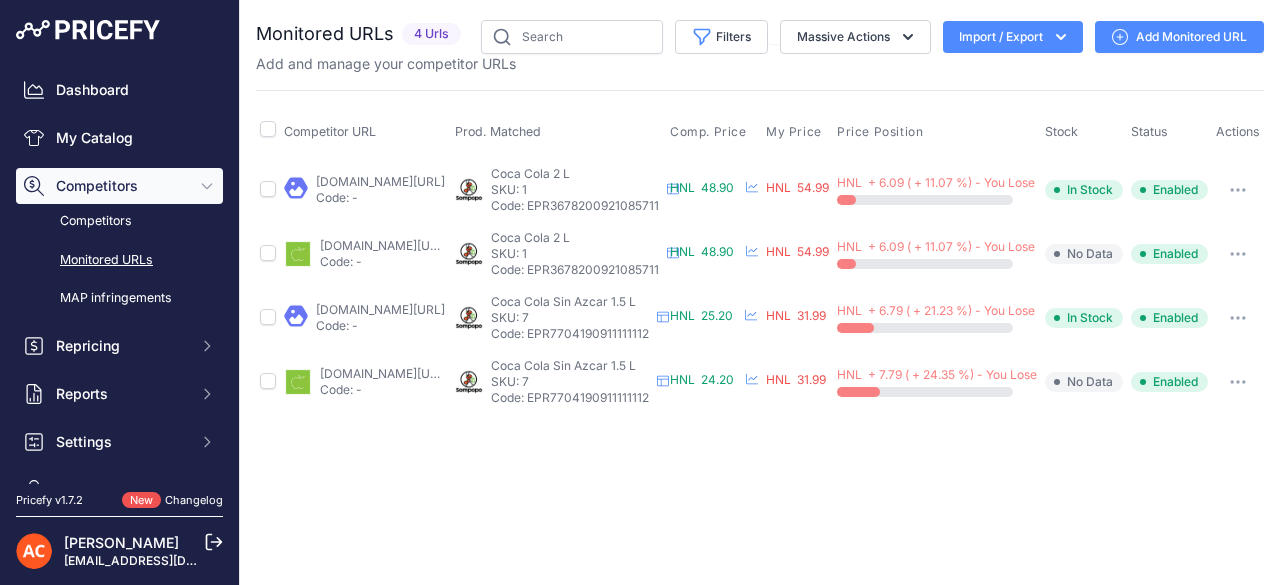 click on "Import / Export" at bounding box center (1013, 37) 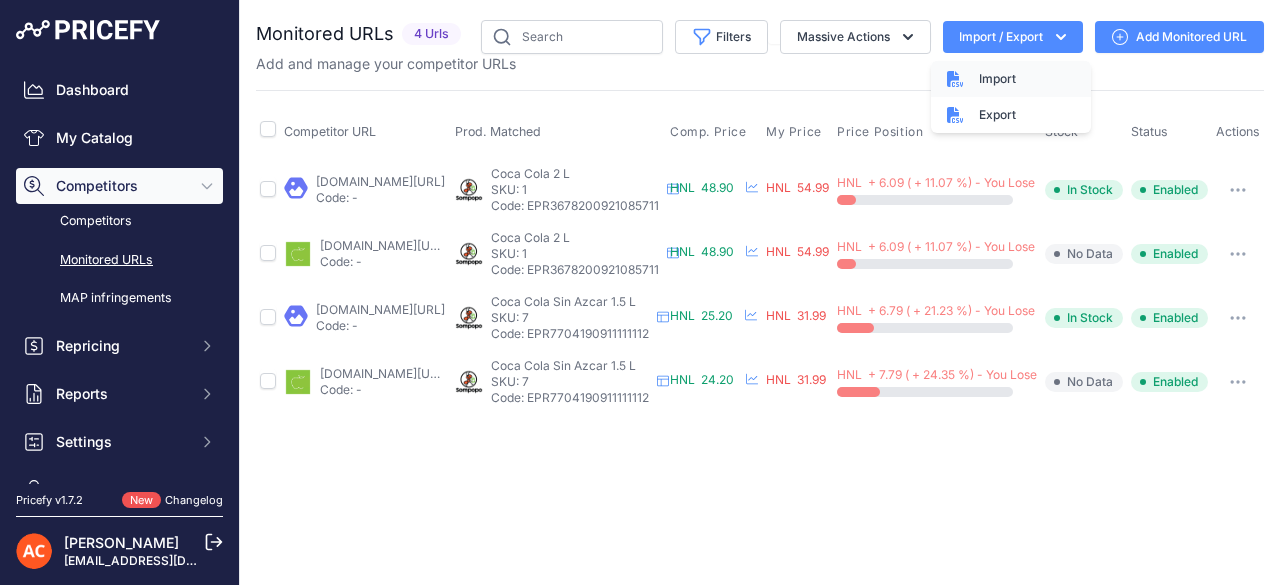click on "Import" at bounding box center [997, 79] 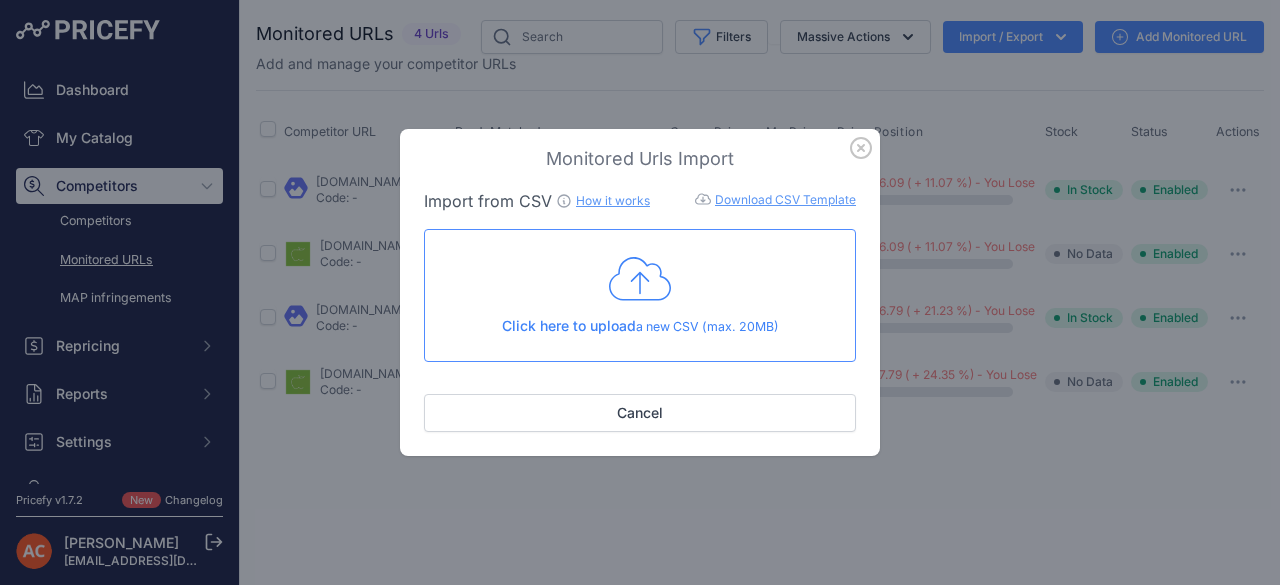 click on "Download CSV Template" at bounding box center (785, 199) 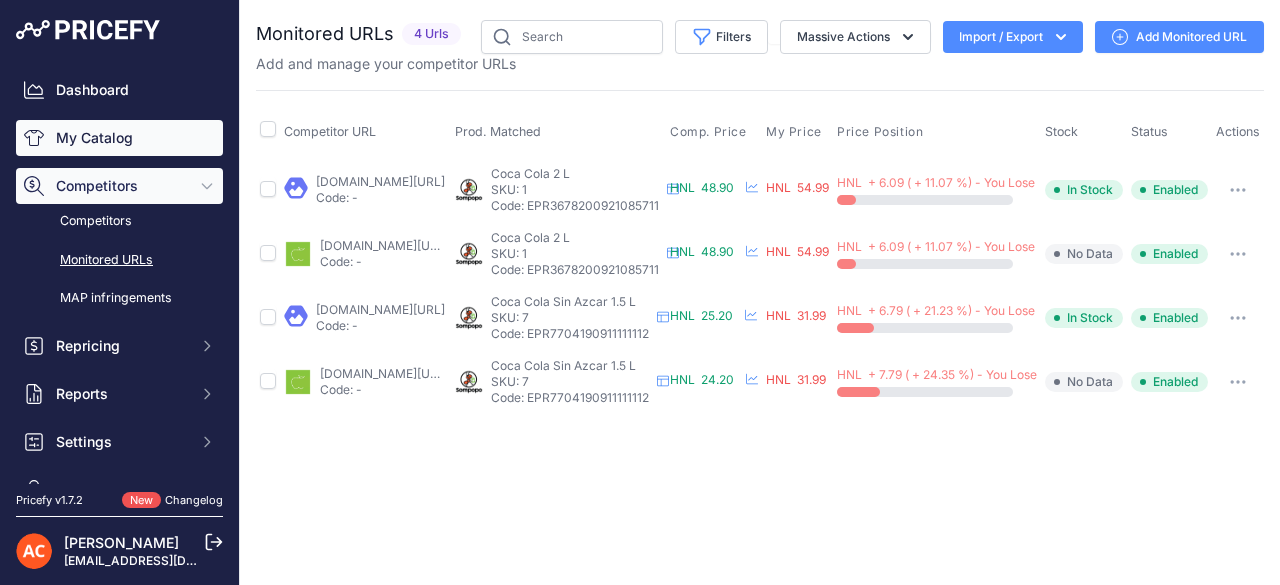 click on "My Catalog" at bounding box center (119, 138) 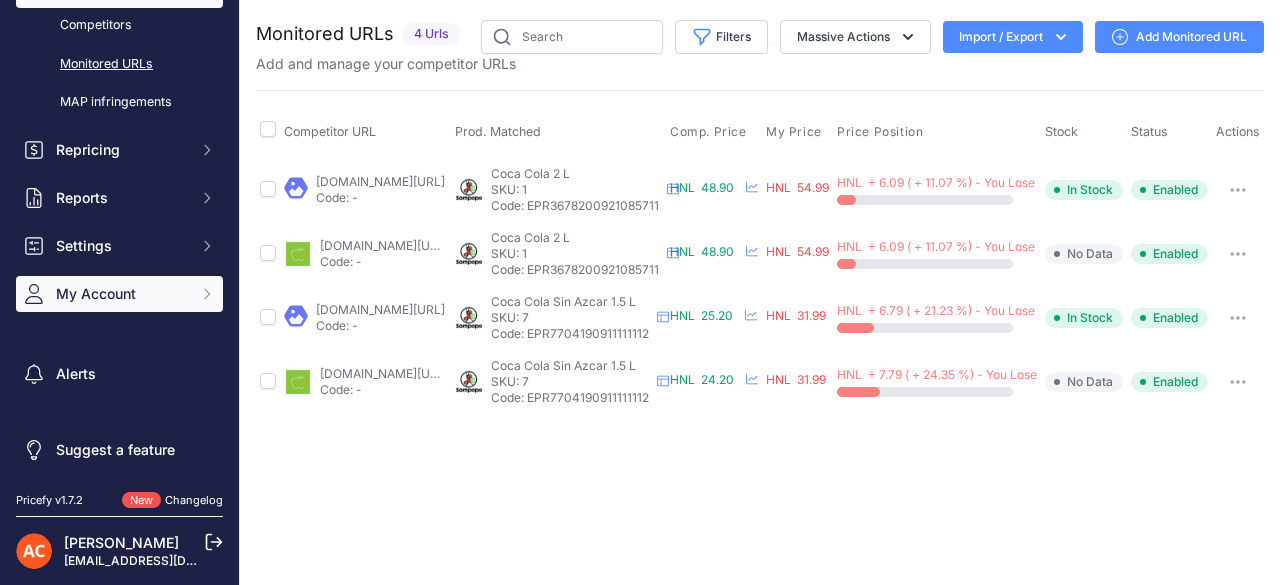 scroll, scrollTop: 18, scrollLeft: 0, axis: vertical 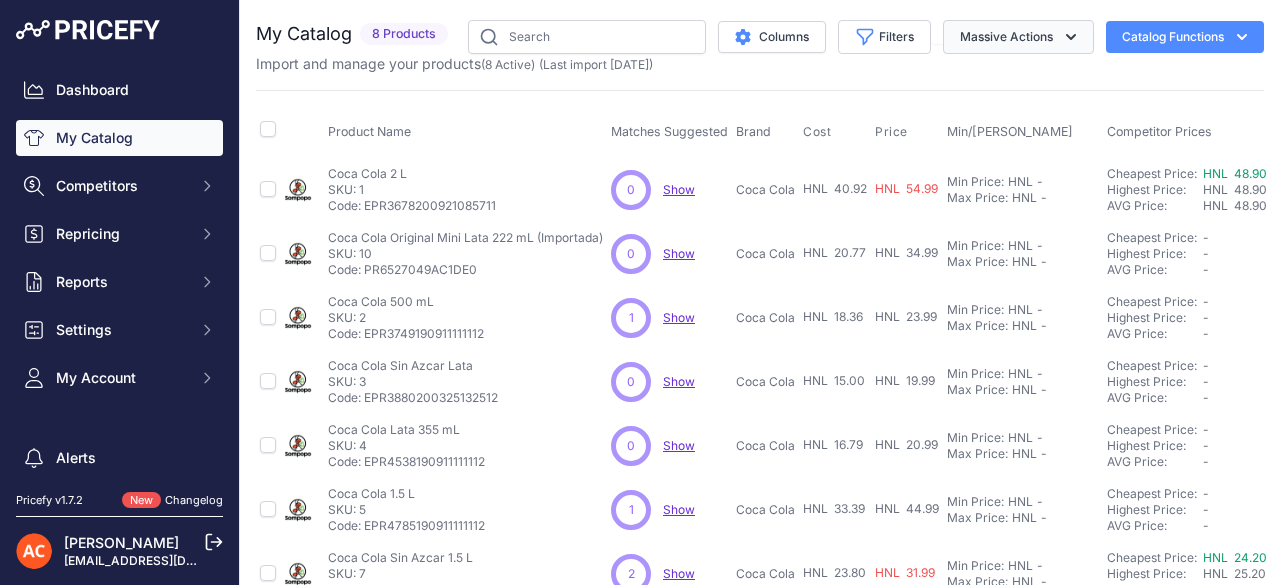 click 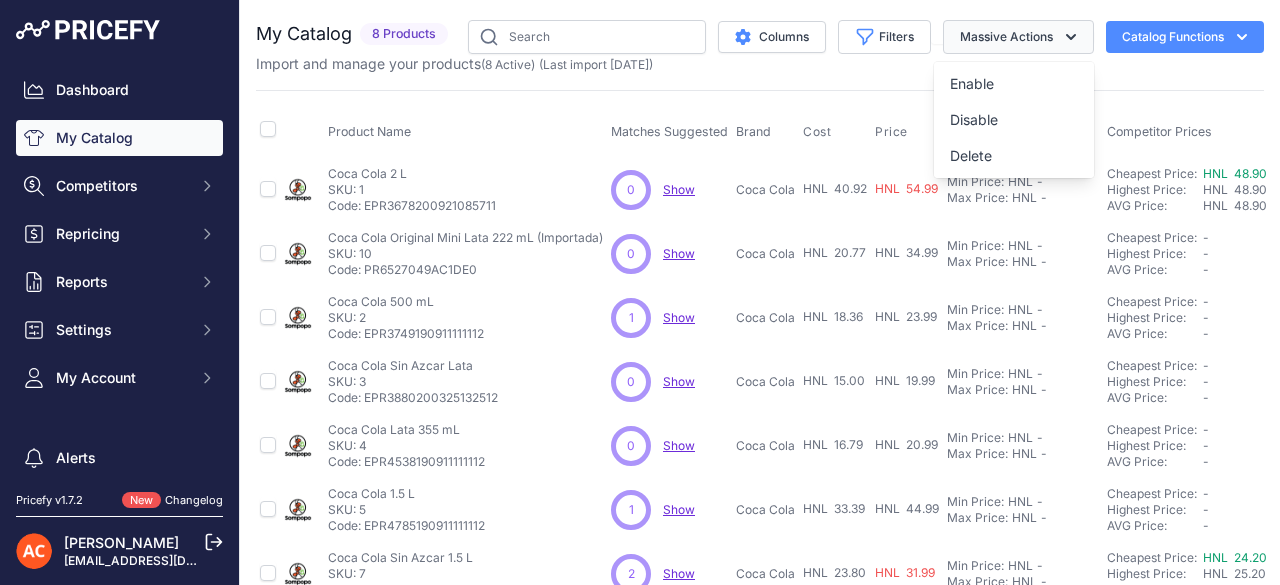 click 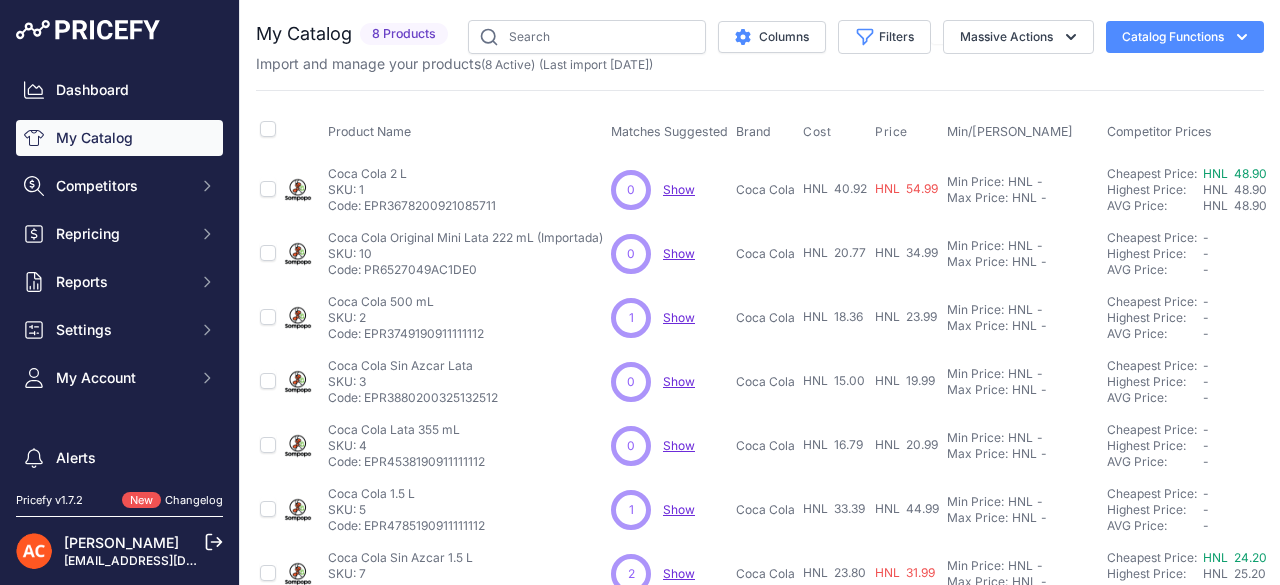 click on "Import and manage your products  (  8 Active  )    (Last import 5 Days ago)" at bounding box center [760, 64] 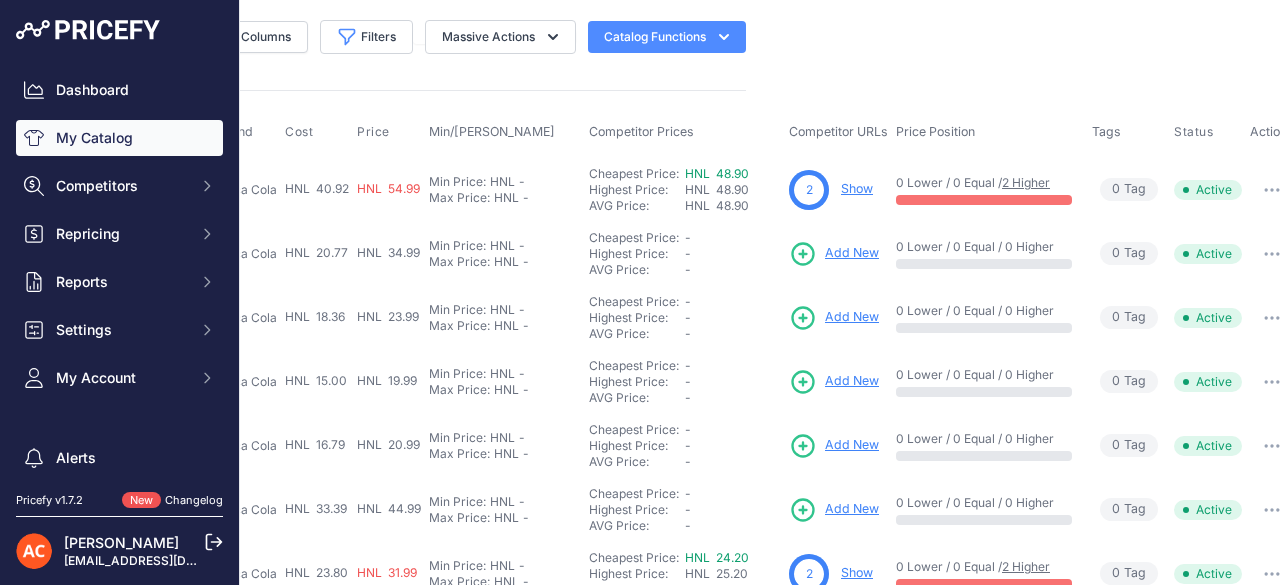 scroll, scrollTop: 0, scrollLeft: 553, axis: horizontal 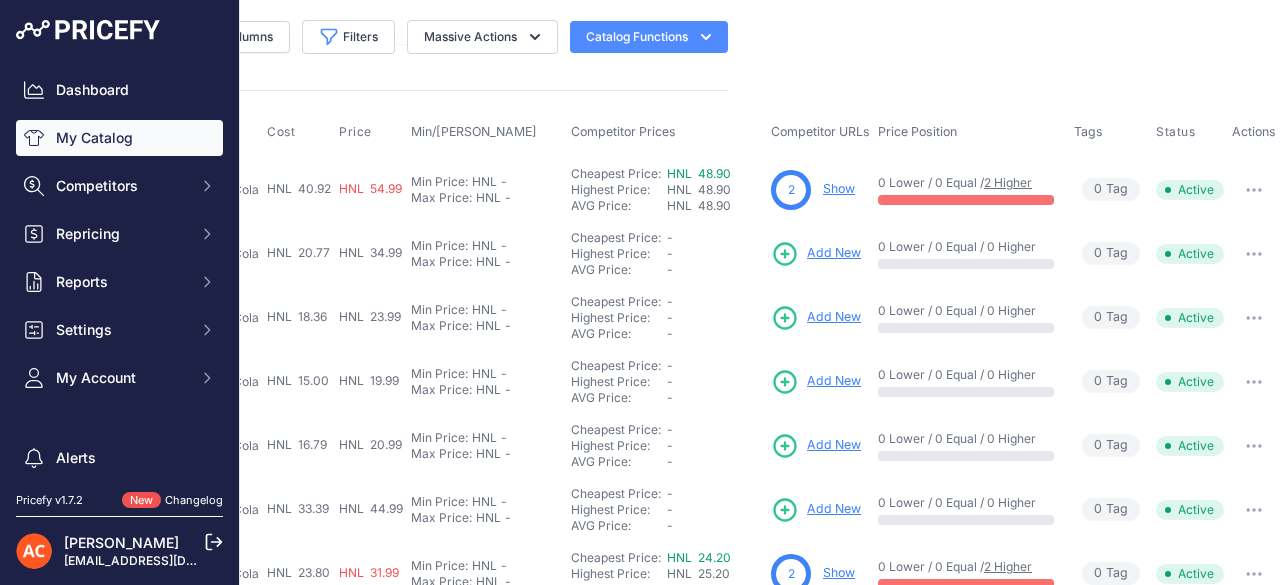 click at bounding box center (1254, 190) 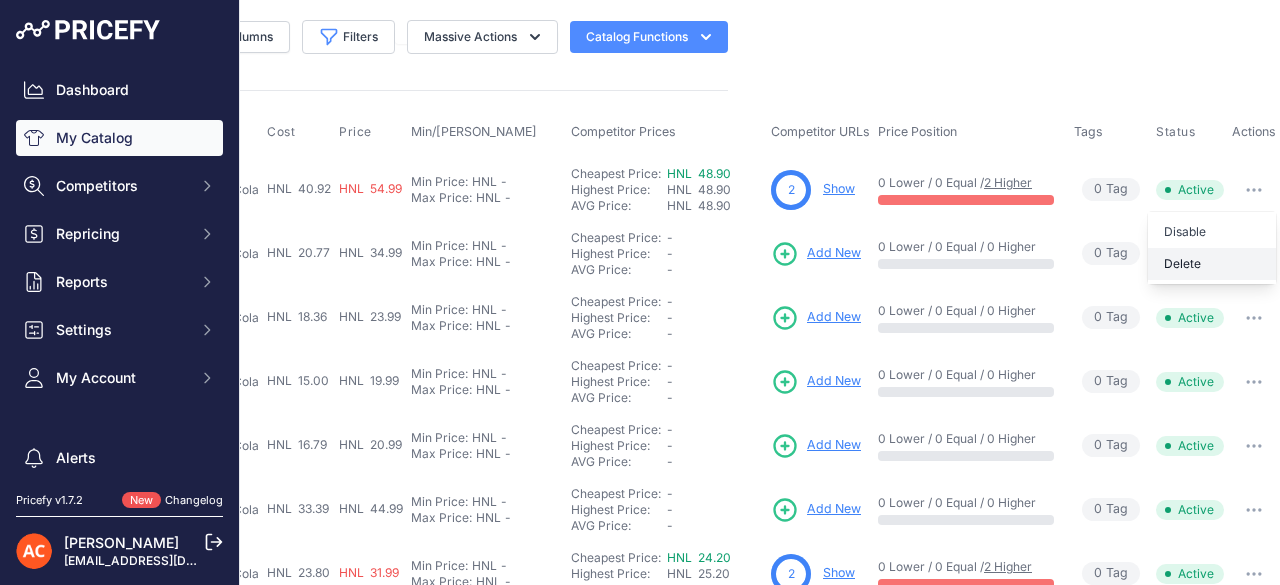 click on "Delete" at bounding box center [1212, 264] 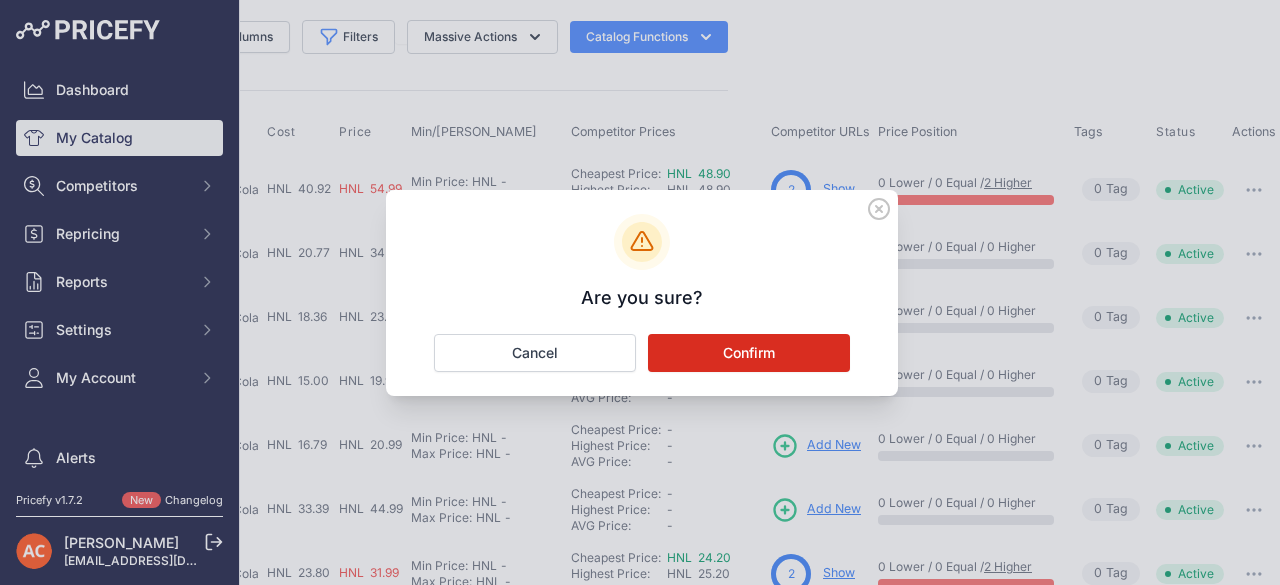 click on "Confirm" at bounding box center (749, 353) 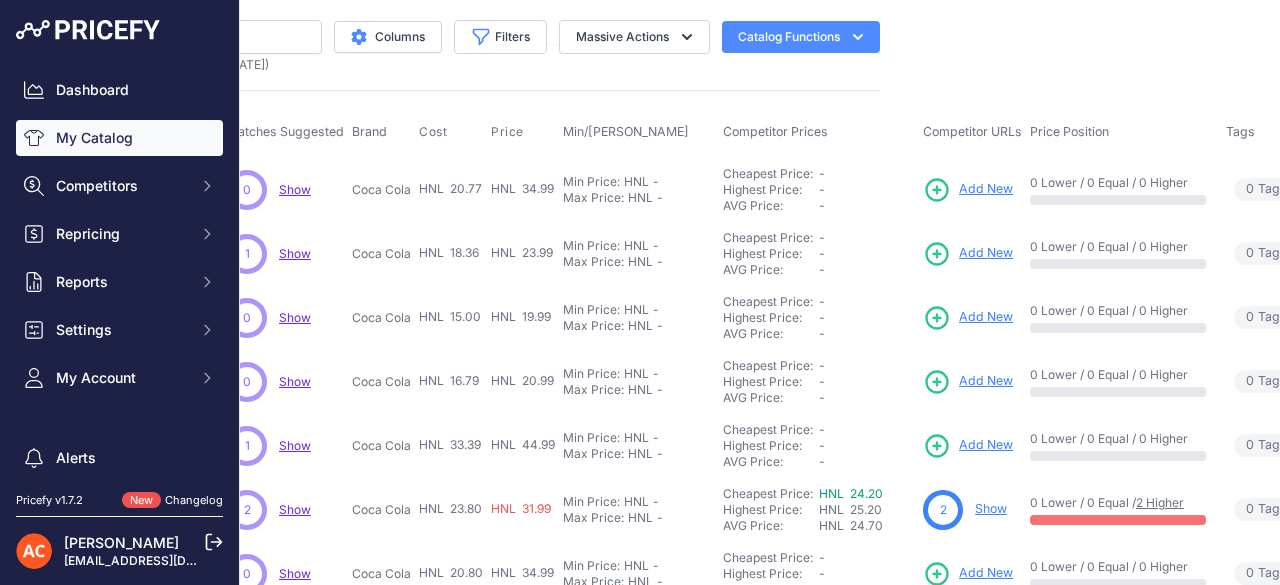 scroll, scrollTop: 0, scrollLeft: 552, axis: horizontal 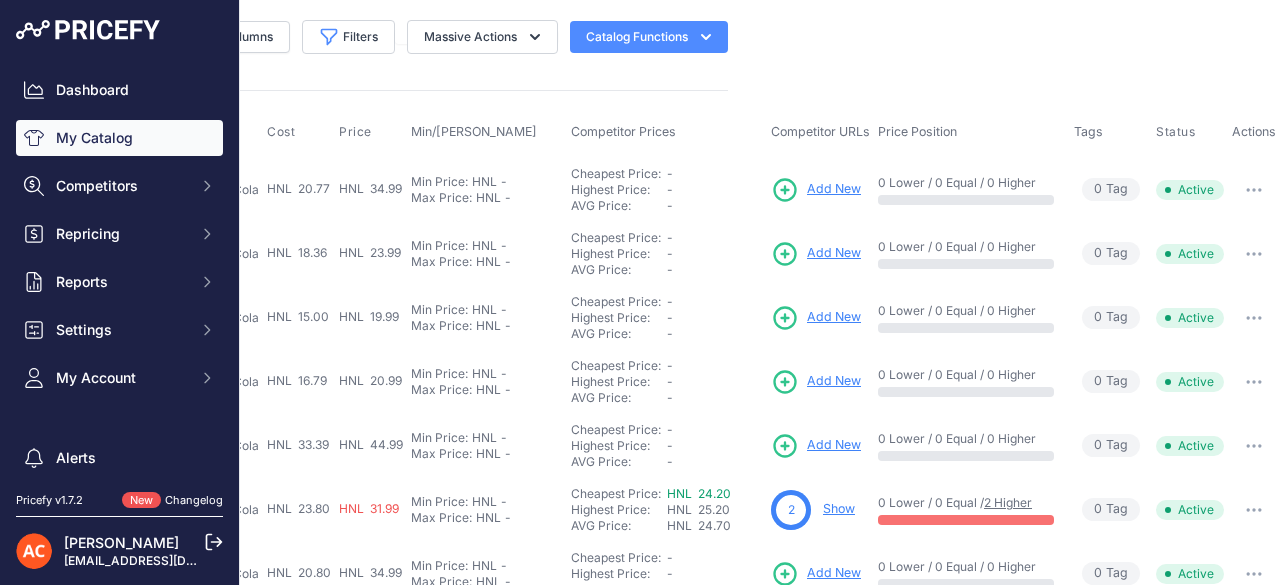 click 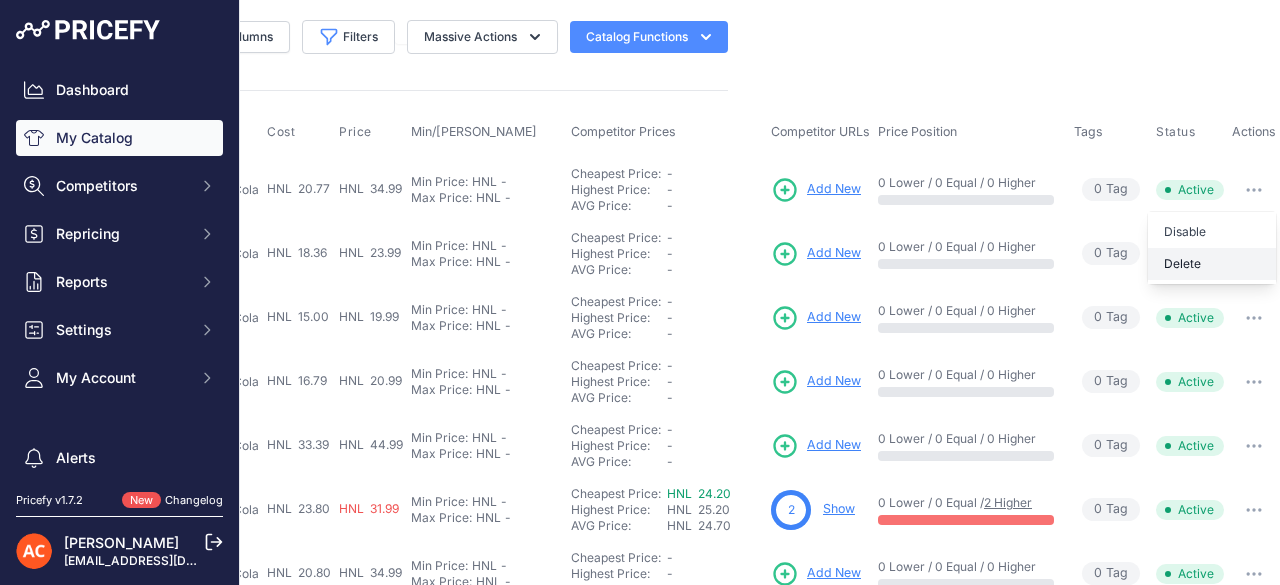 click on "Delete" at bounding box center [1212, 264] 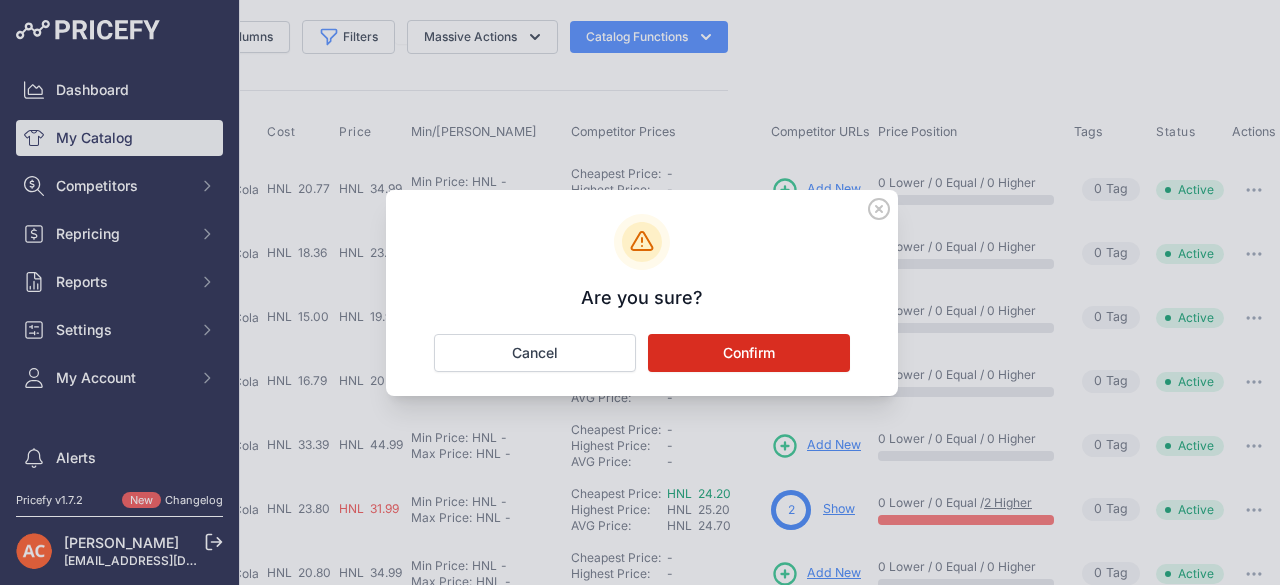 click on "Confirm" at bounding box center (749, 353) 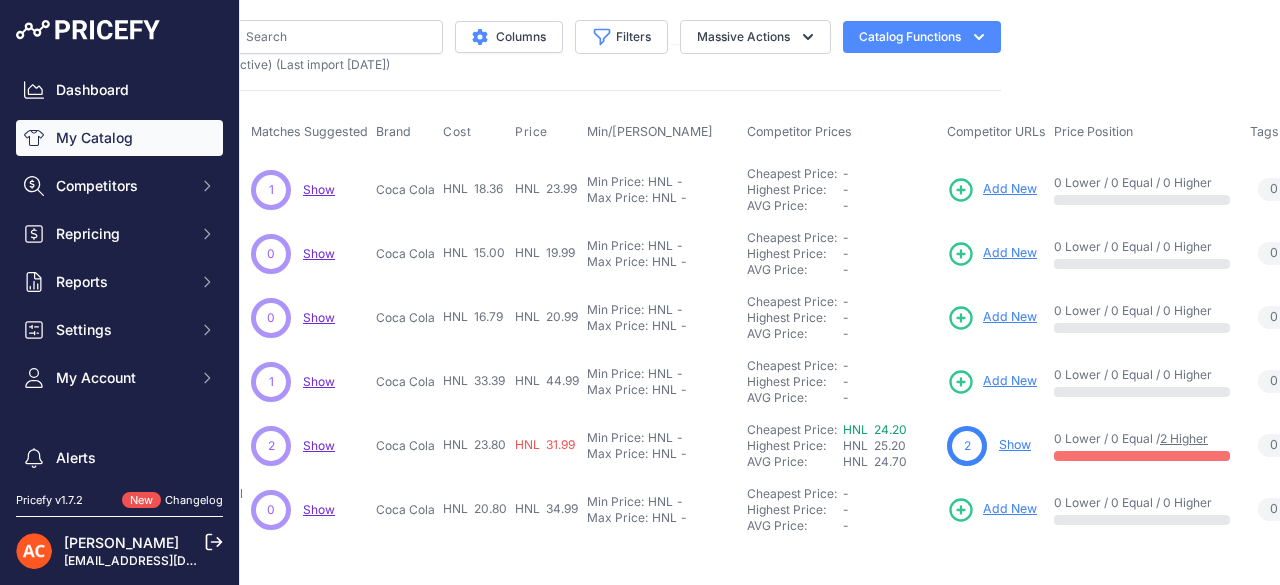scroll, scrollTop: 0, scrollLeft: 440, axis: horizontal 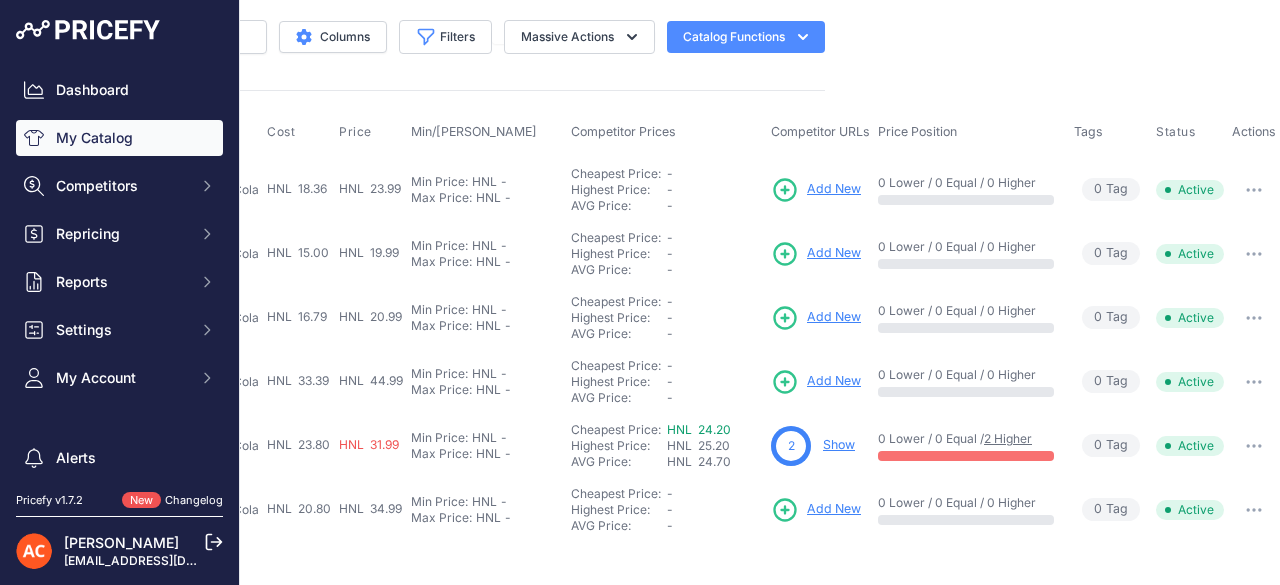 click at bounding box center [1254, 190] 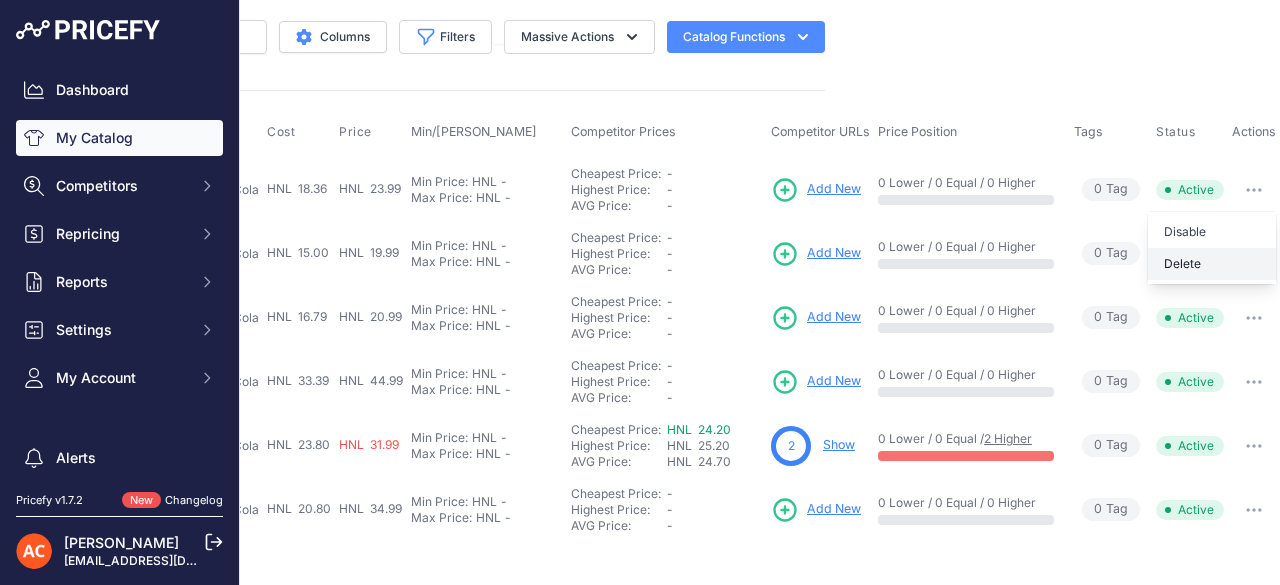click on "Delete" at bounding box center (1212, 264) 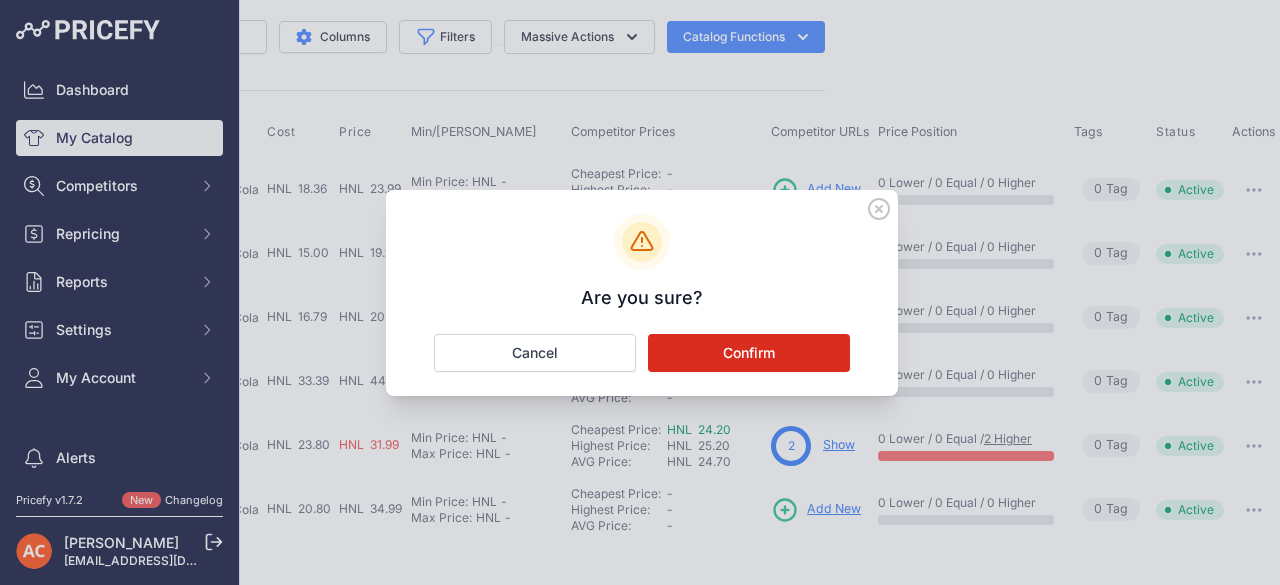 click on "Confirm" at bounding box center (749, 353) 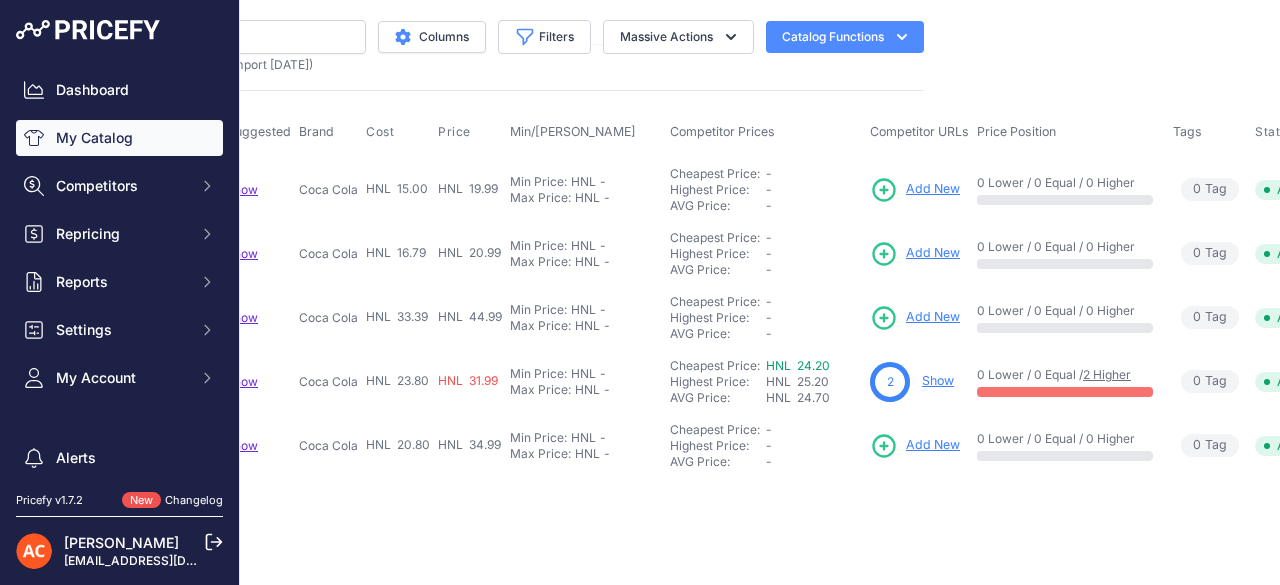 scroll, scrollTop: 0, scrollLeft: 440, axis: horizontal 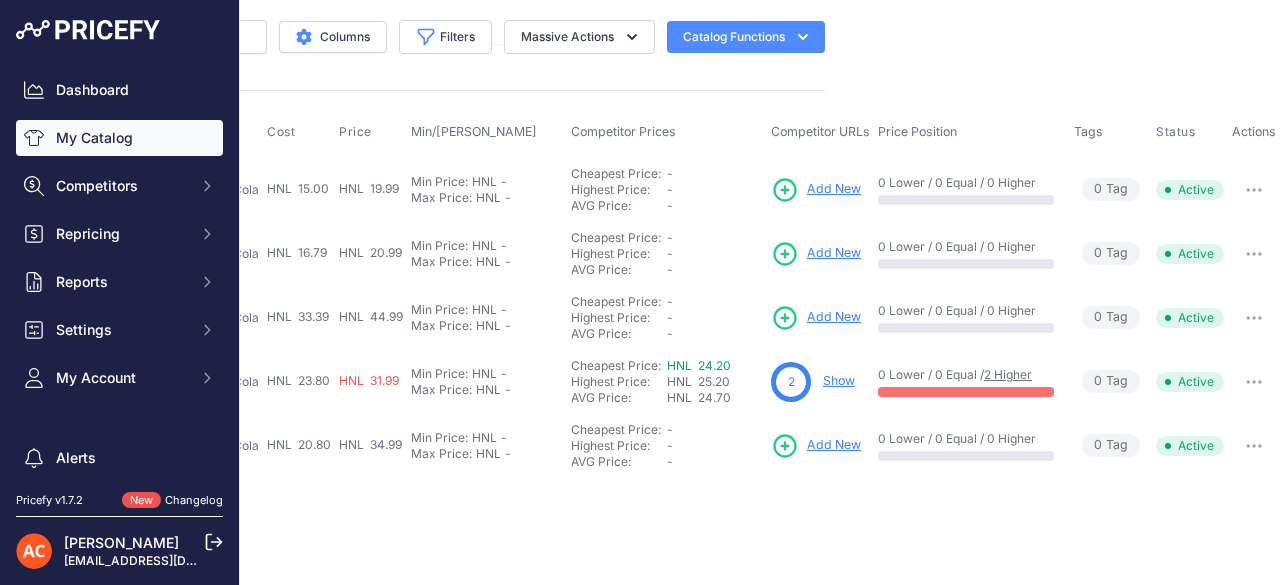 click at bounding box center (1254, 190) 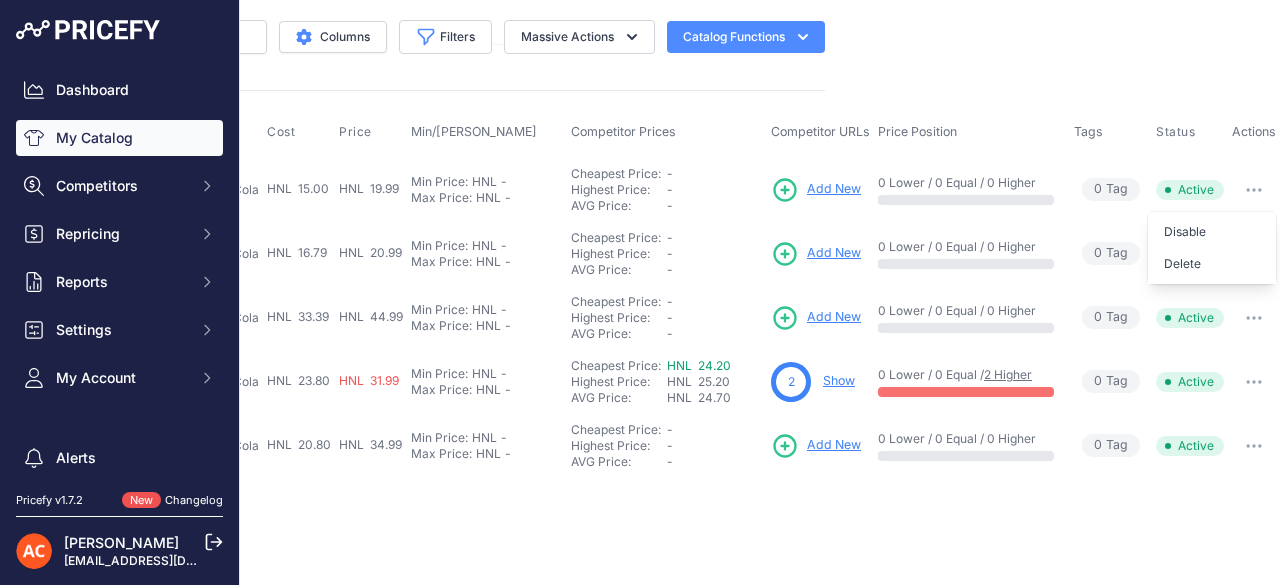 click on "Delete" at bounding box center [1212, 264] 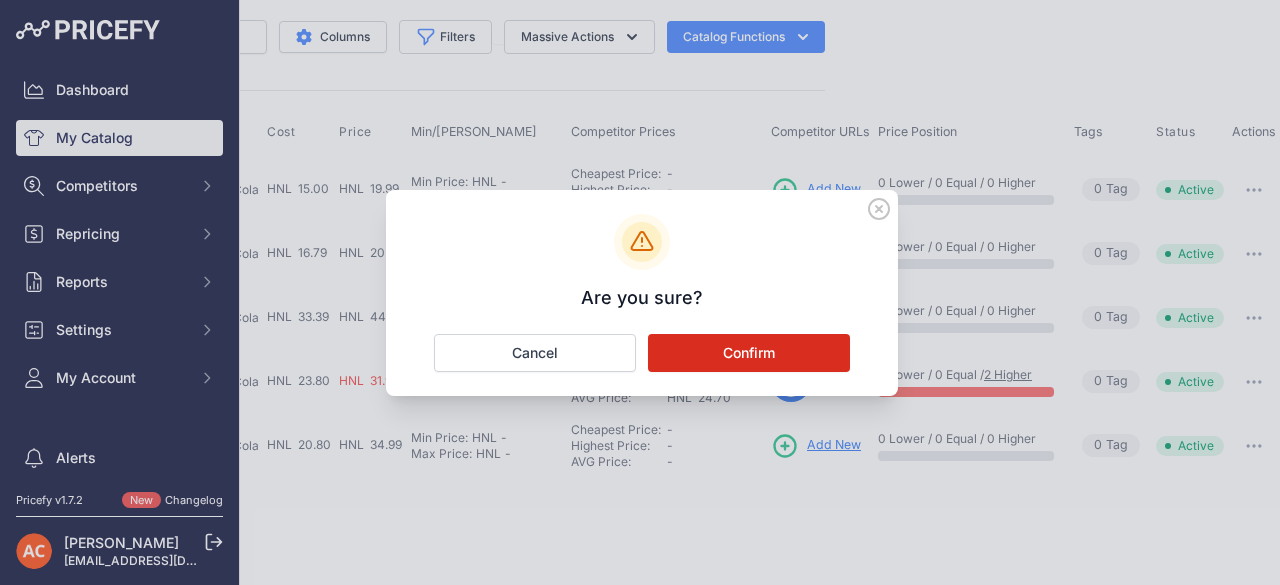 click on "Confirm" at bounding box center (749, 353) 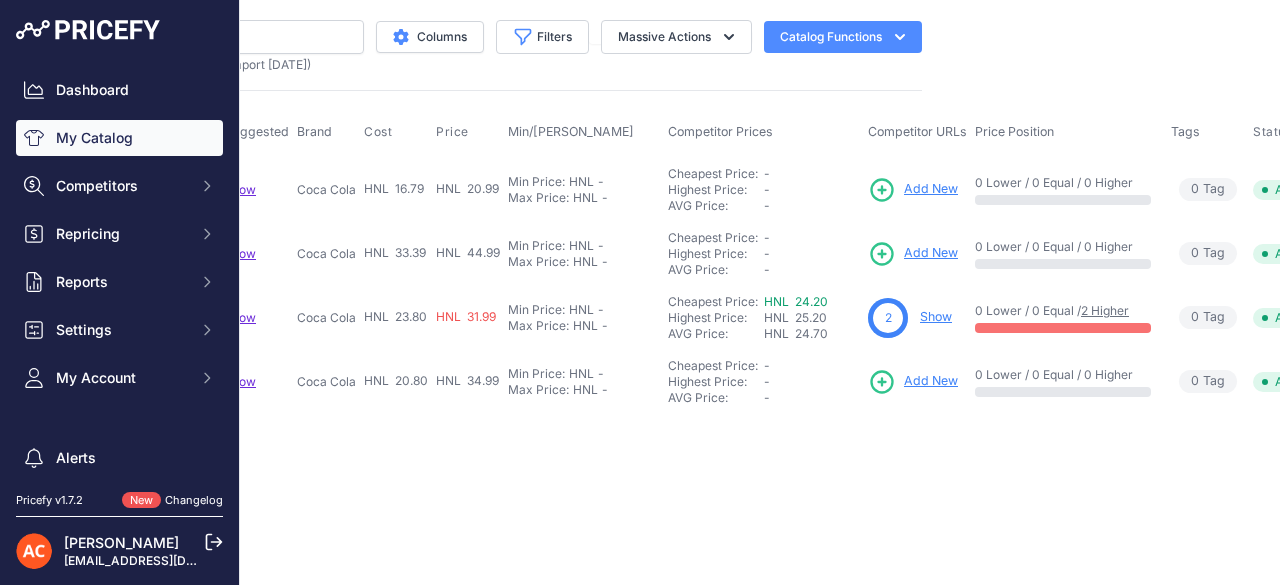 scroll, scrollTop: 0, scrollLeft: 440, axis: horizontal 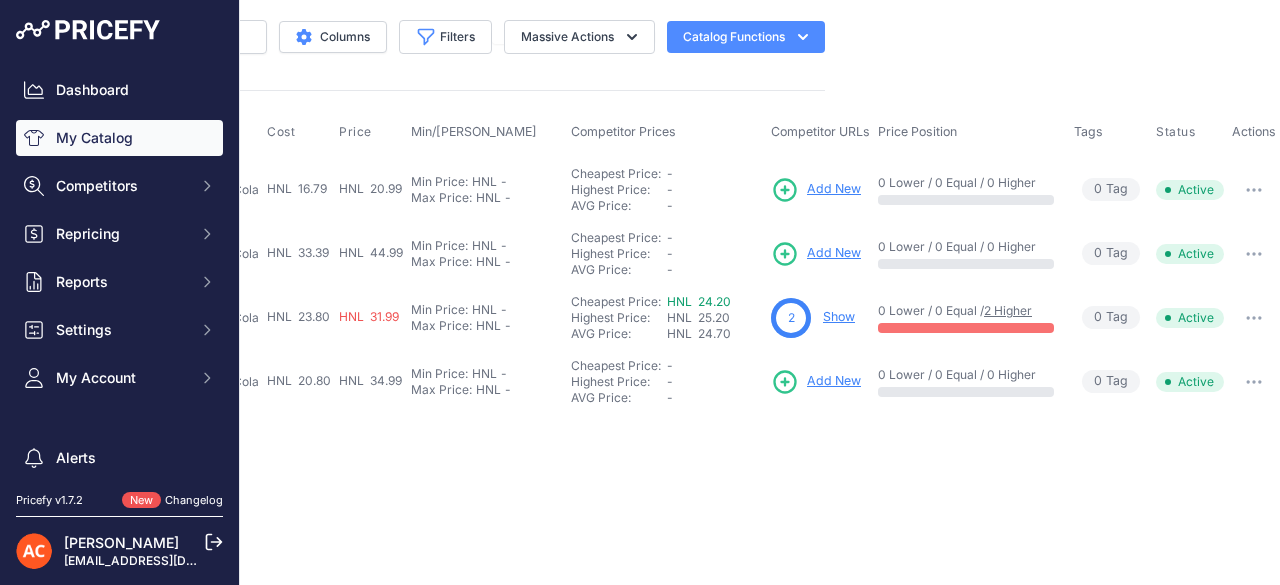 click at bounding box center (1254, 190) 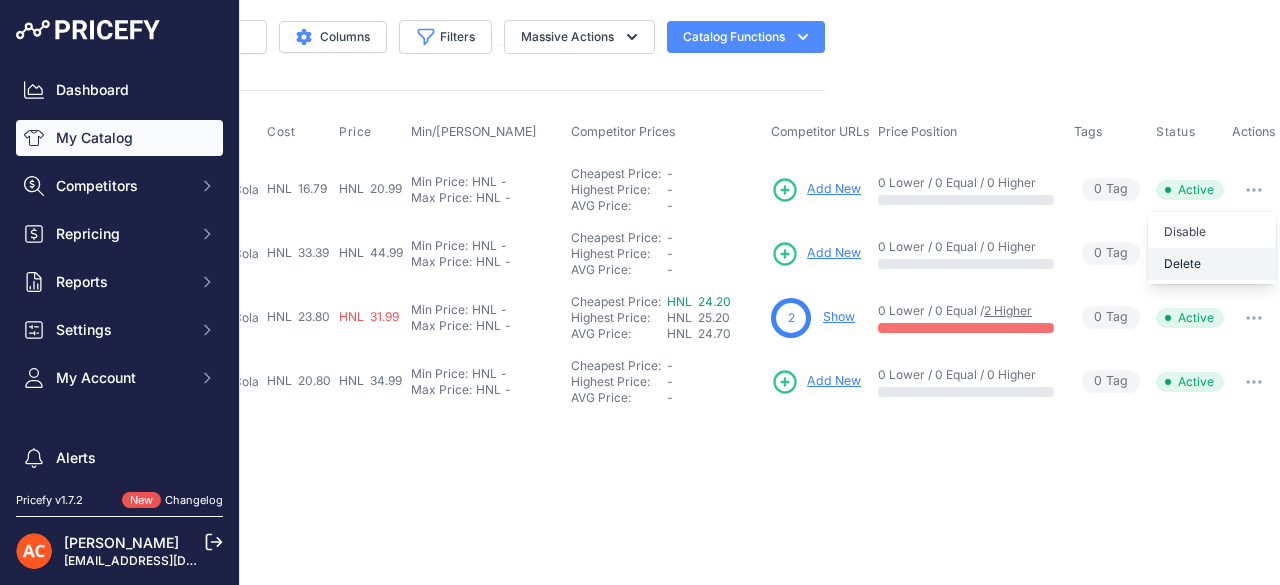 click on "Delete" at bounding box center (1212, 264) 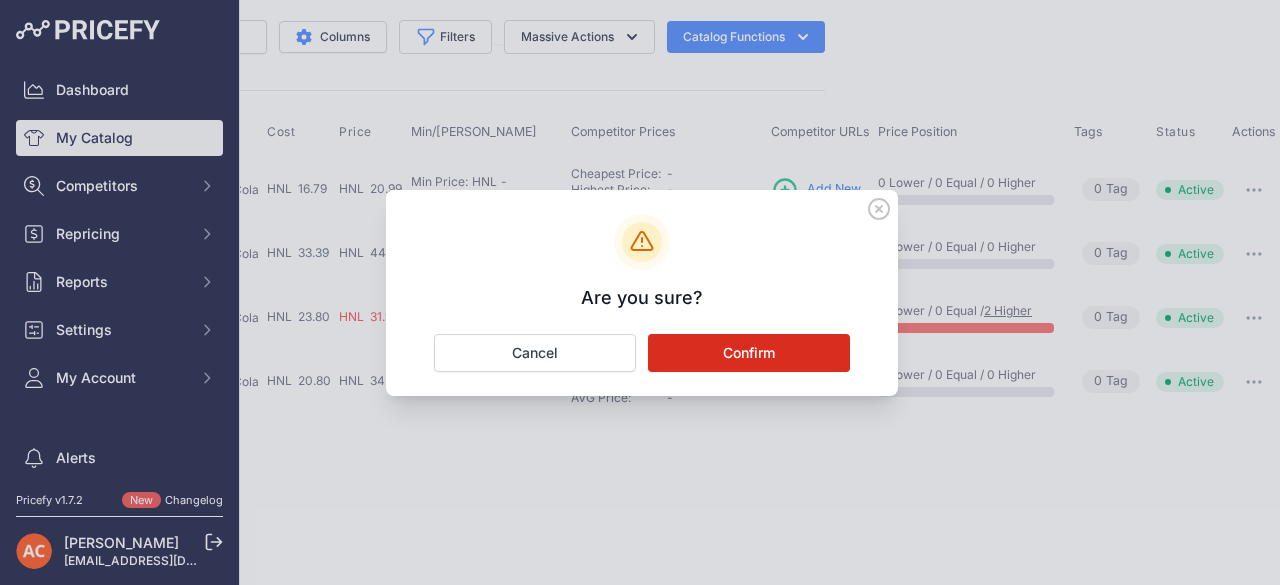 click on "Confirm" at bounding box center [749, 353] 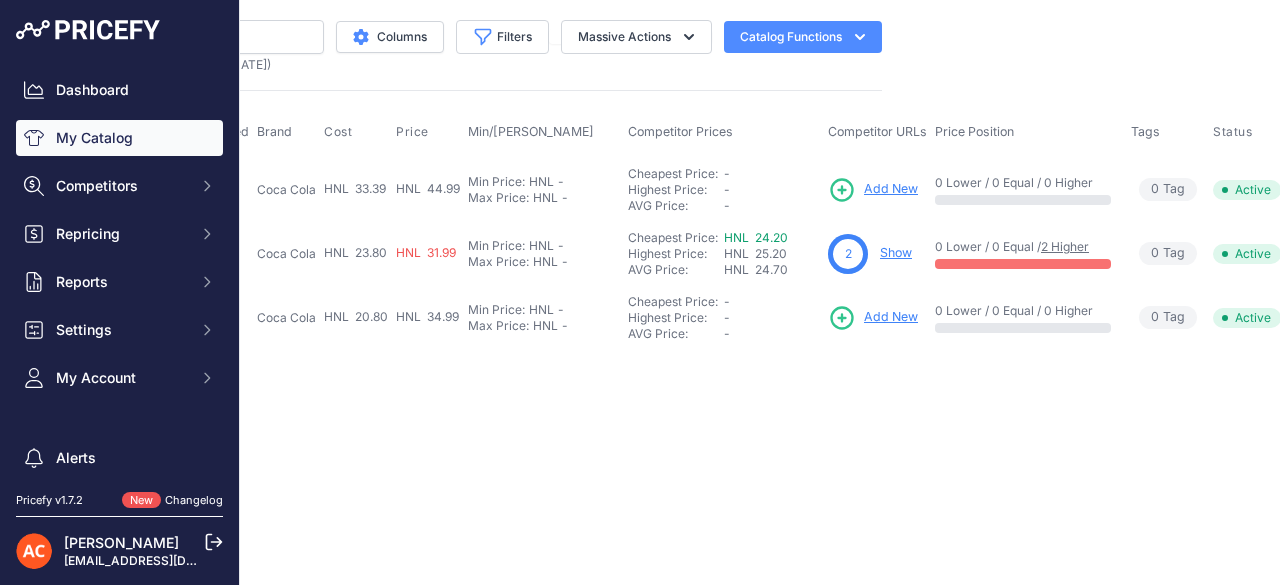 scroll, scrollTop: 0, scrollLeft: 440, axis: horizontal 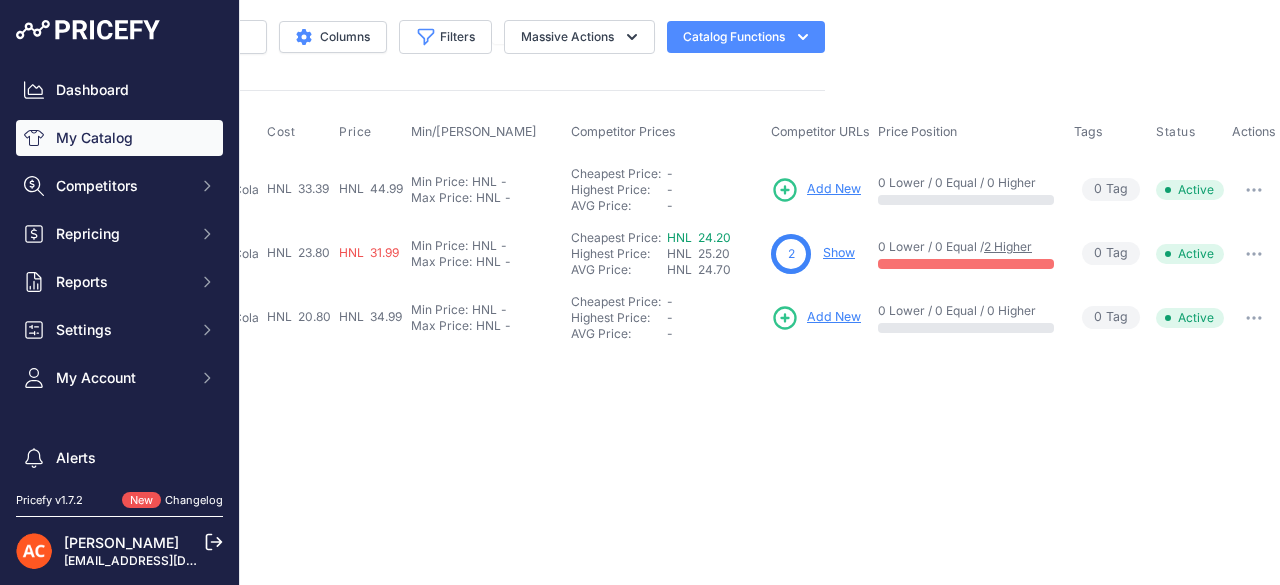 click at bounding box center (1254, 190) 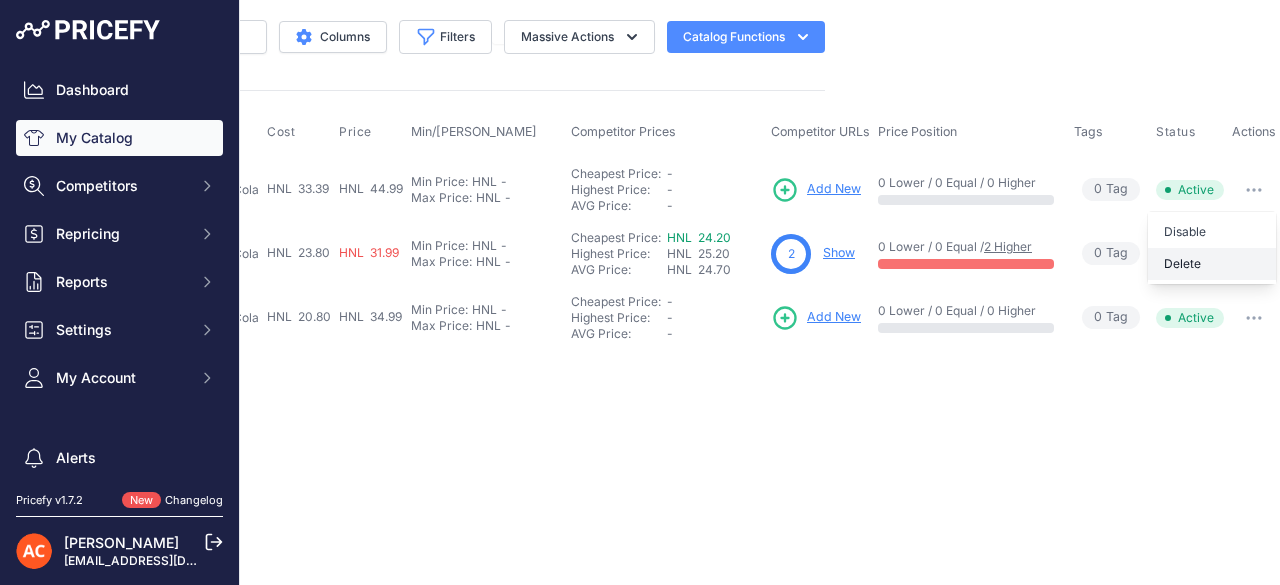 click on "Delete" at bounding box center (1212, 264) 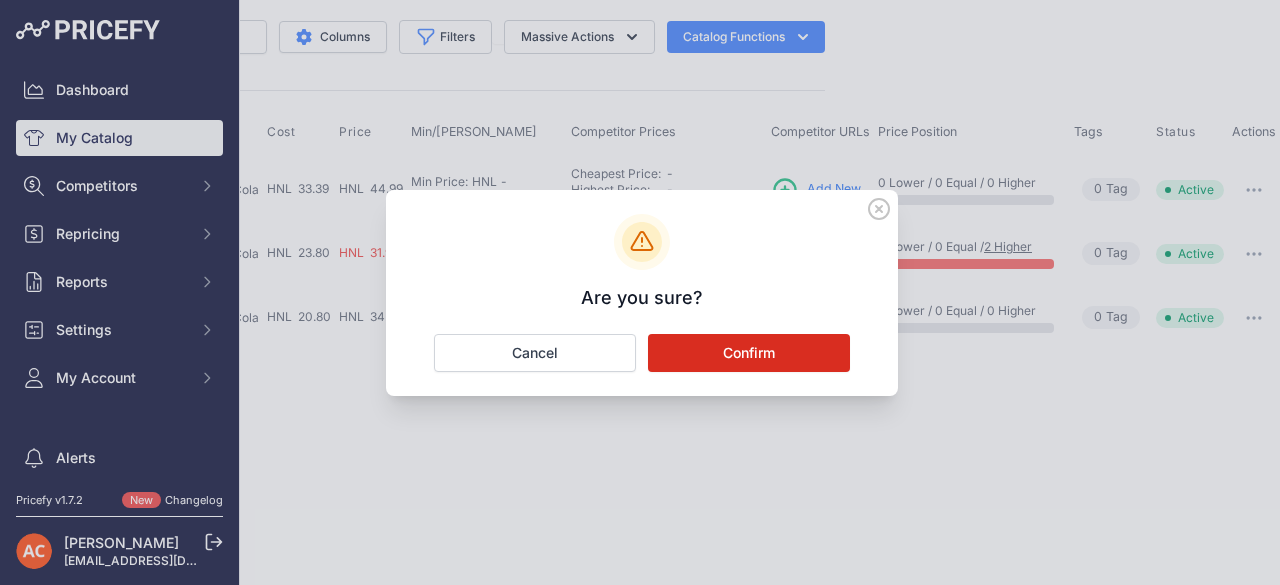click on "Confirm" at bounding box center [749, 353] 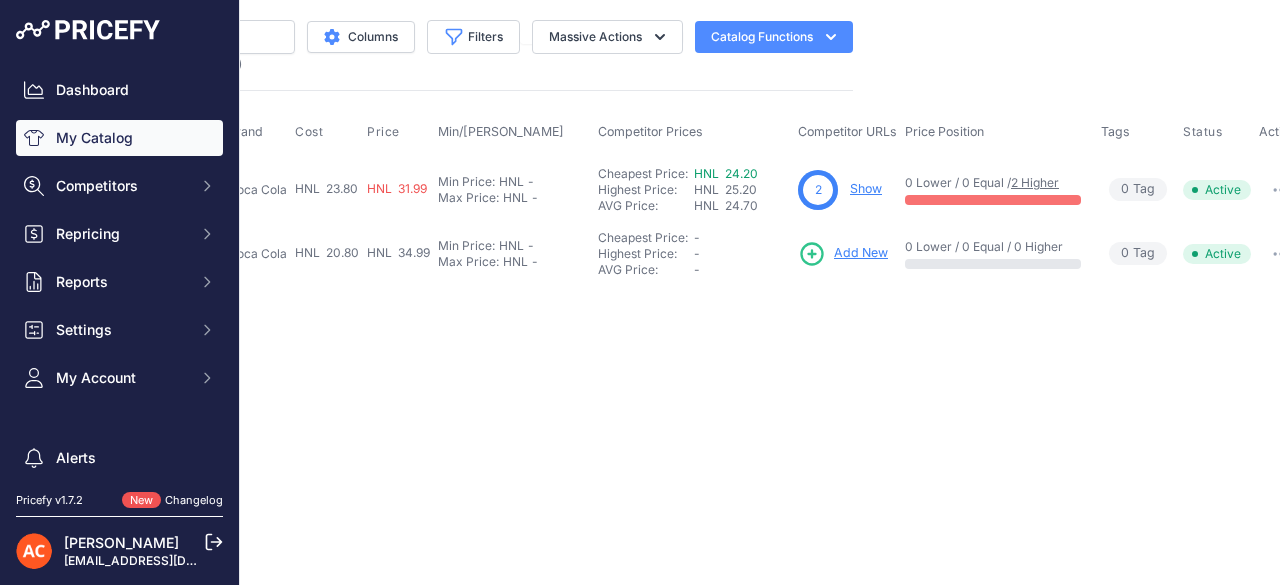 scroll, scrollTop: 0, scrollLeft: 440, axis: horizontal 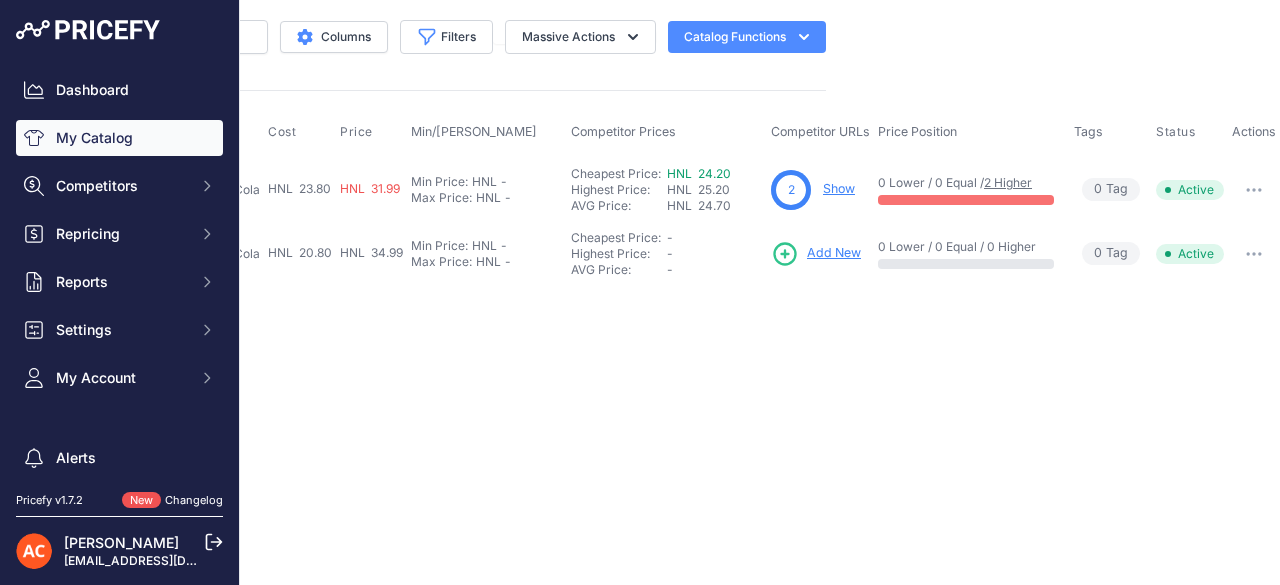 click at bounding box center [1254, 190] 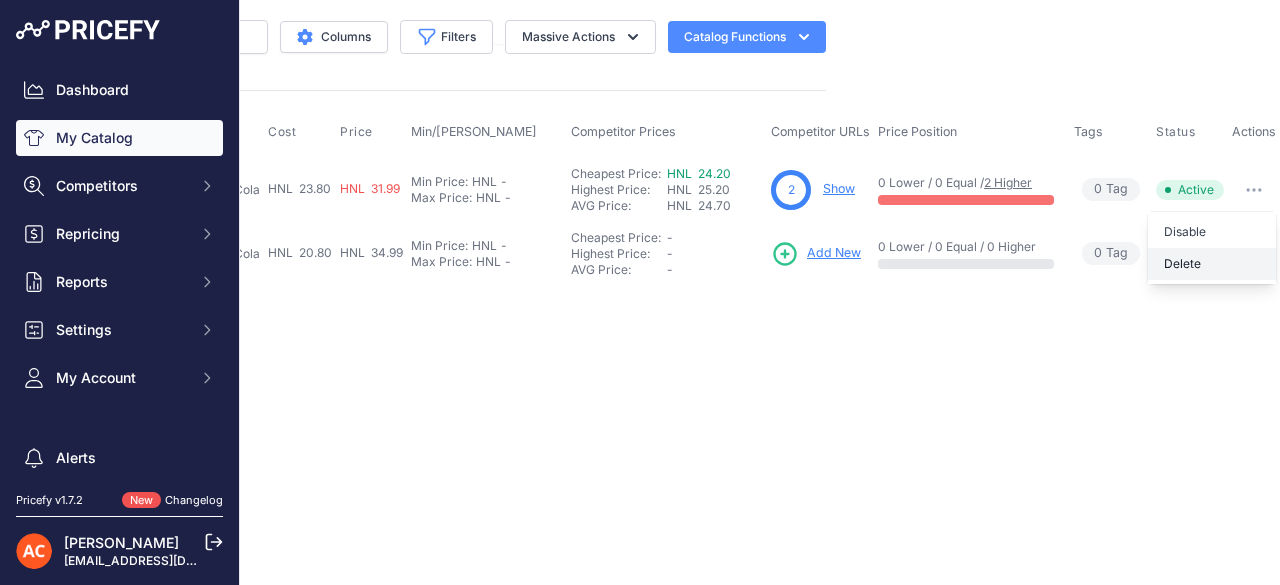 click on "Delete" at bounding box center [1212, 264] 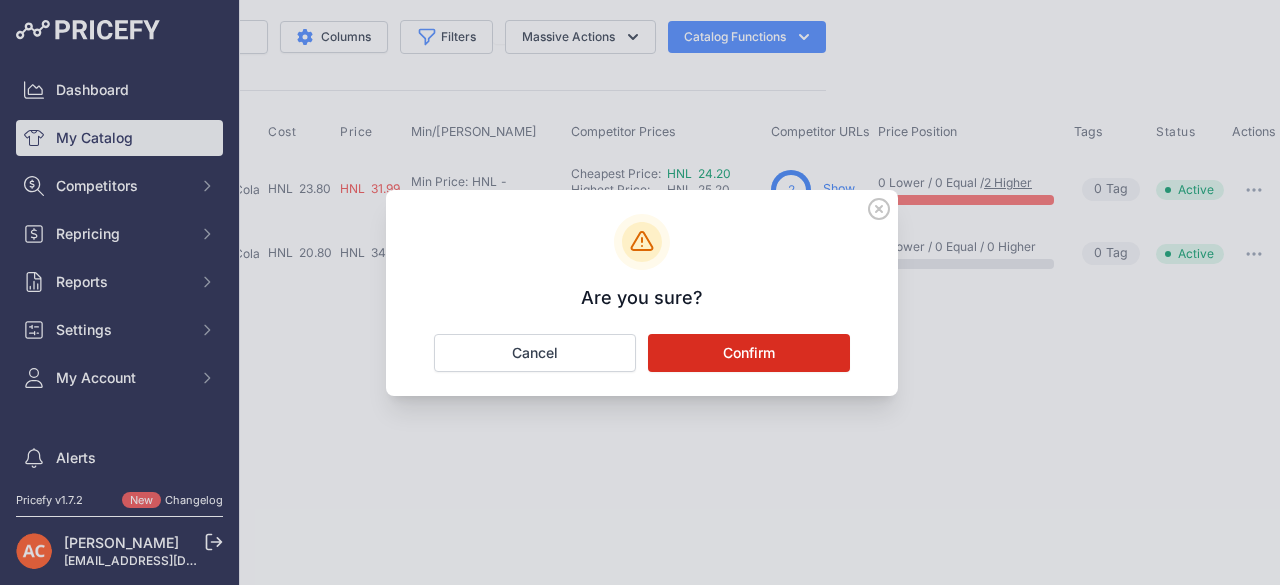 click on "Confirm" at bounding box center [749, 353] 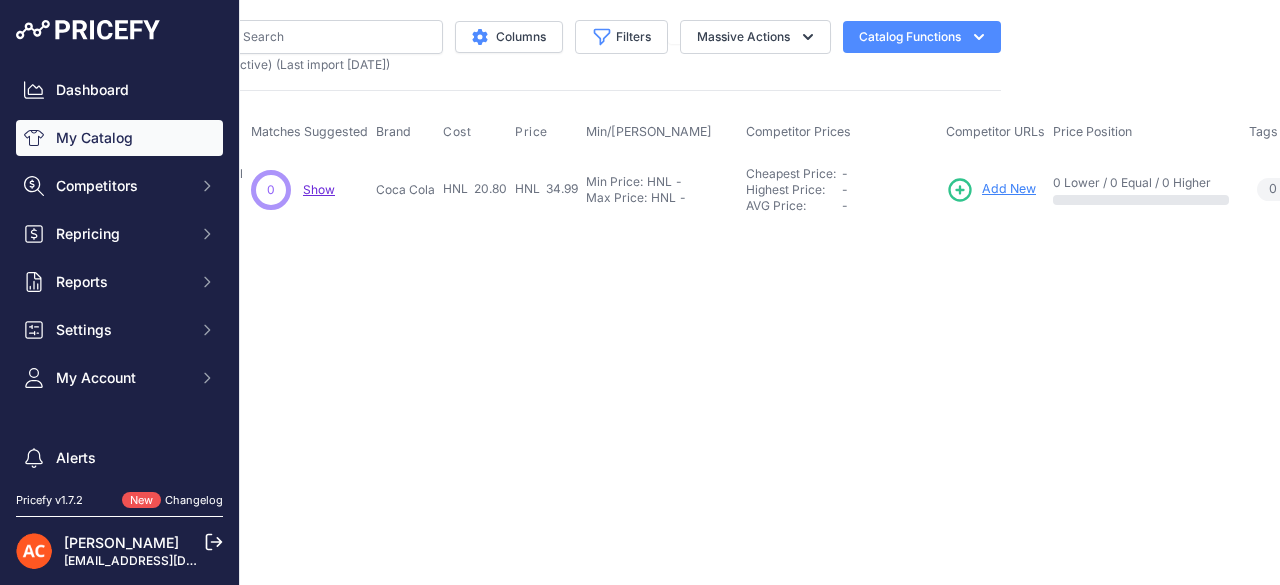scroll, scrollTop: 0, scrollLeft: 440, axis: horizontal 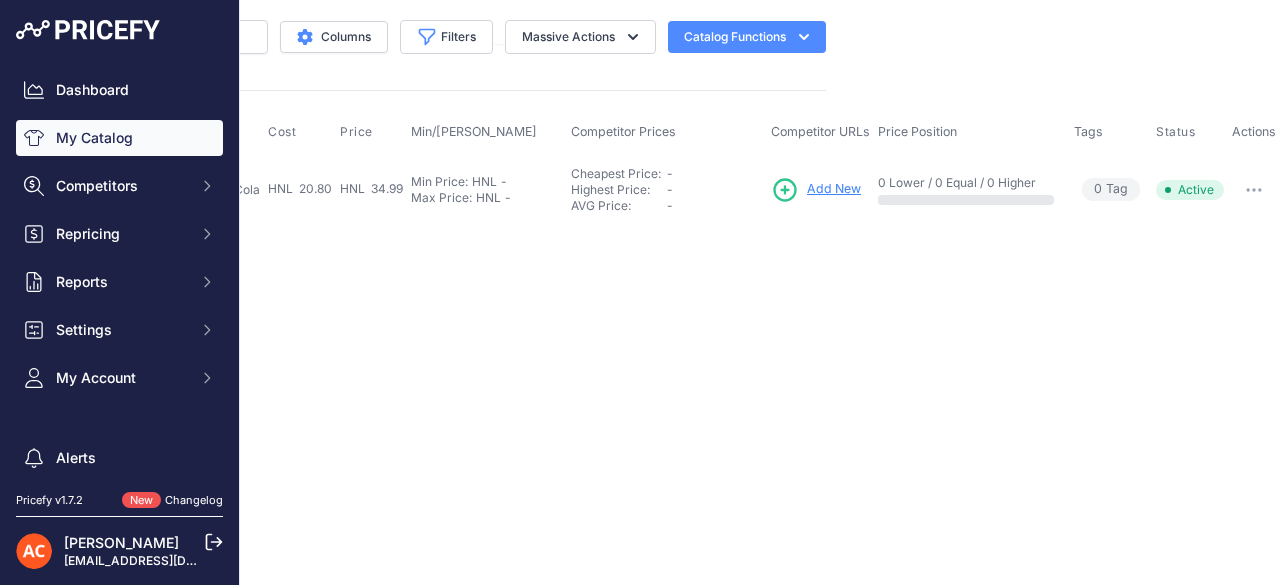 click 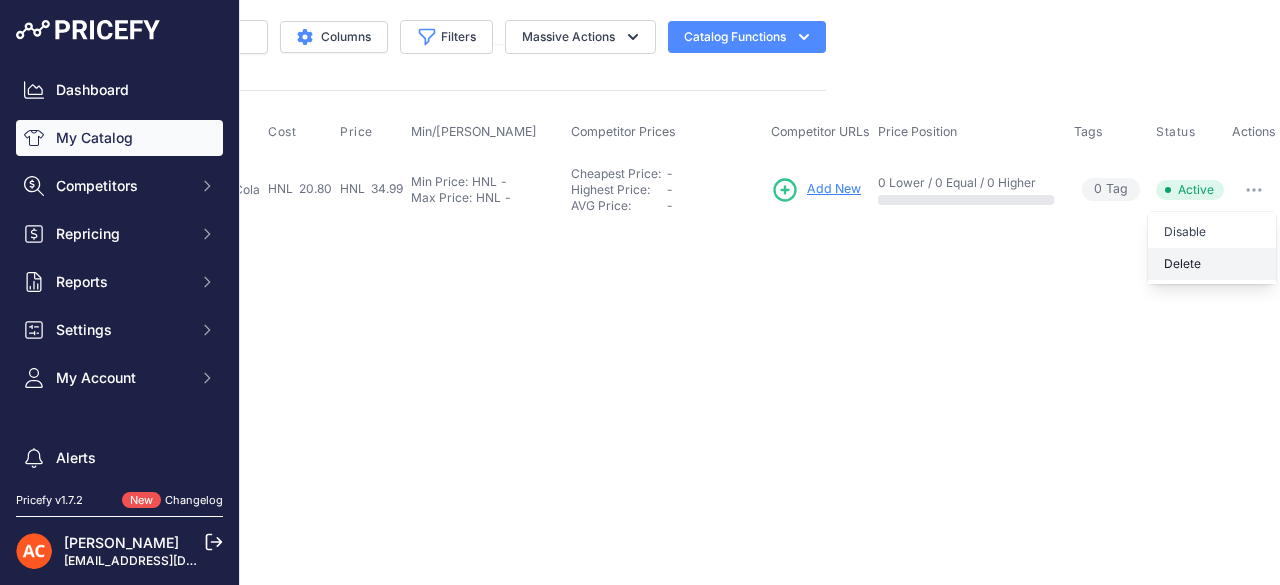 click on "Delete" at bounding box center [1212, 264] 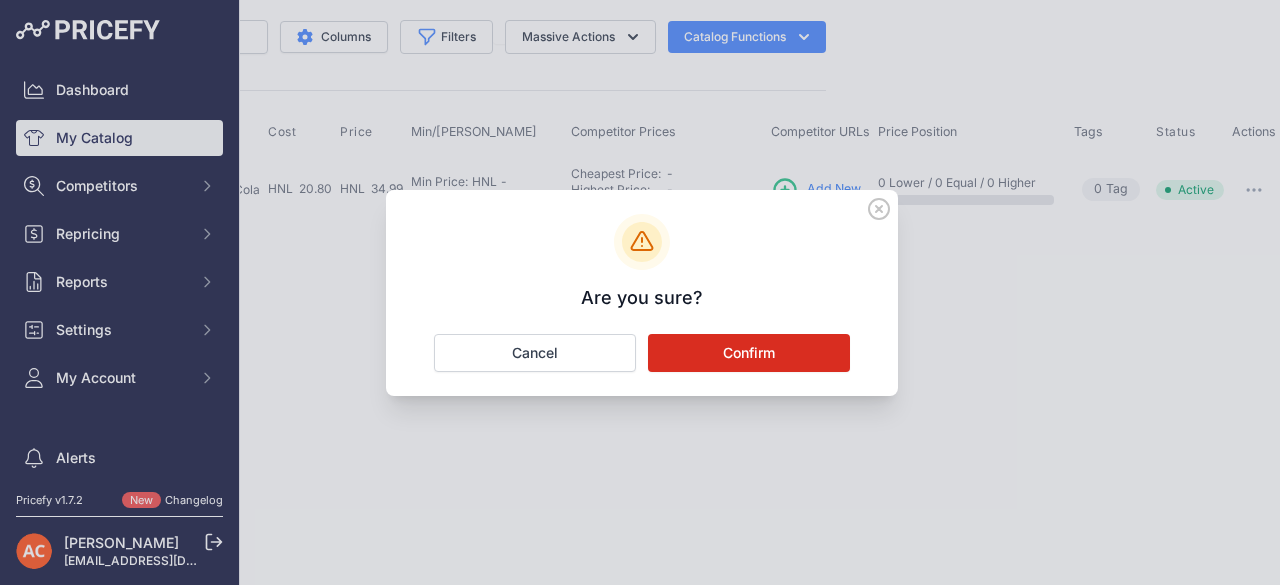 click on "Are you sure?
Confirm
Cancel" at bounding box center (642, 293) 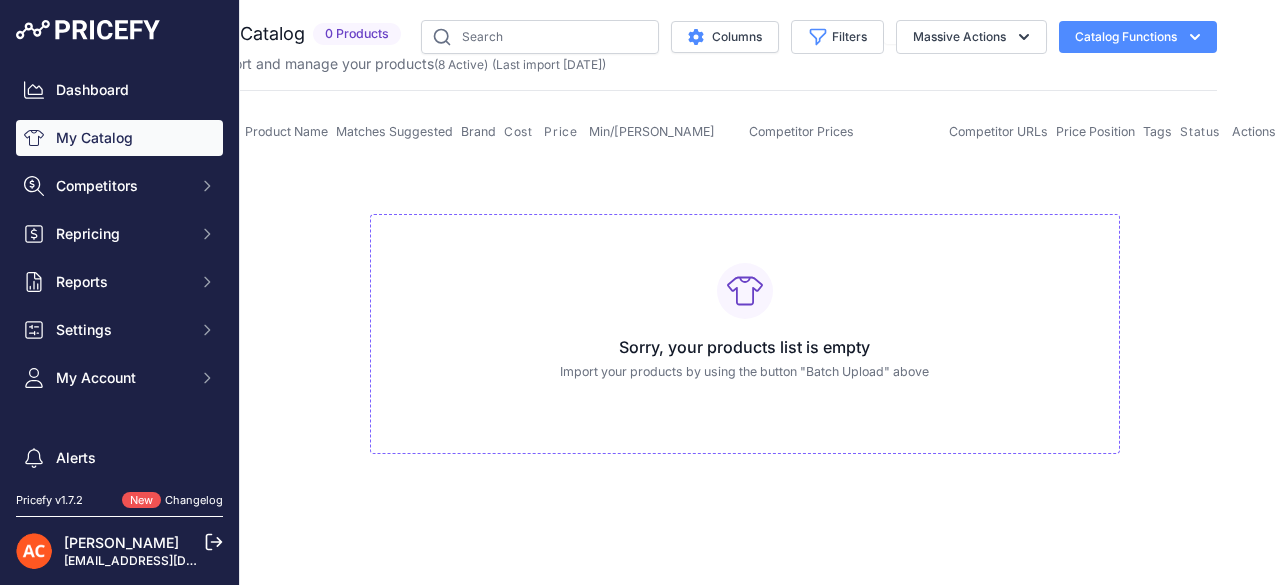 scroll, scrollTop: 0, scrollLeft: 0, axis: both 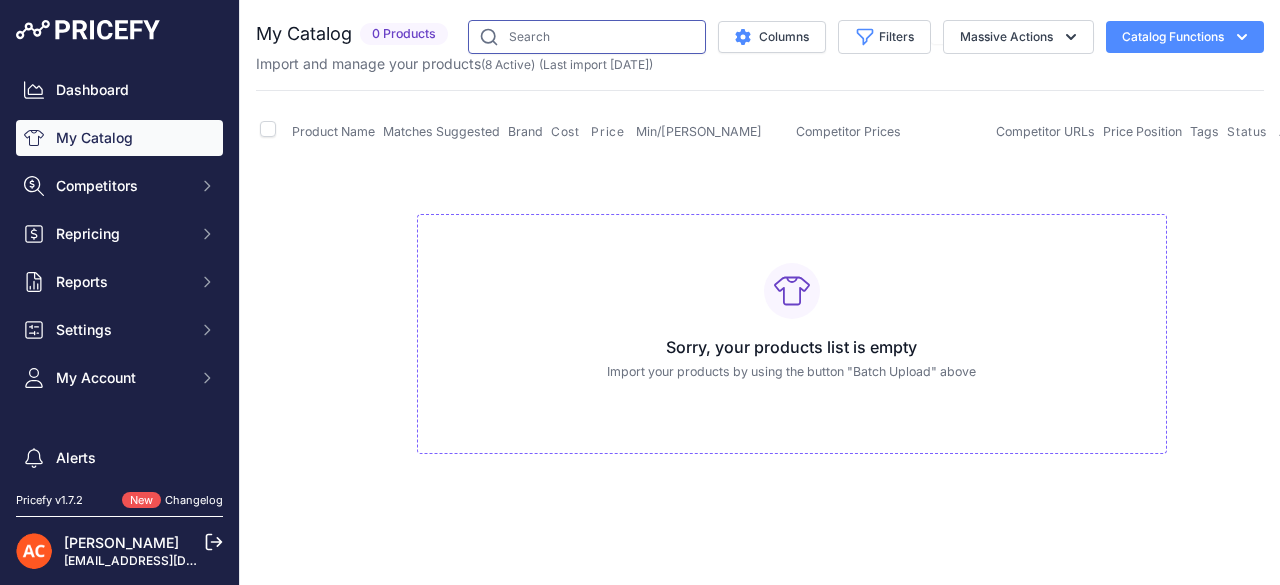 click at bounding box center (587, 37) 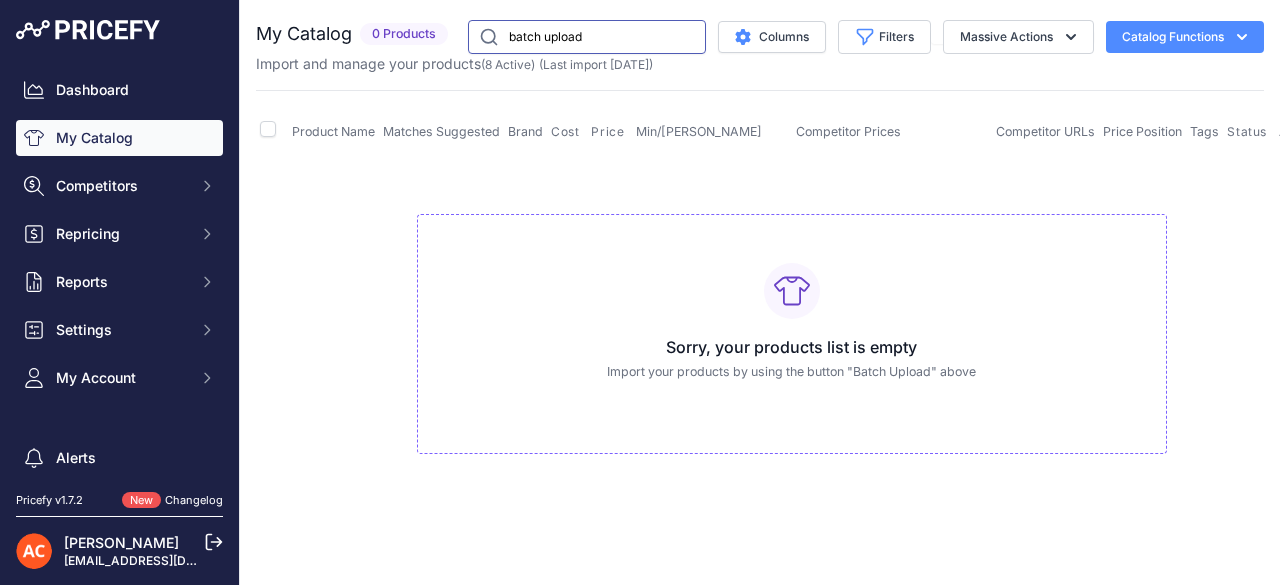 type on "batch upload" 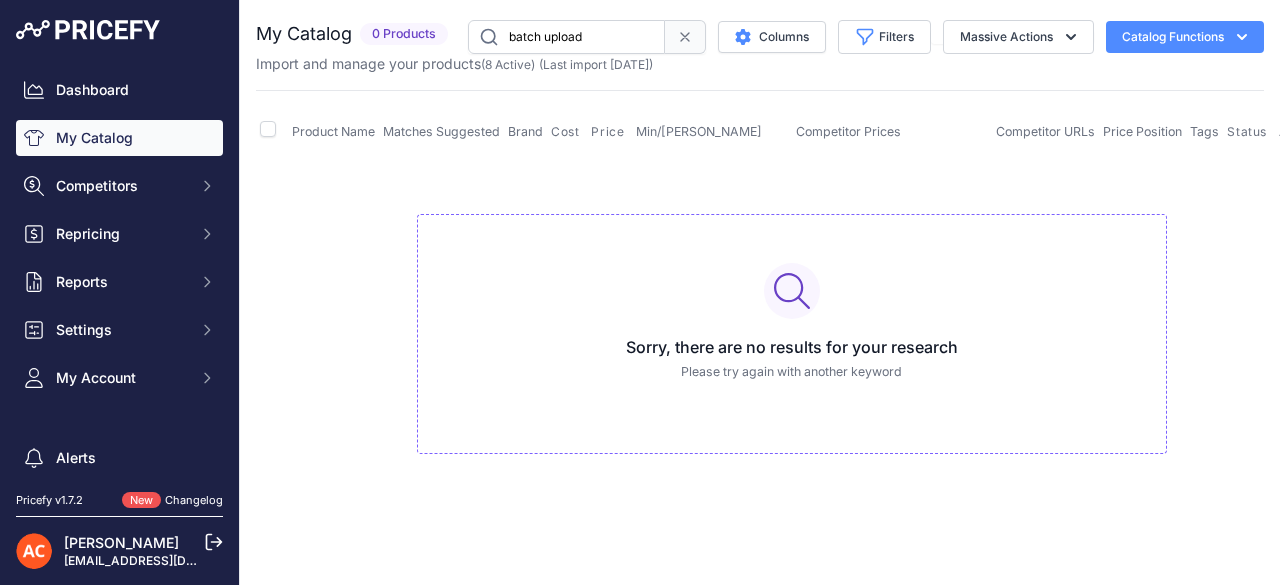 click 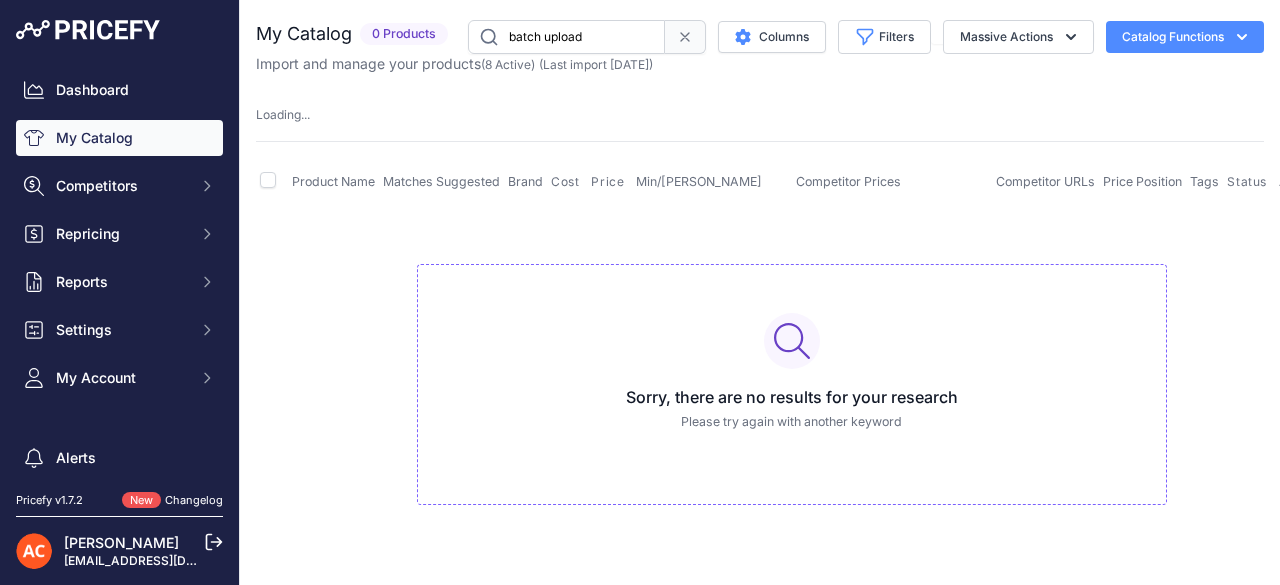 type 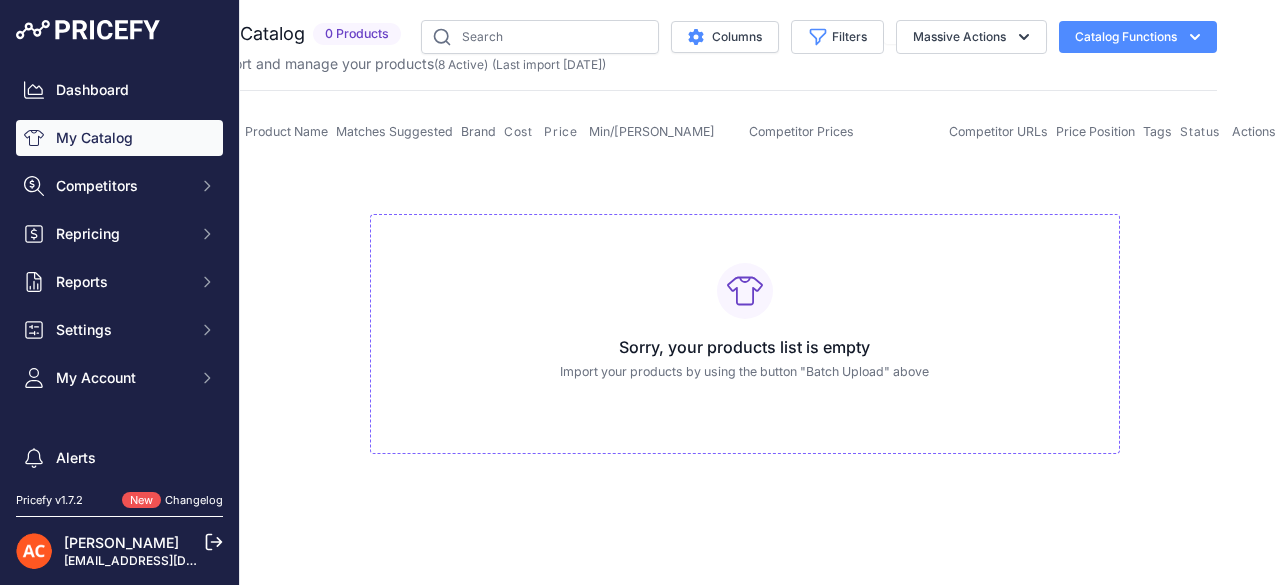 scroll, scrollTop: 0, scrollLeft: 0, axis: both 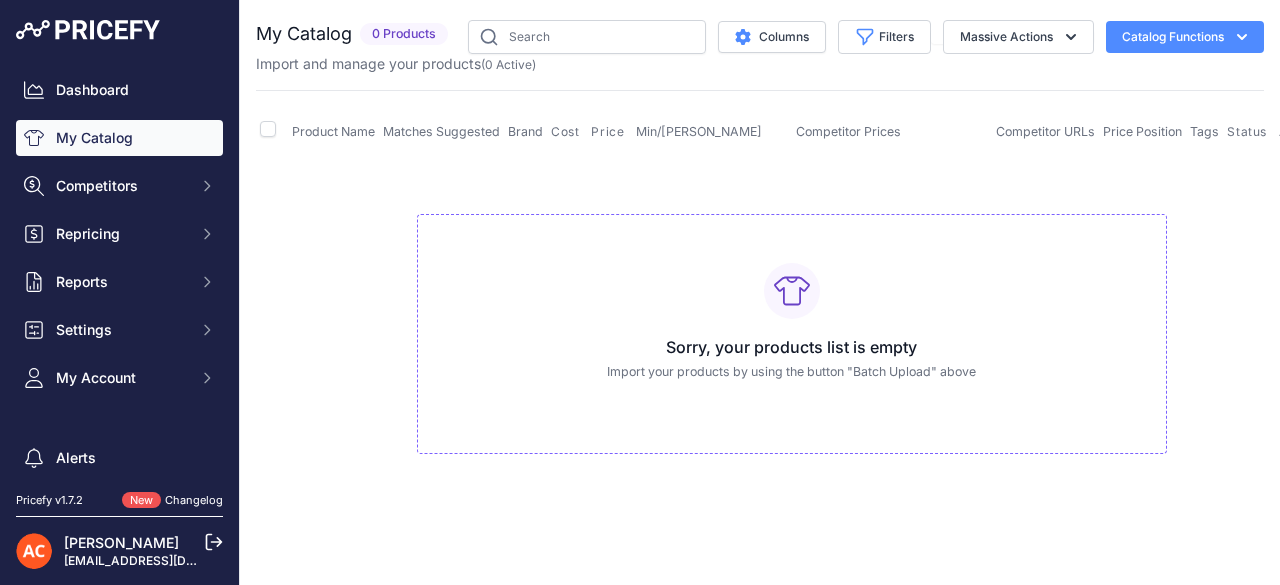 click on "My Catalog
0
Products" at bounding box center (760, 257) 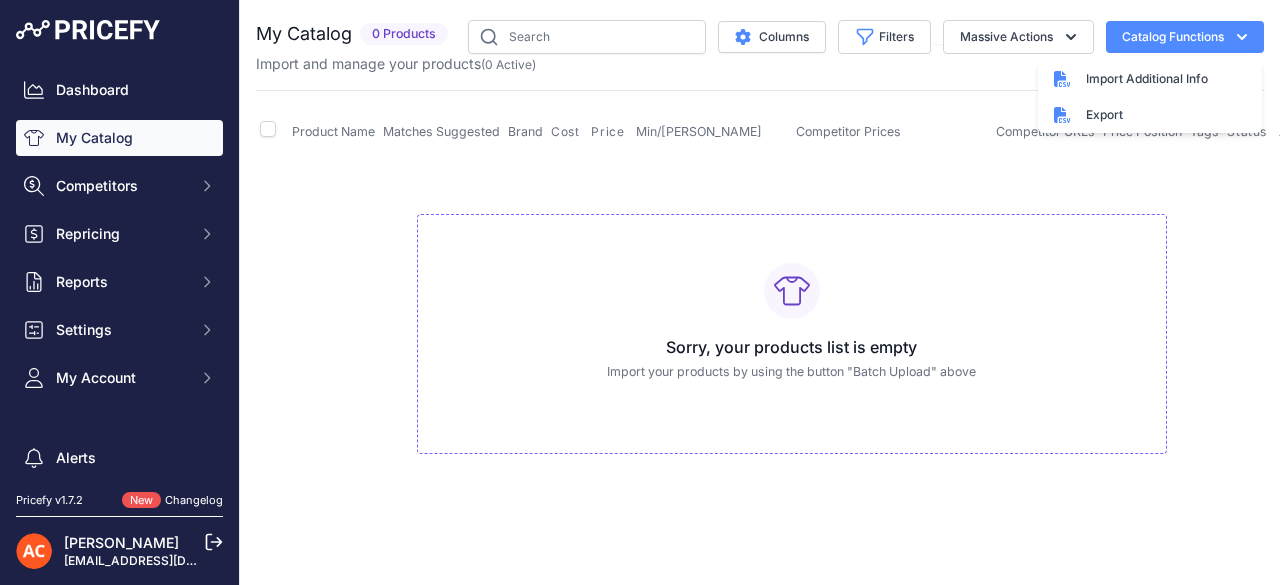 click on "Catalog Functions" at bounding box center (1185, 37) 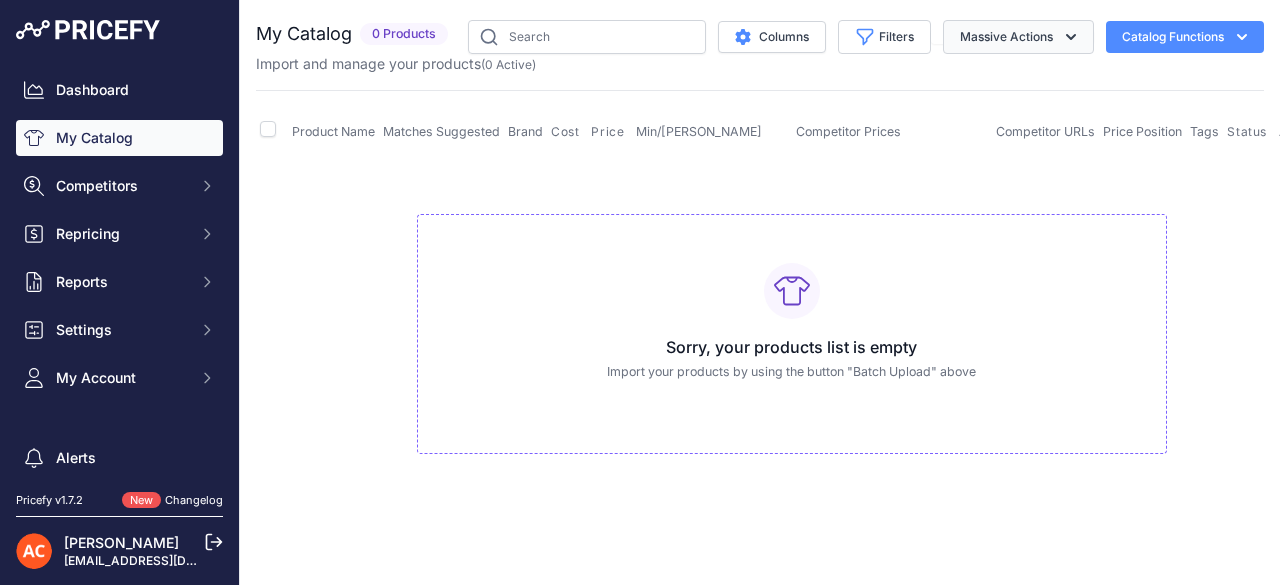 click 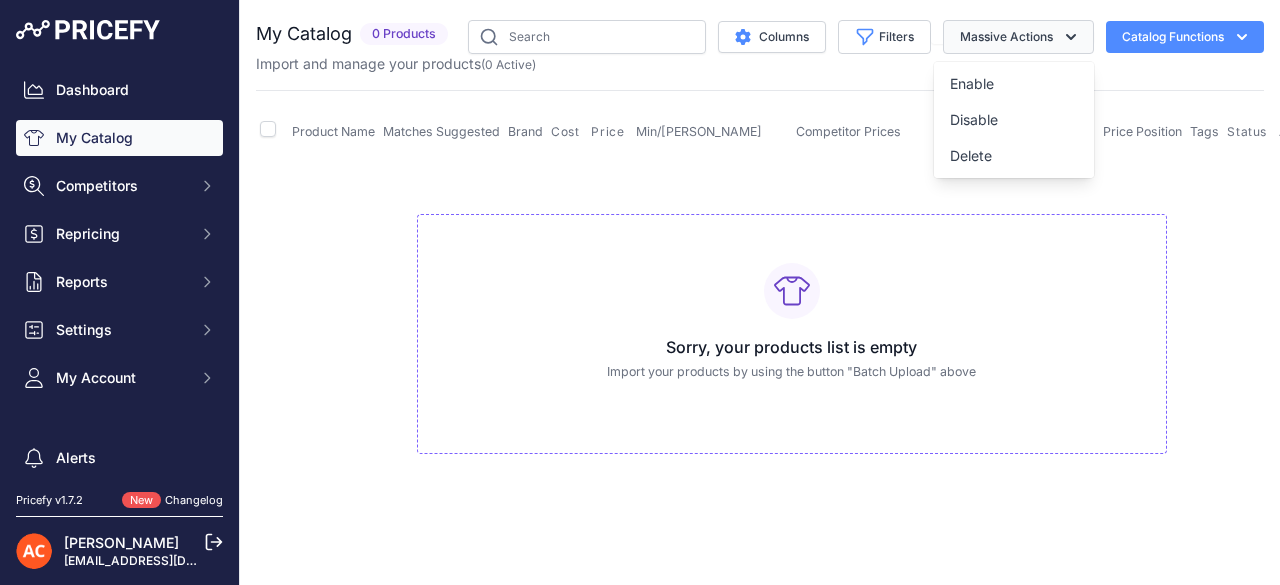 click 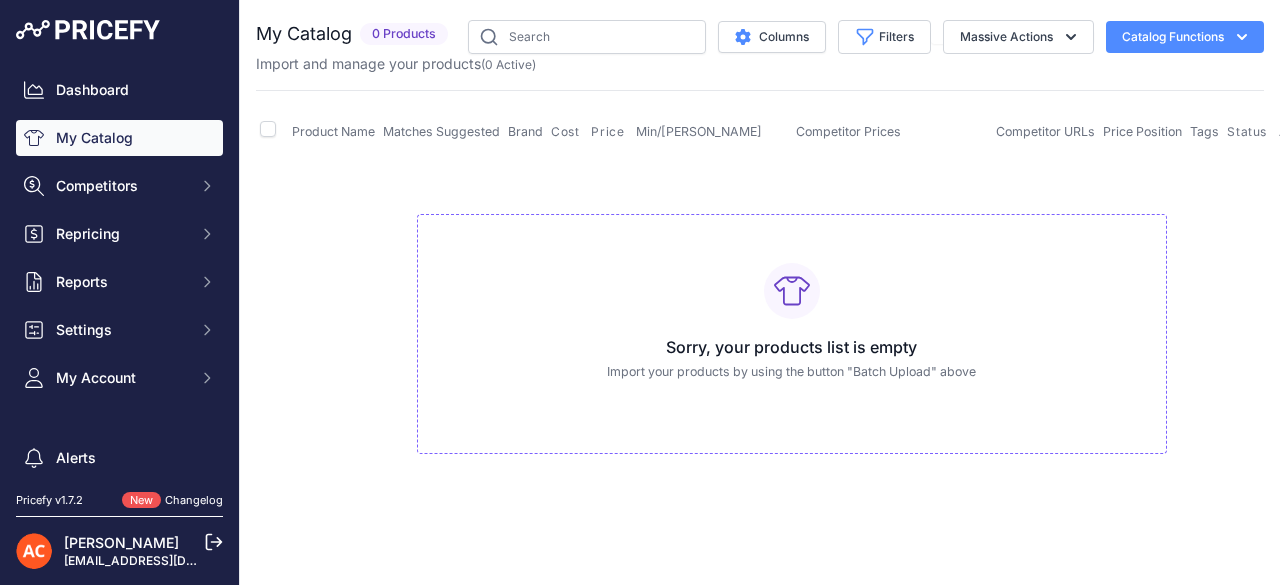 scroll, scrollTop: 0, scrollLeft: 47, axis: horizontal 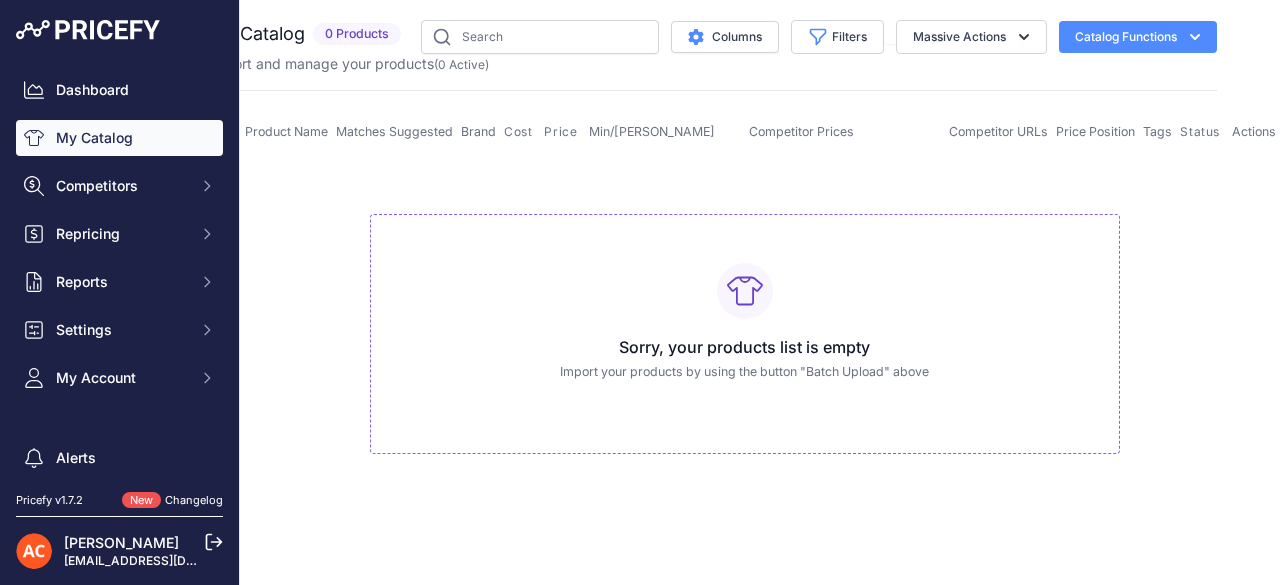 click on "[PERSON_NAME]" at bounding box center [121, 542] 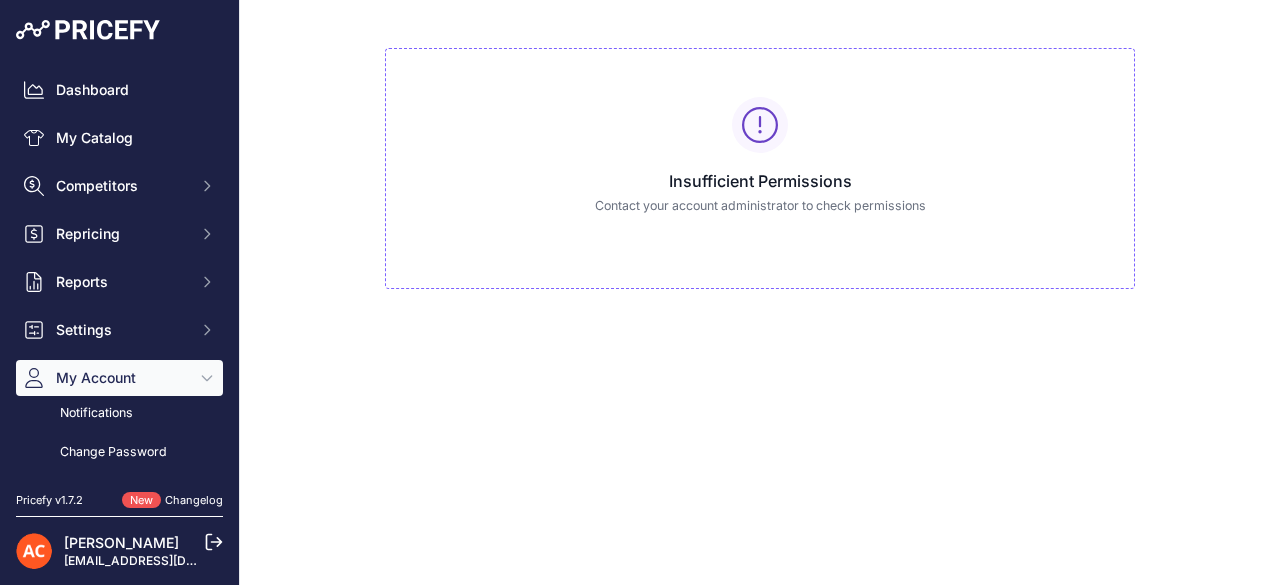 scroll, scrollTop: 0, scrollLeft: 0, axis: both 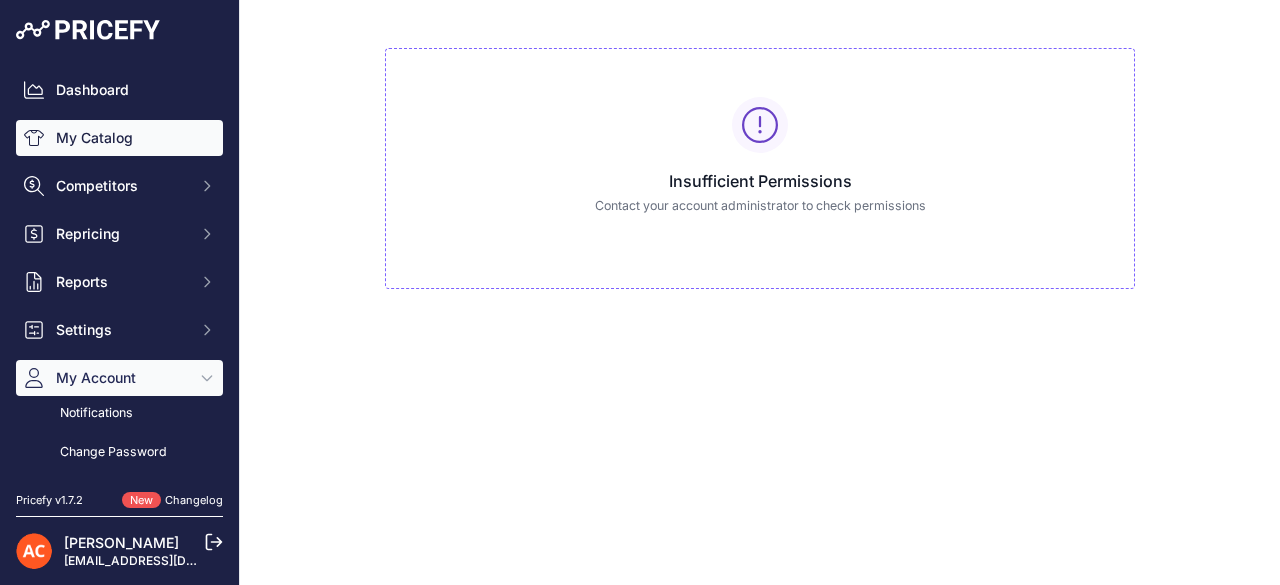 click on "My Catalog" at bounding box center (119, 138) 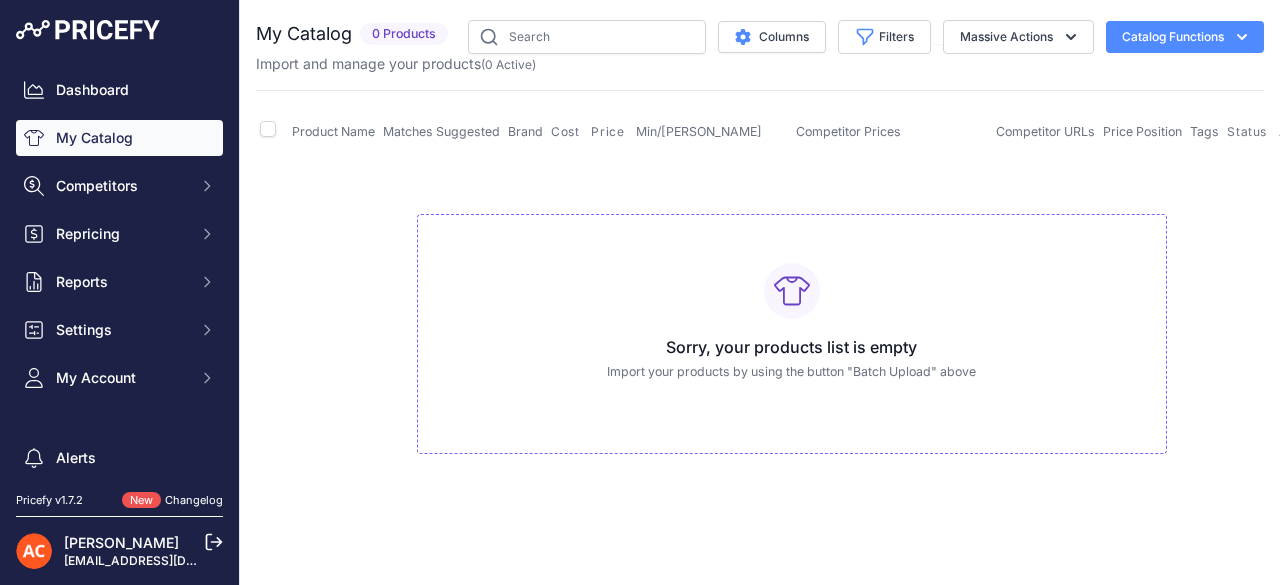scroll, scrollTop: 0, scrollLeft: 0, axis: both 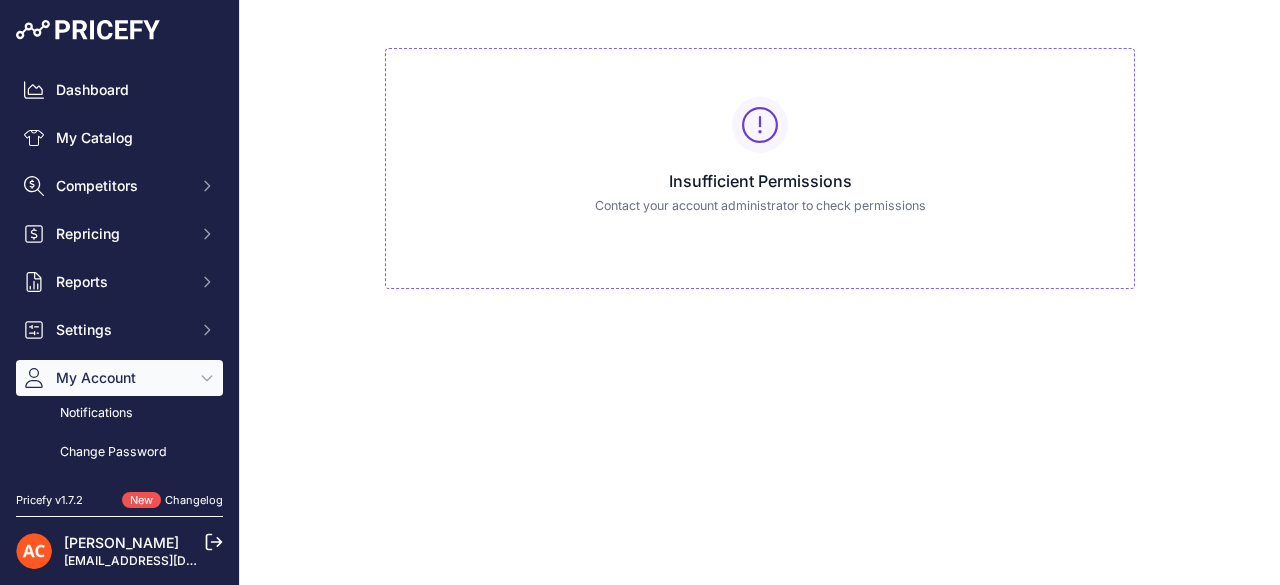 drag, startPoint x: 876, startPoint y: 181, endPoint x: 682, endPoint y: 189, distance: 194.16487 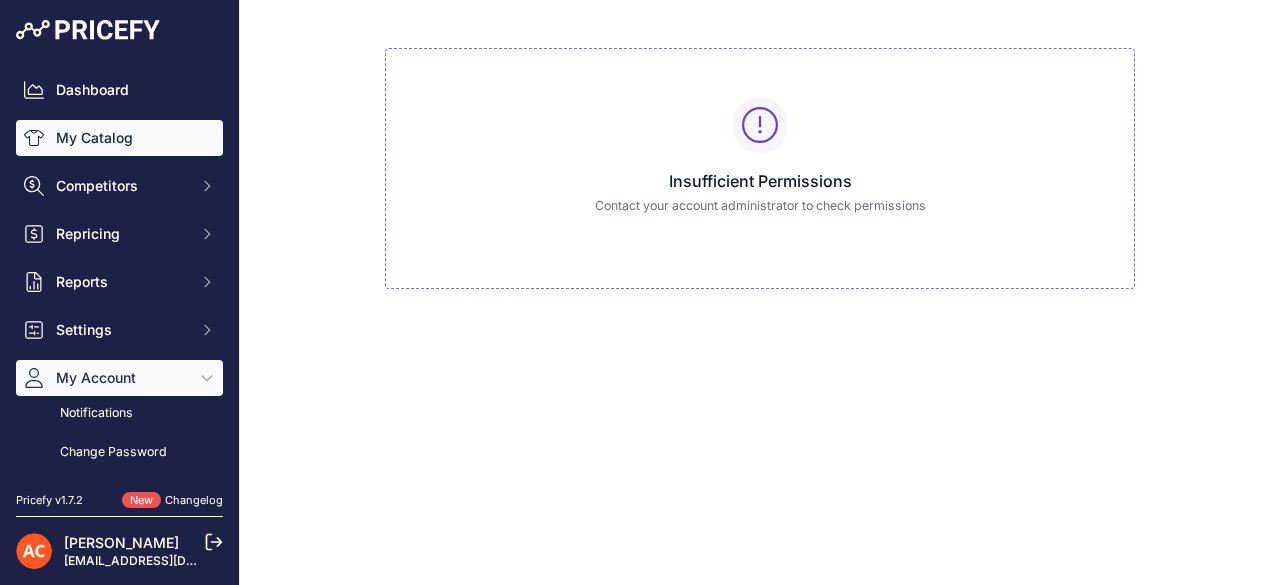 click on "My Catalog" at bounding box center [119, 138] 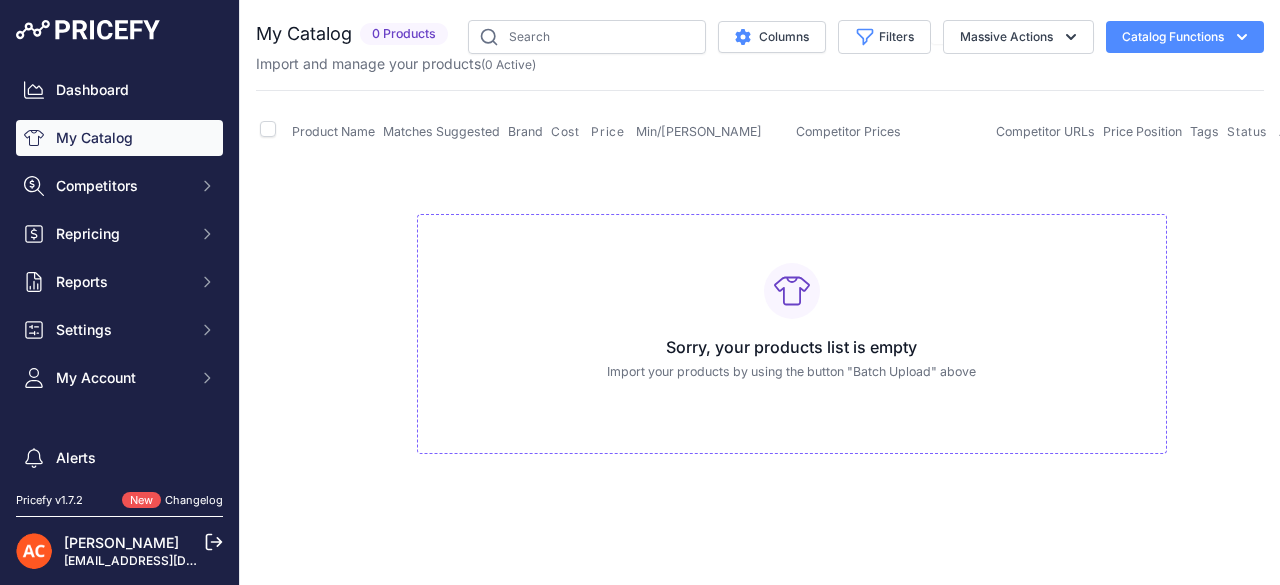 scroll, scrollTop: 0, scrollLeft: 0, axis: both 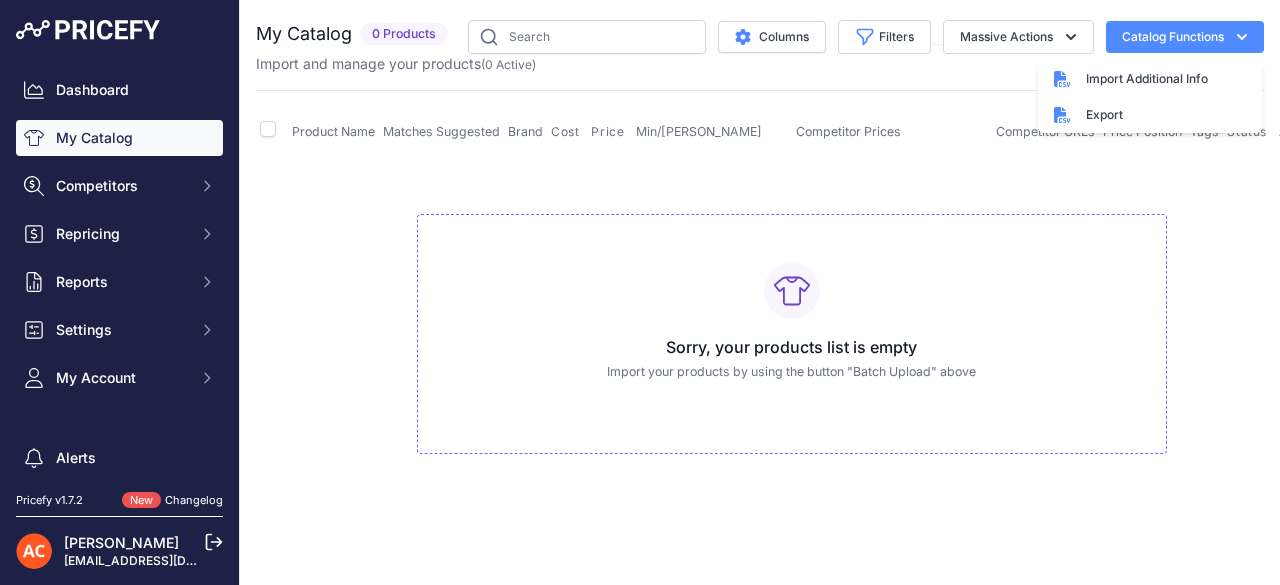 click on "Sorry, your products list is empty
Import your products by using the button "Batch Upload" above" at bounding box center [791, 325] 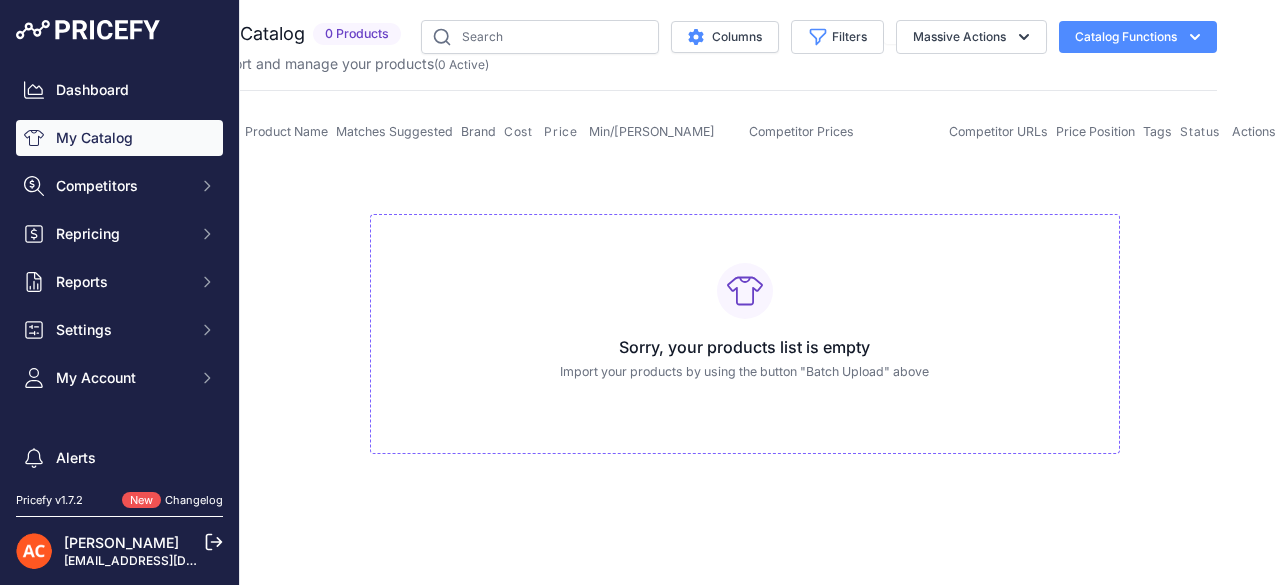scroll, scrollTop: 0, scrollLeft: 0, axis: both 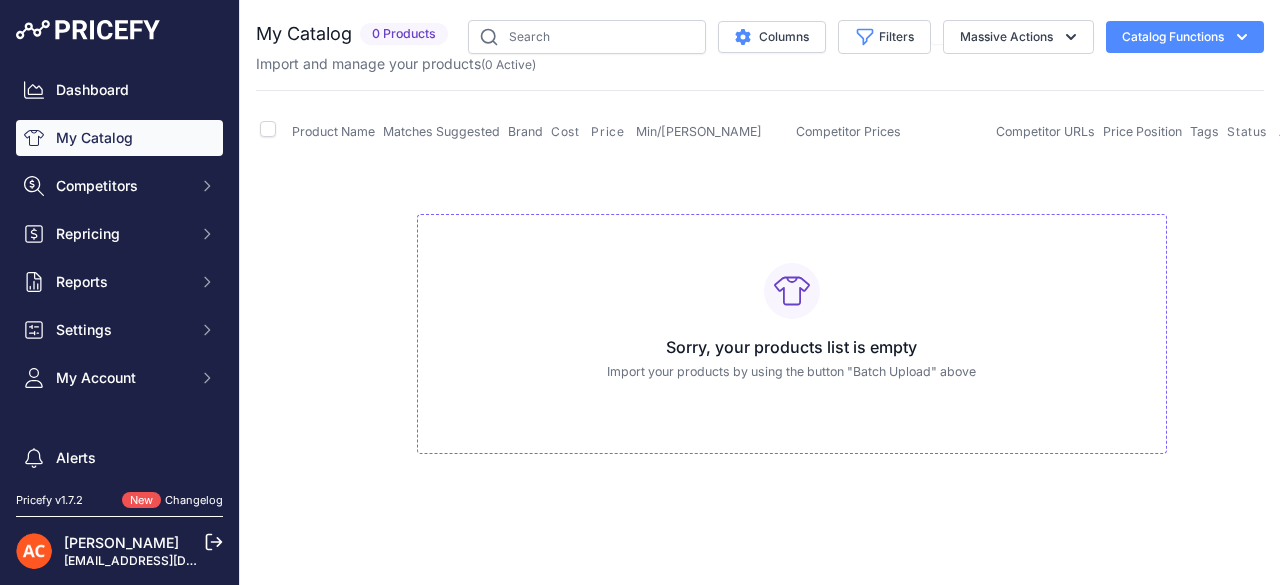 click 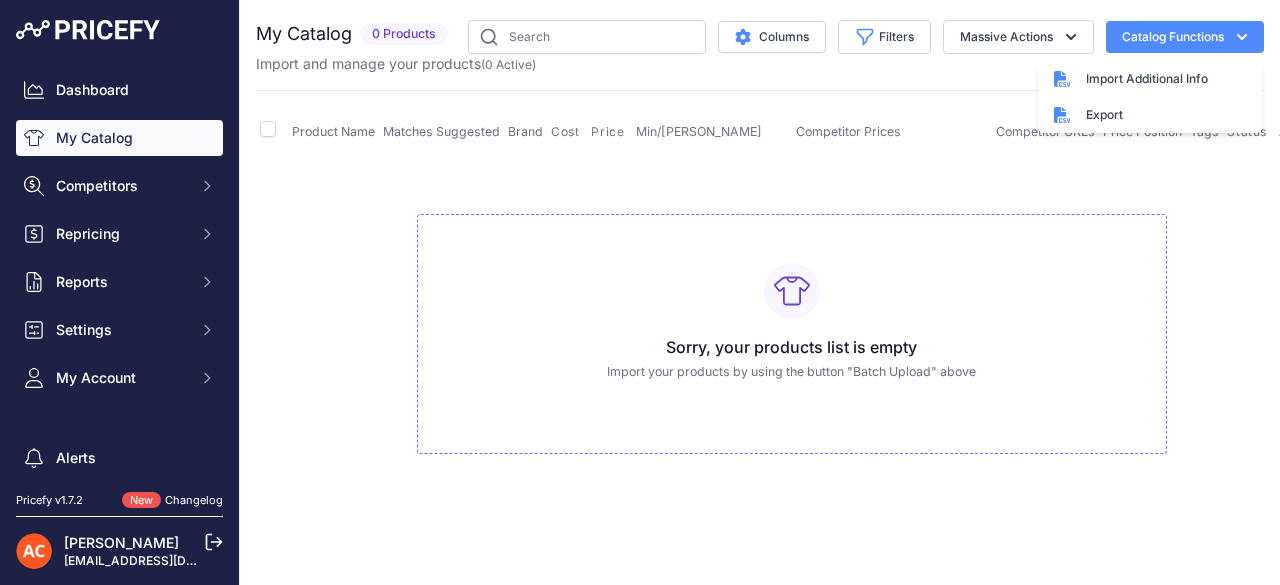 click on "Sorry, your products list is empty
Import your products by using the button "Batch Upload" above" at bounding box center [791, 325] 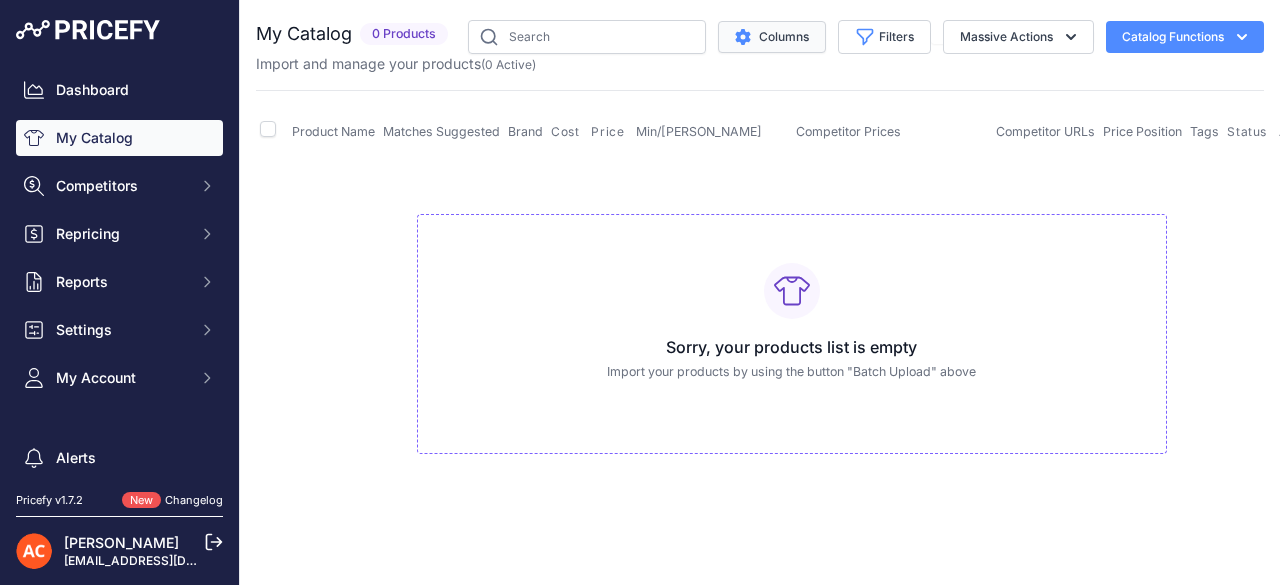 click on "Columns" at bounding box center [772, 37] 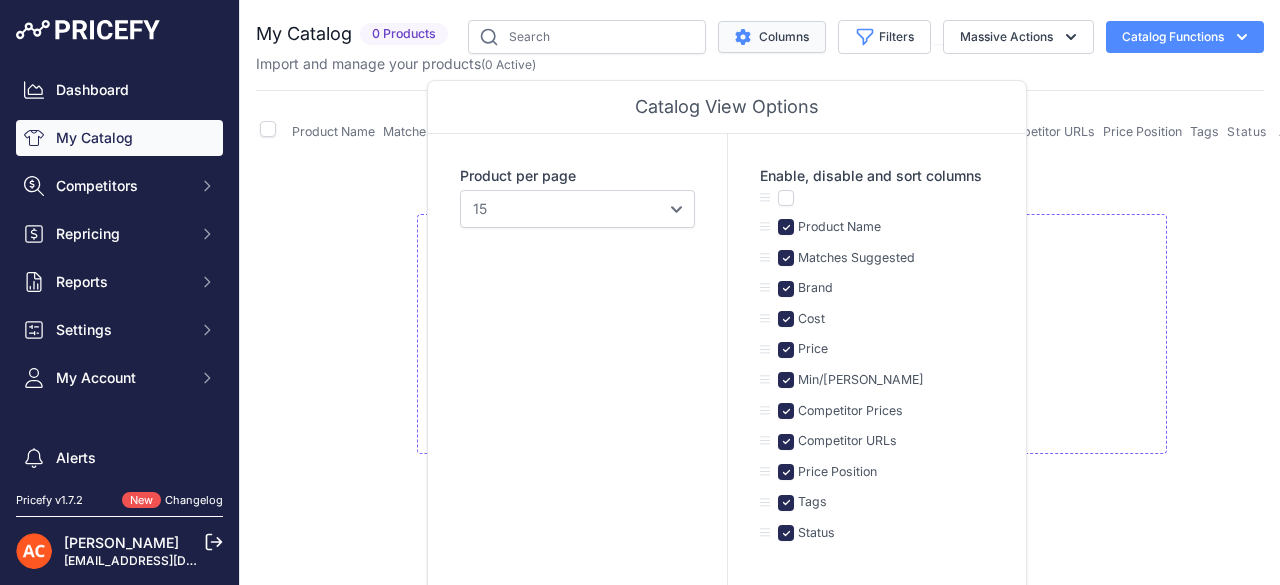 click on "Columns" at bounding box center (772, 37) 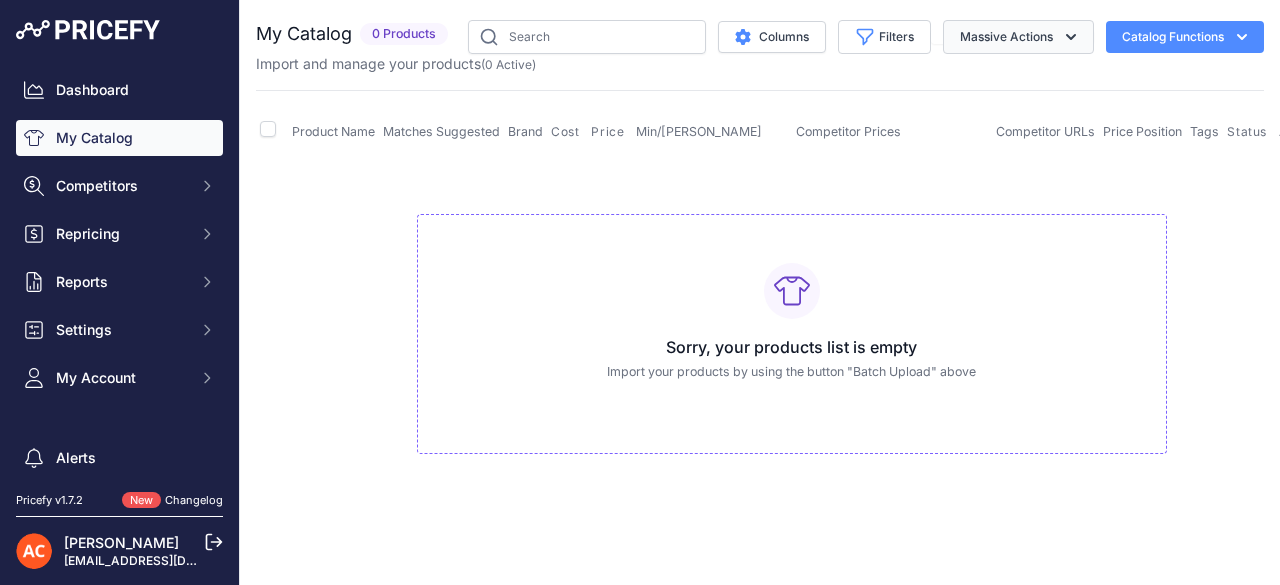 click 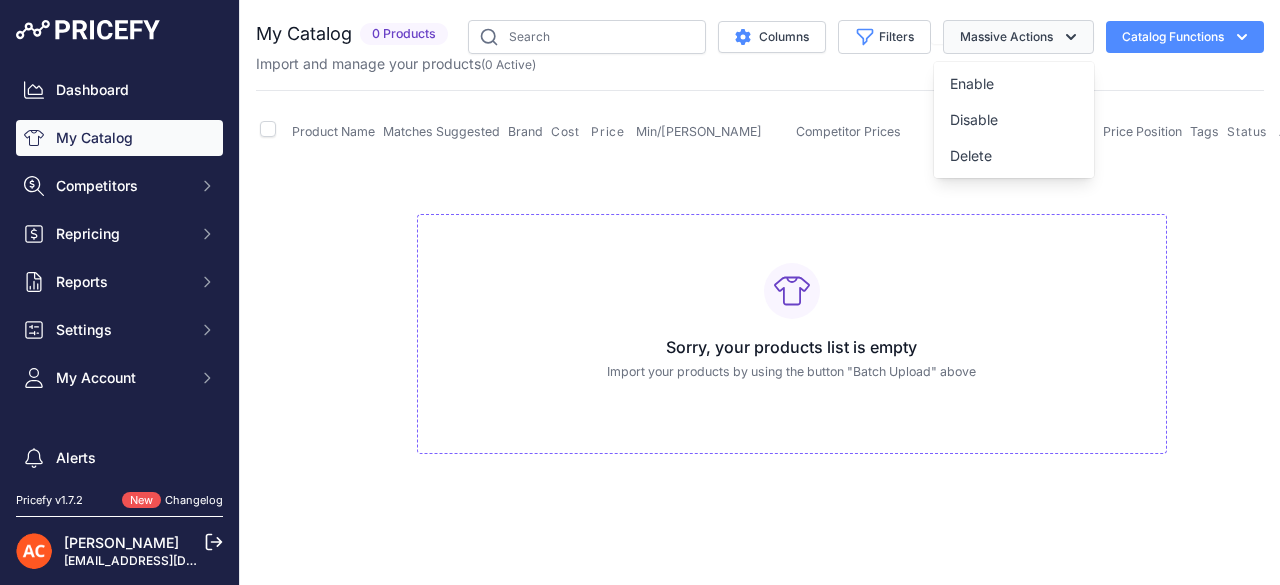 click 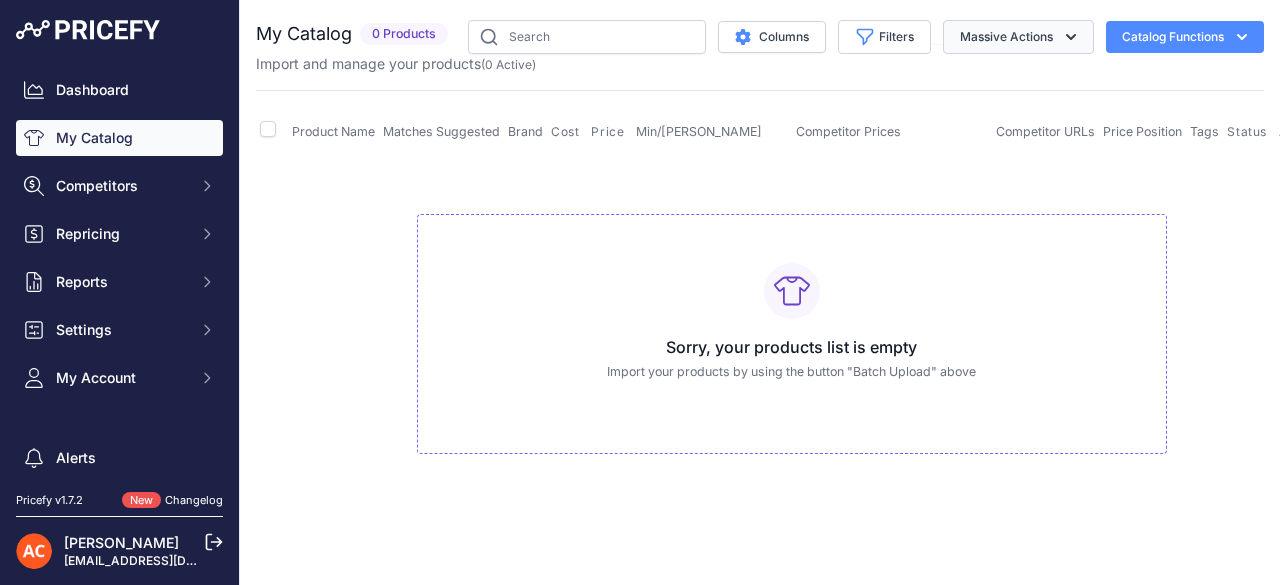 click on "Massive Actions" at bounding box center [1018, 37] 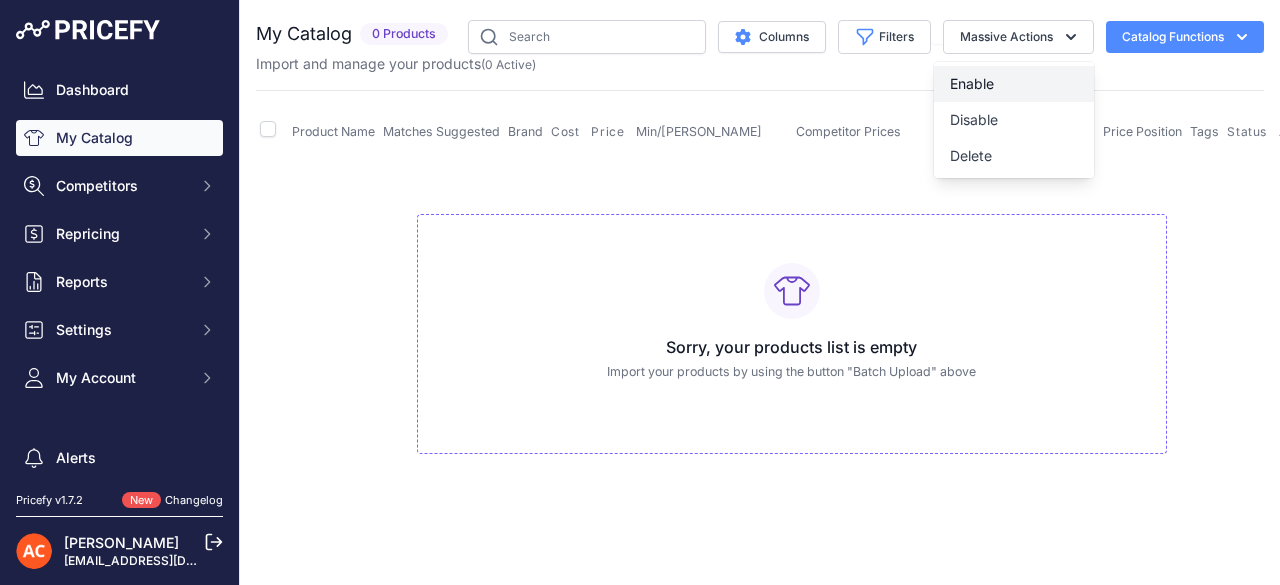 click on "Enable" at bounding box center (1014, 84) 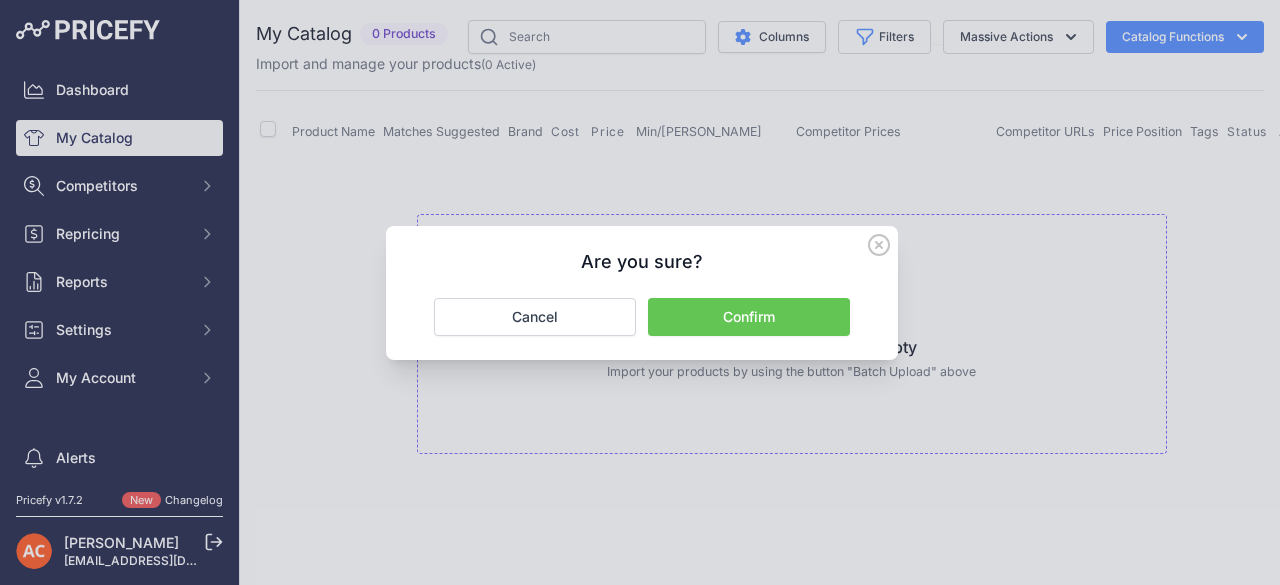click on "Confirm" at bounding box center (749, 317) 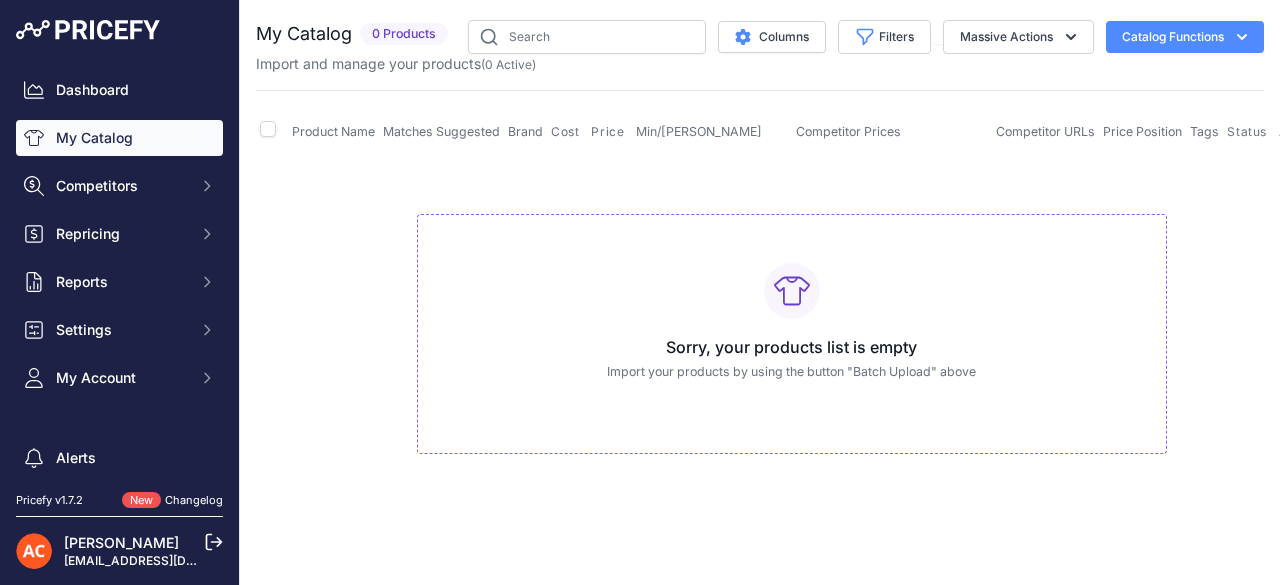 click on "Catalog Functions" at bounding box center (1185, 37) 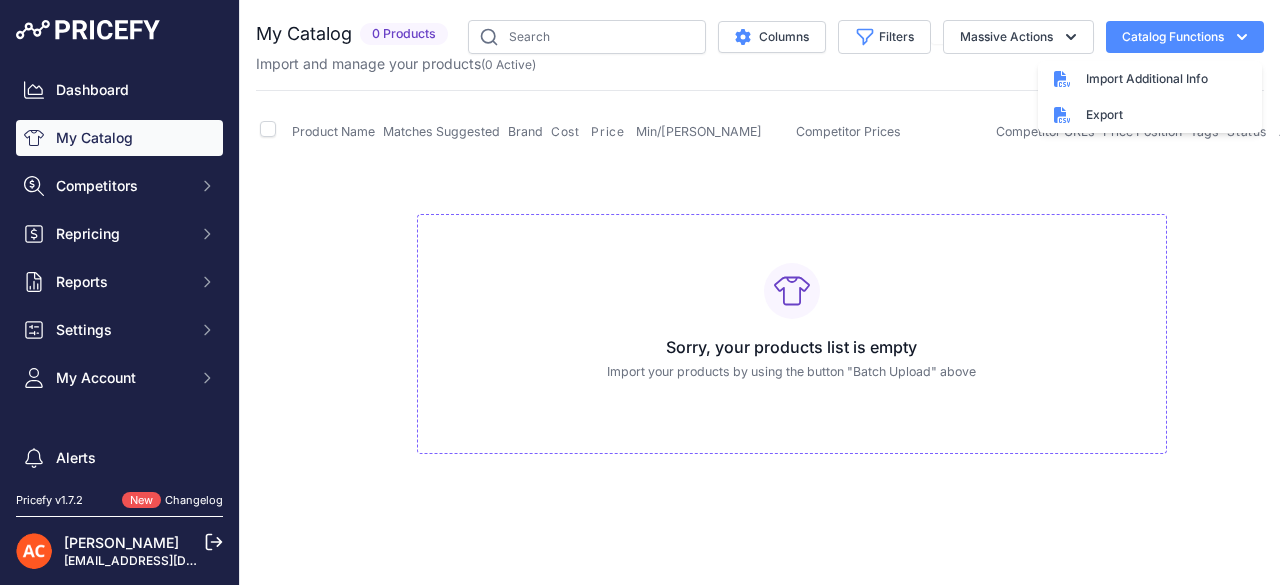 click on "Catalog Functions" at bounding box center (1185, 37) 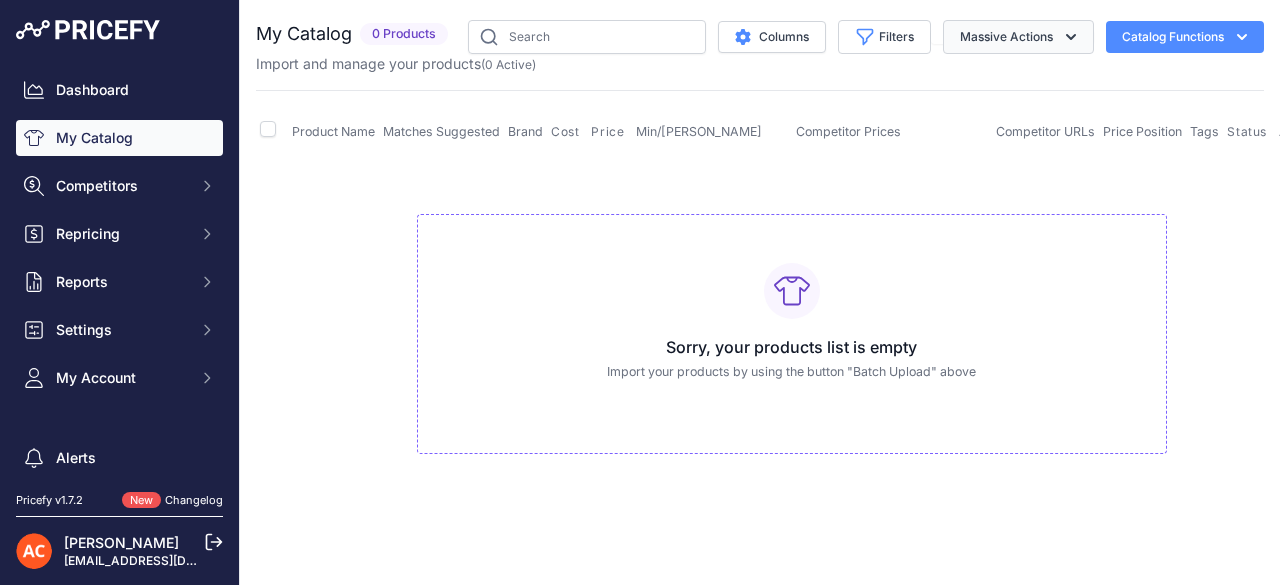 click on "Massive Actions" at bounding box center [1018, 37] 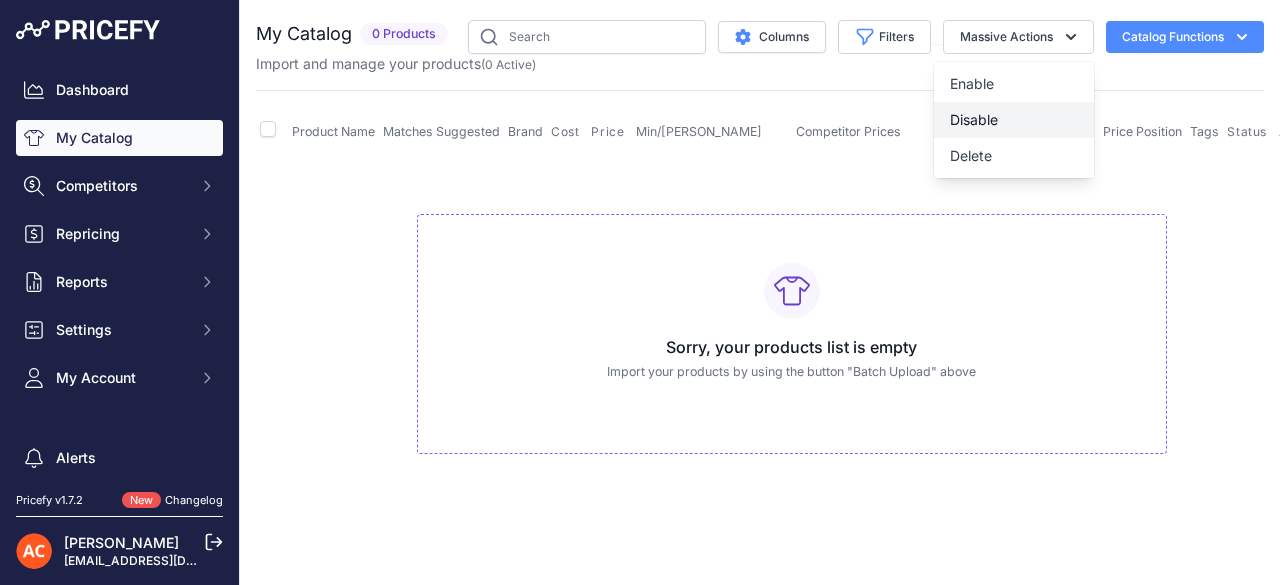 click on "Disable" at bounding box center (1014, 120) 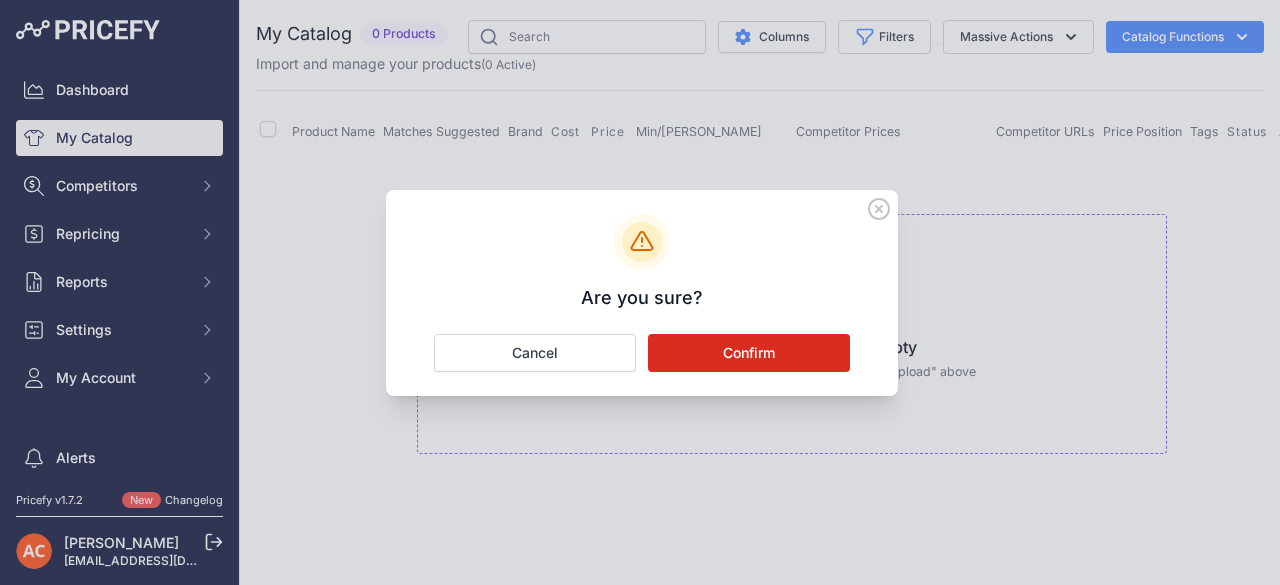 click on "Confirm" at bounding box center [749, 353] 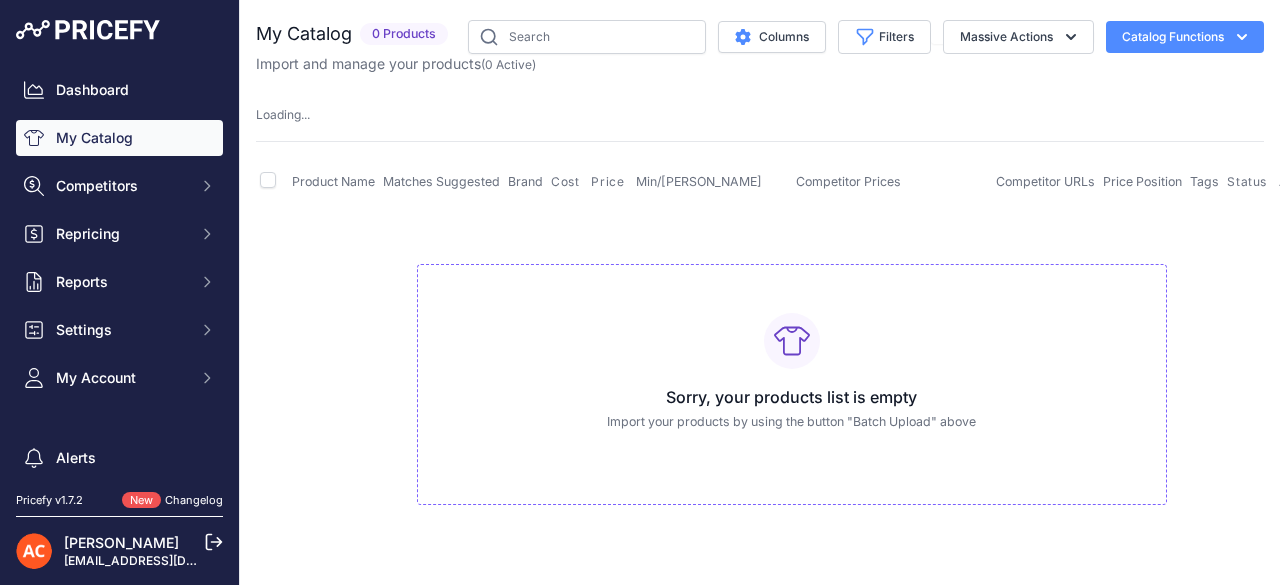 type 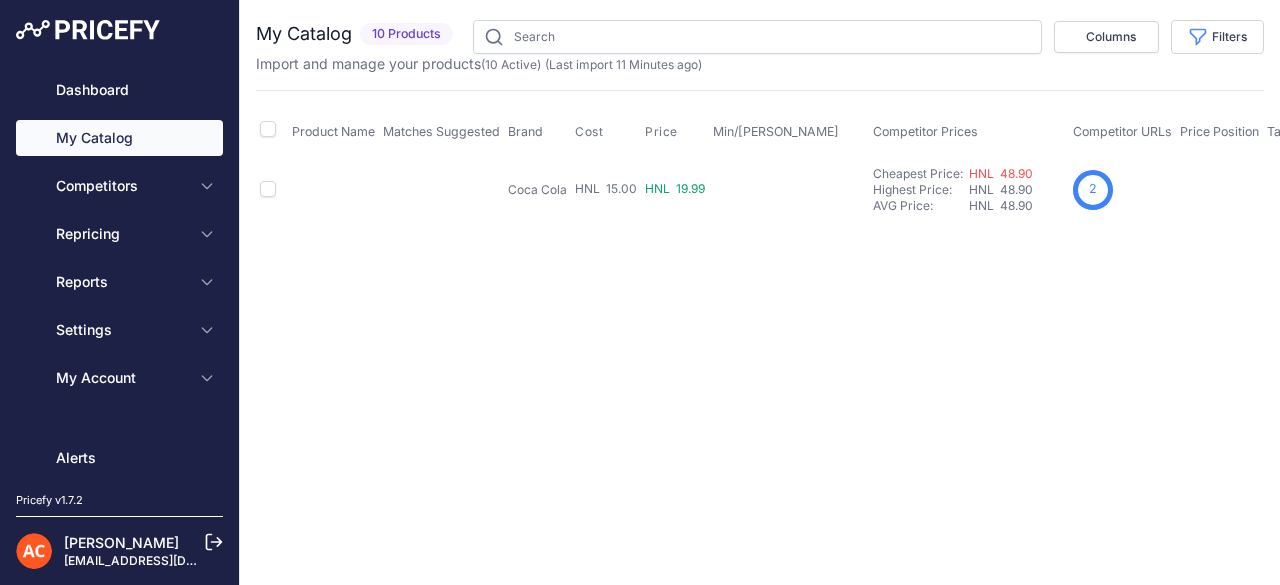 scroll, scrollTop: 0, scrollLeft: 0, axis: both 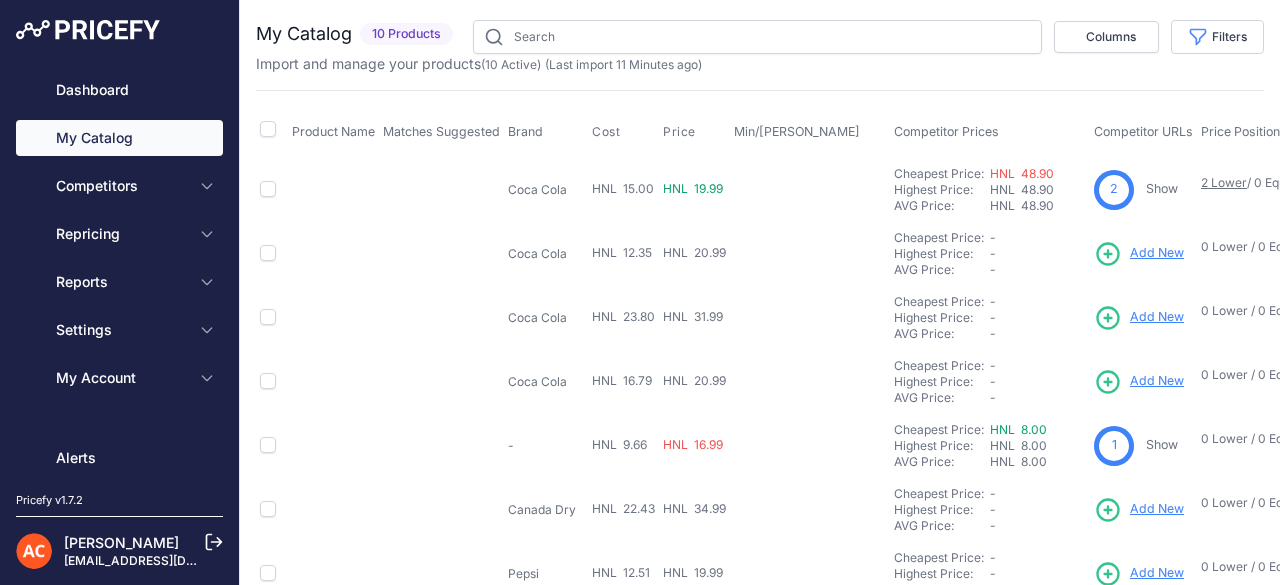 type 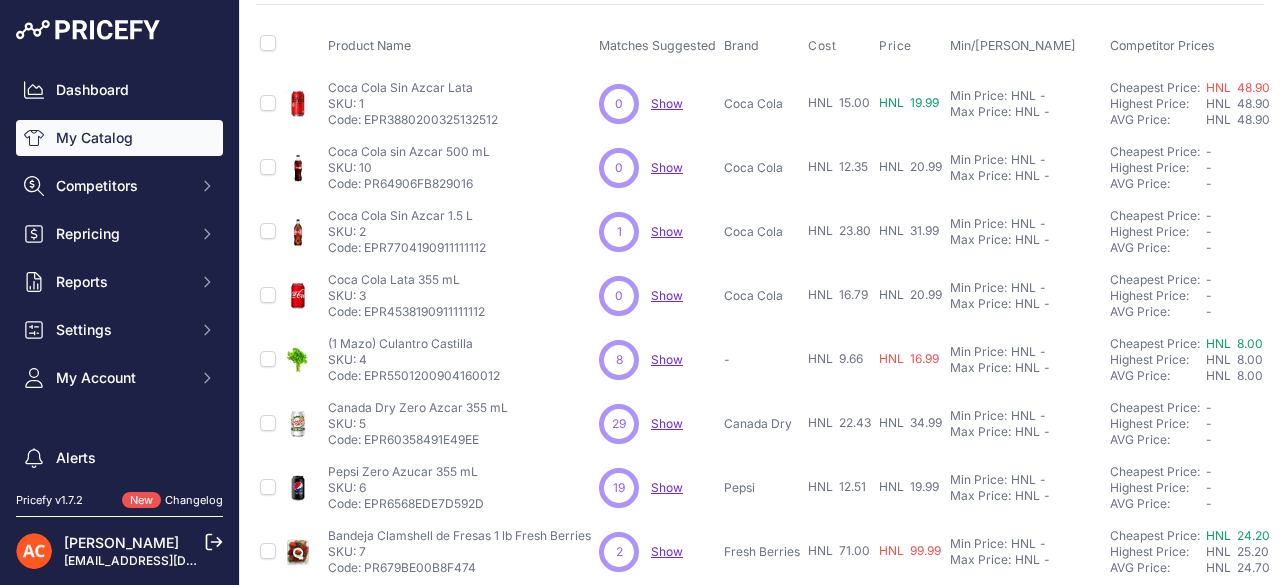 scroll, scrollTop: 246, scrollLeft: 0, axis: vertical 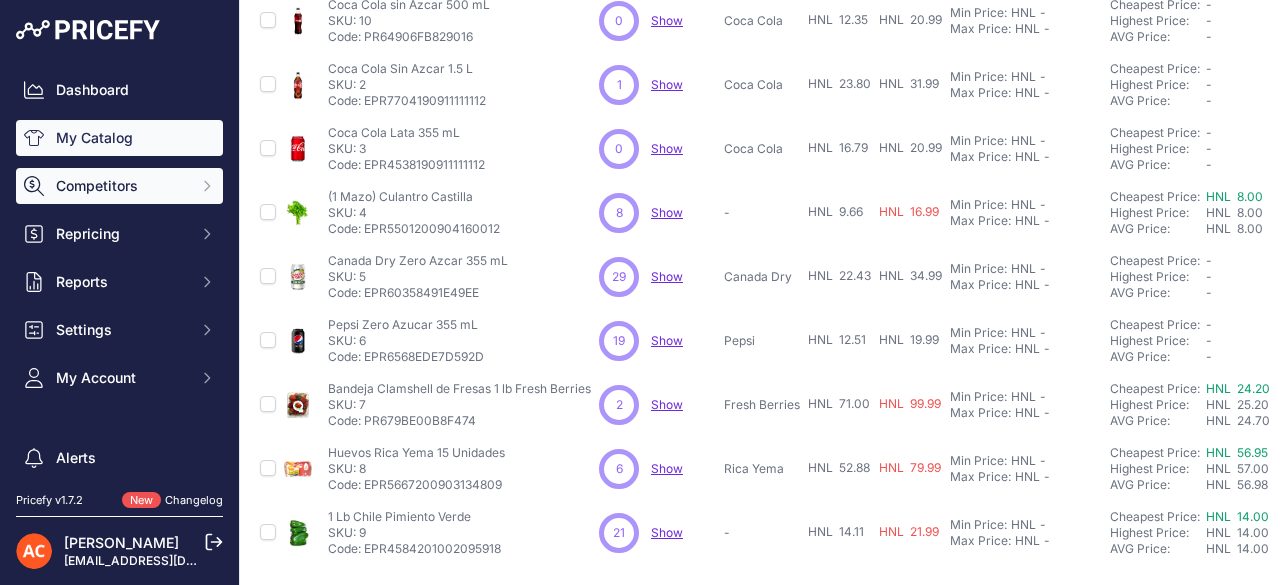 click on "Competitors" at bounding box center [119, 186] 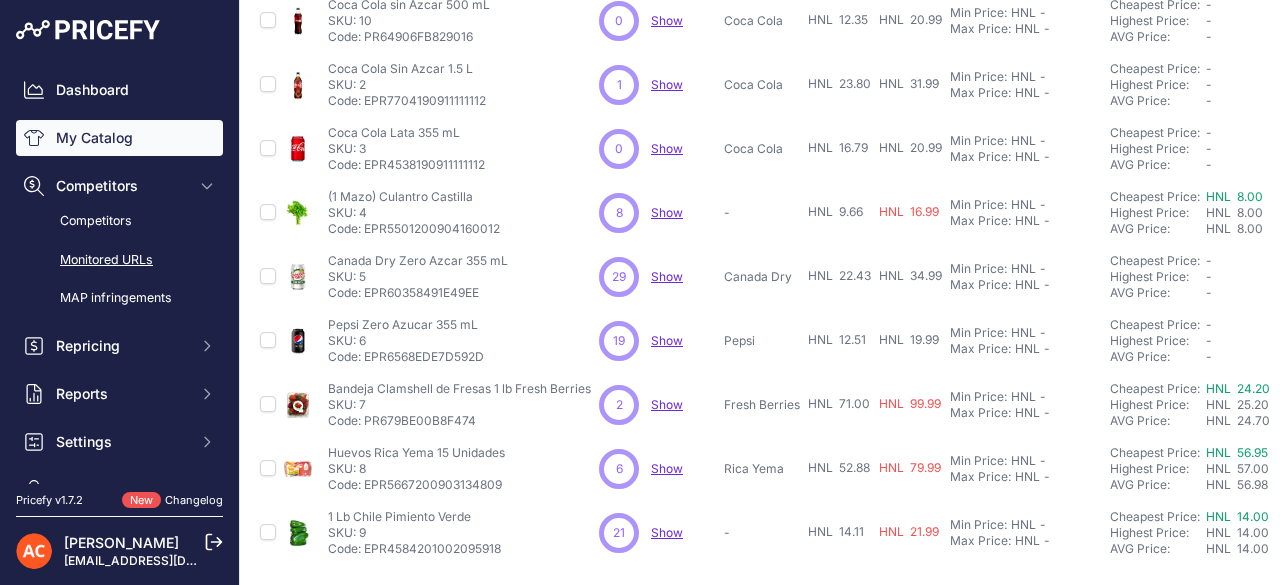 click on "Monitored URLs" at bounding box center [119, 260] 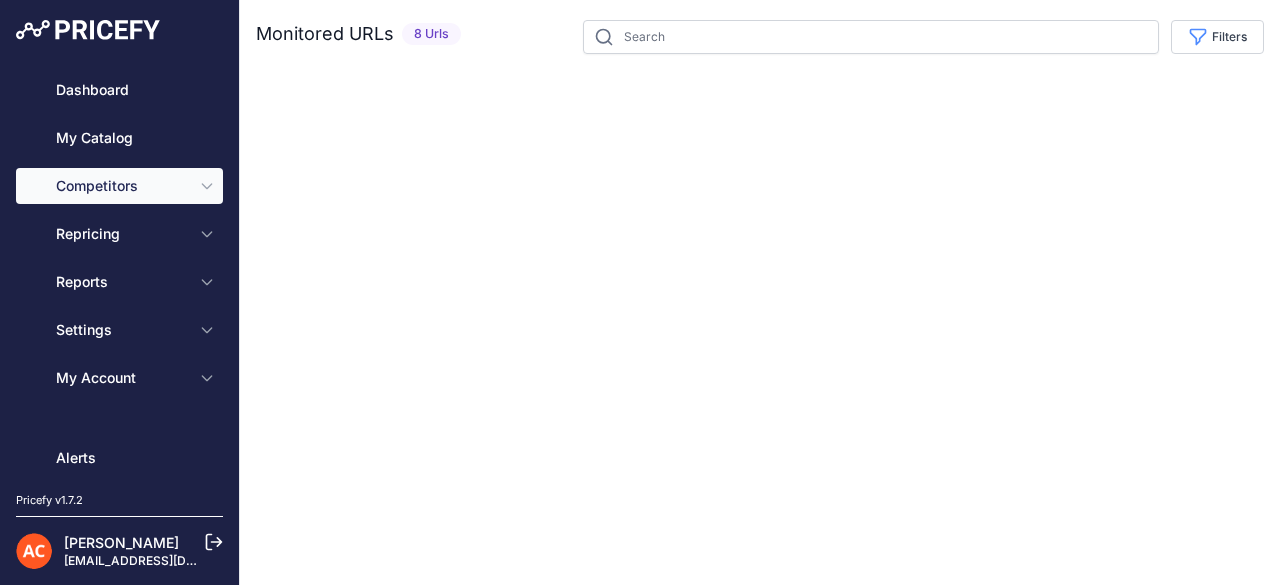 scroll, scrollTop: 0, scrollLeft: 0, axis: both 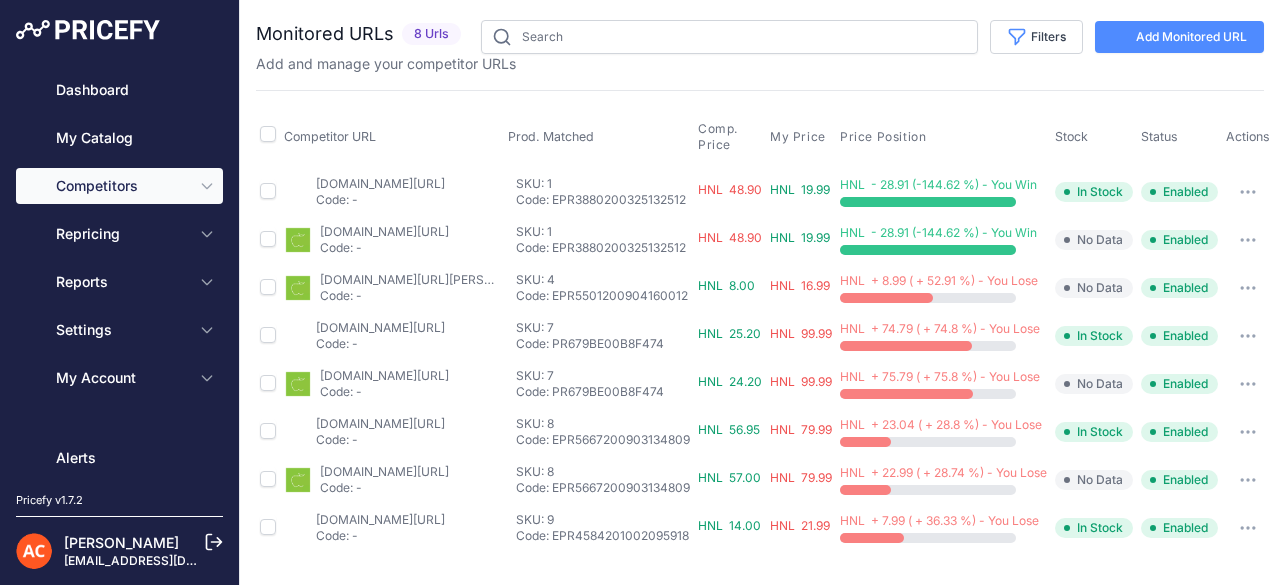 type 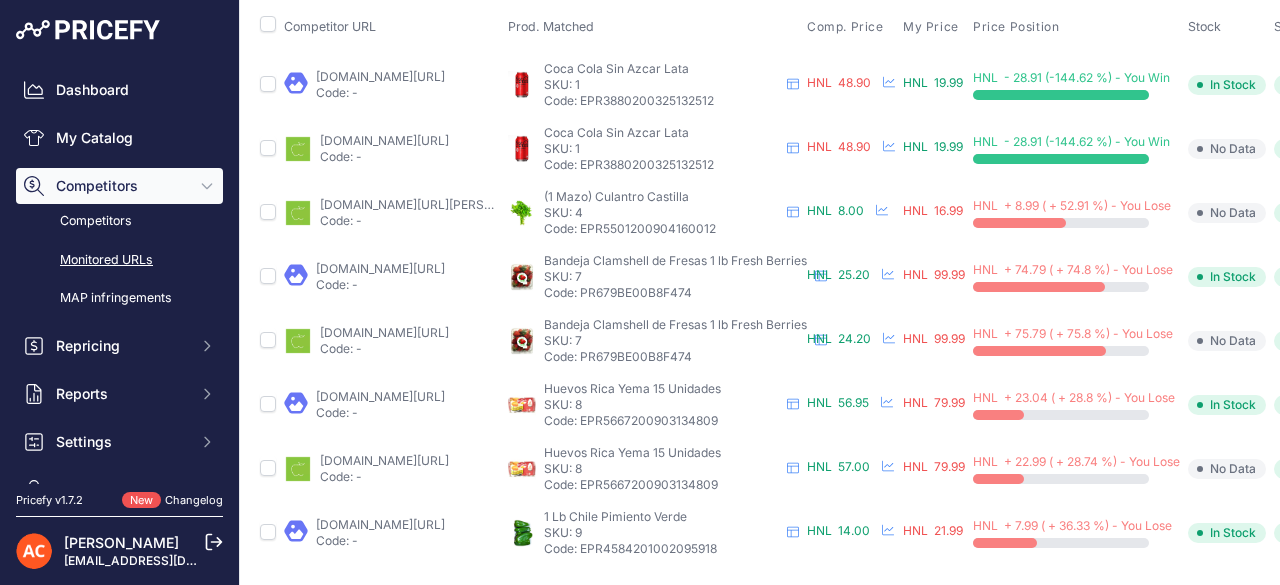 scroll, scrollTop: 0, scrollLeft: 0, axis: both 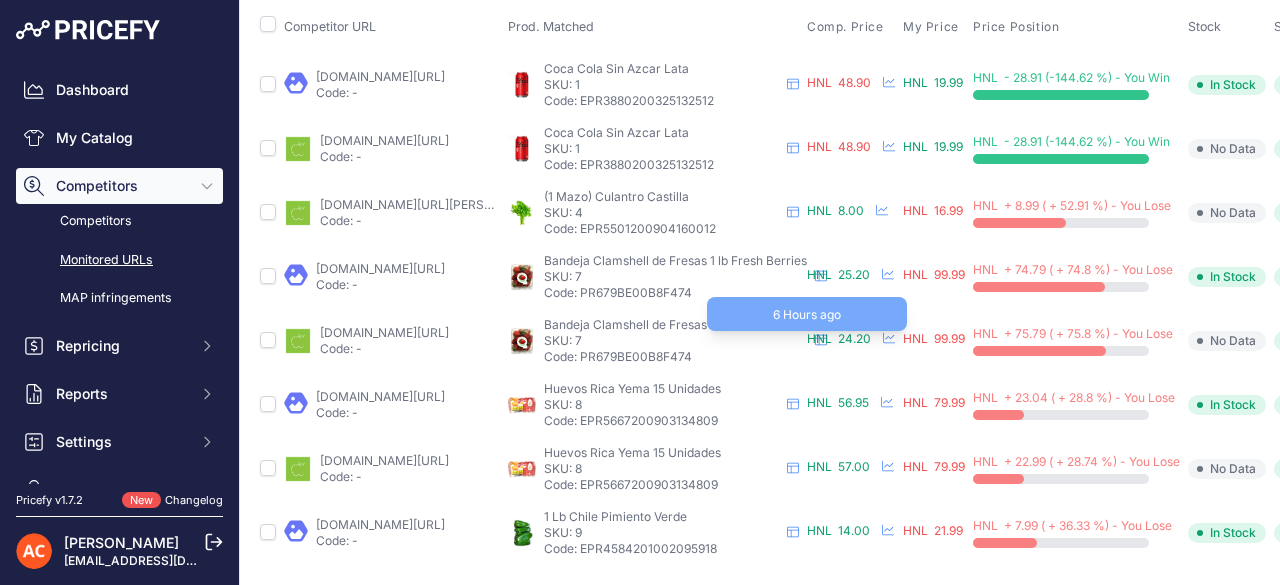 click on "HNL  24.20" at bounding box center [839, 338] 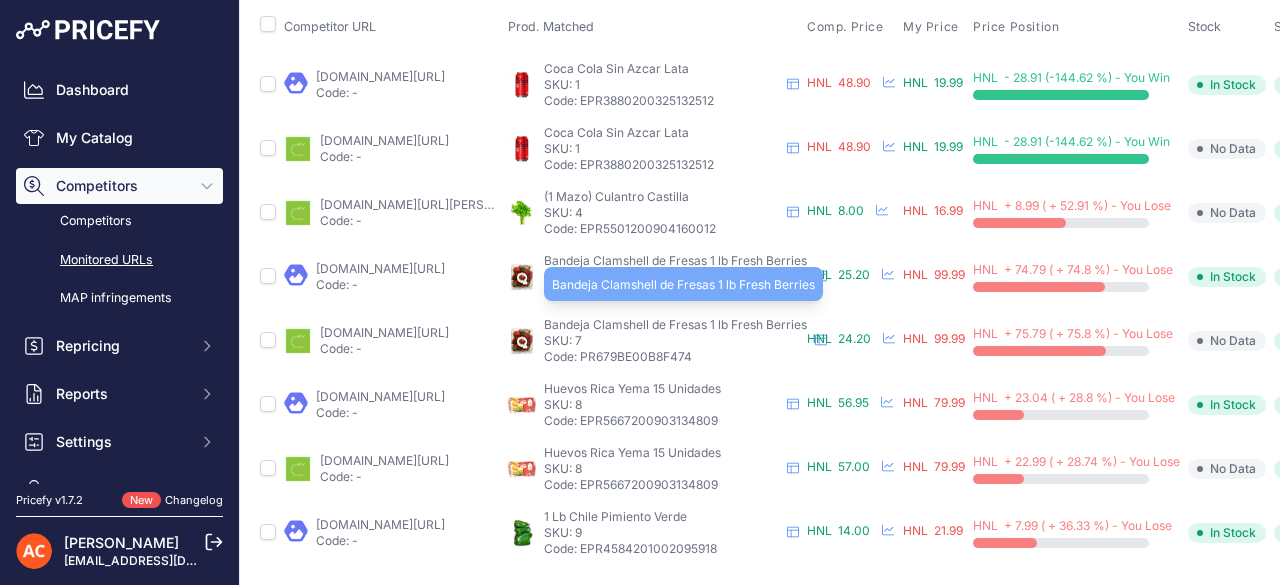 click on "Bandeja Clamshell de Fresas 1 lb Fresh Berries" at bounding box center (675, 324) 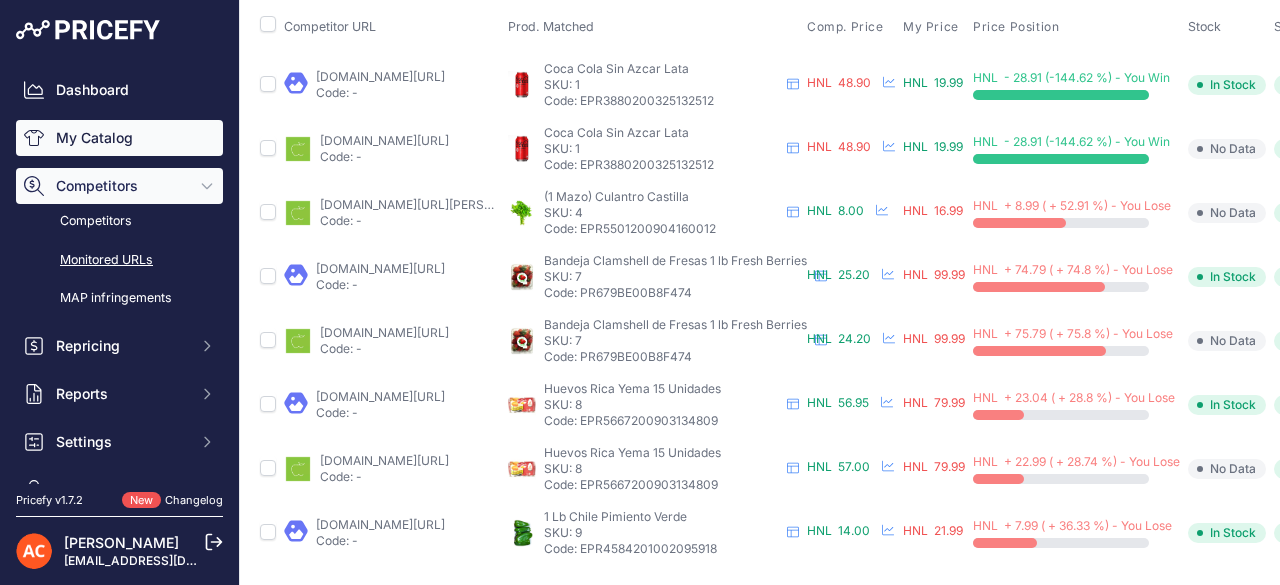 click on "My Catalog" at bounding box center [119, 138] 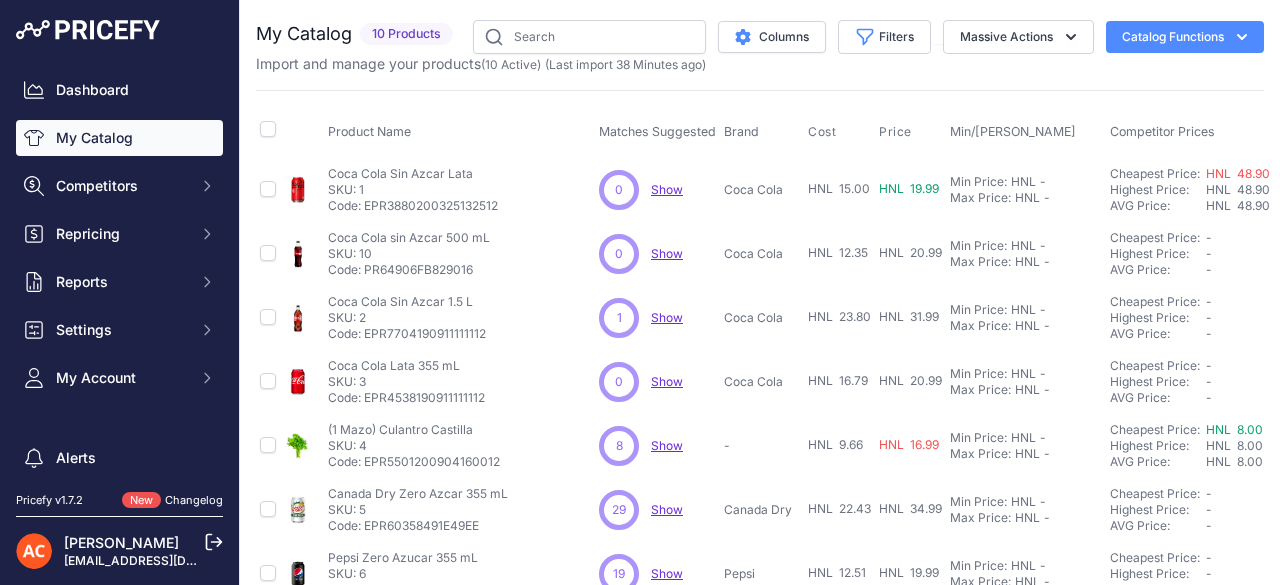 scroll, scrollTop: 0, scrollLeft: 0, axis: both 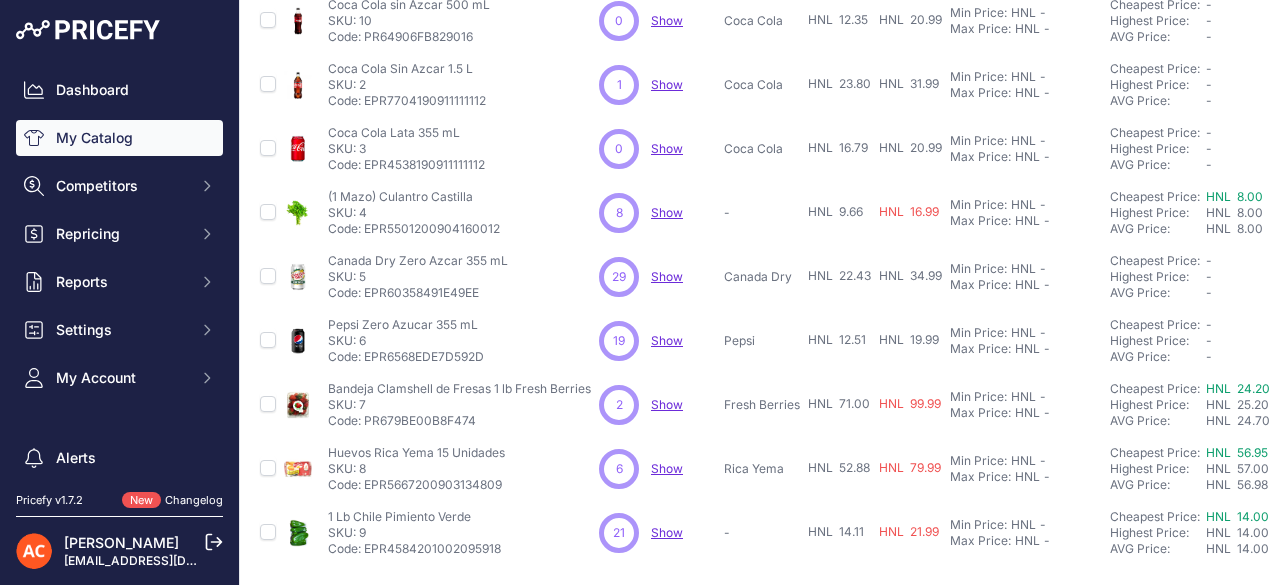 click on "Show" at bounding box center (667, 404) 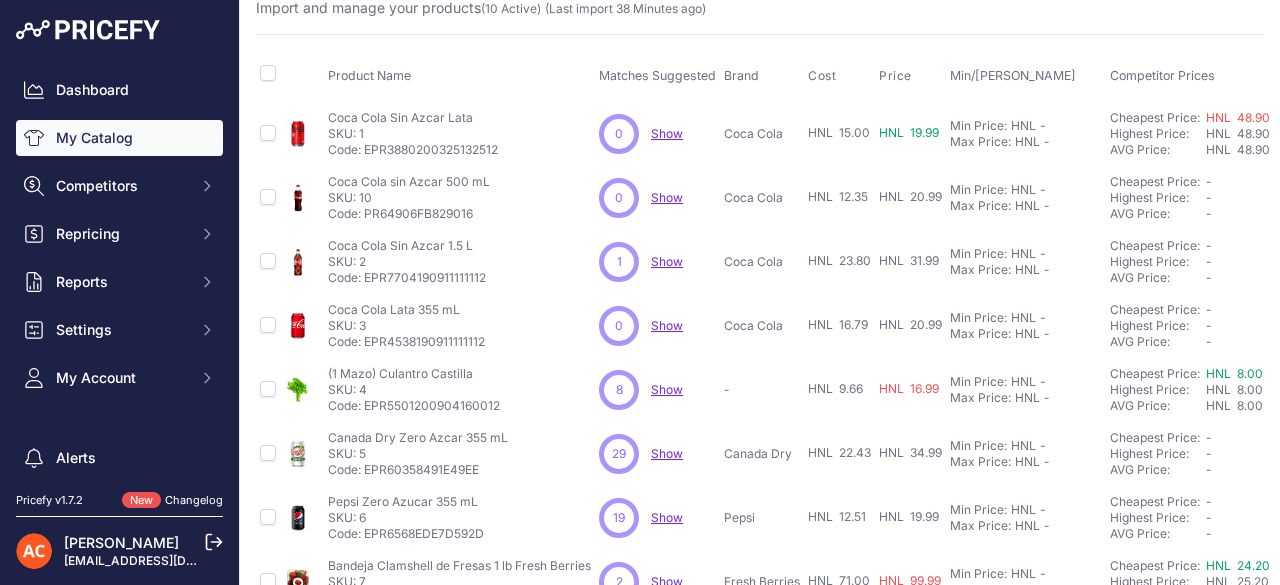 scroll, scrollTop: 246, scrollLeft: 0, axis: vertical 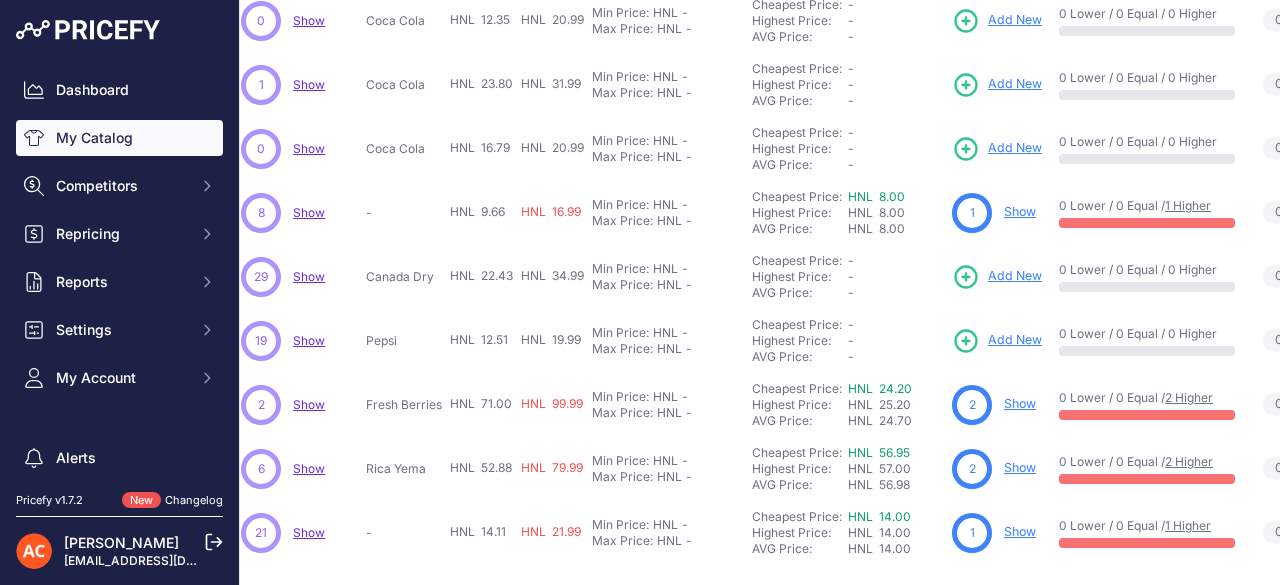 click on "Show" at bounding box center (1020, 403) 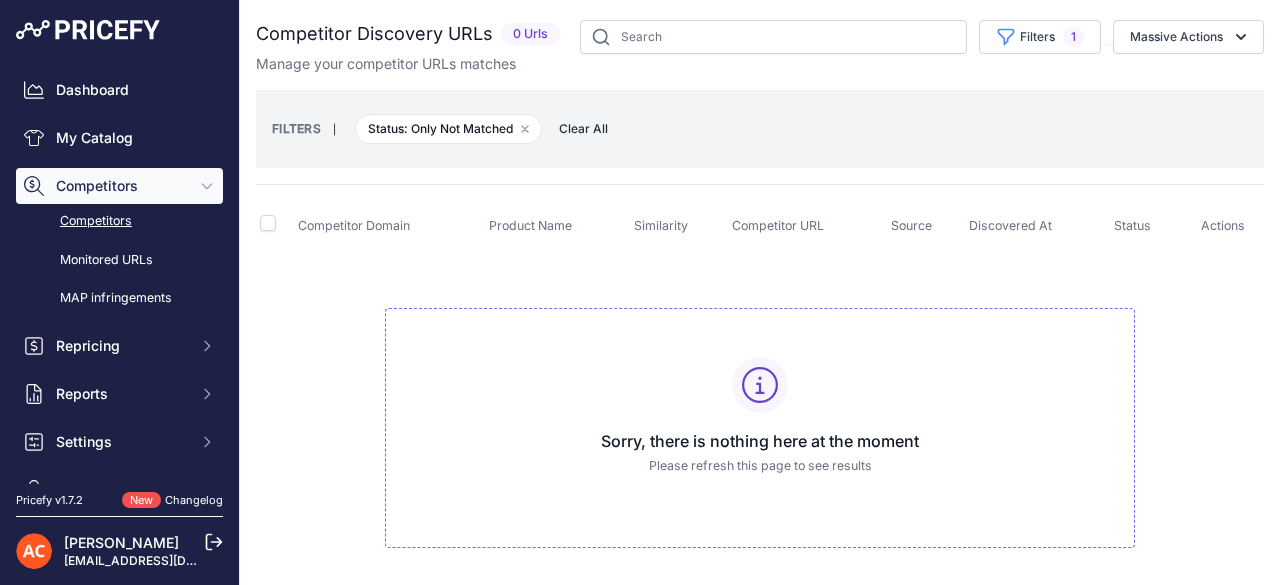 scroll, scrollTop: 0, scrollLeft: 0, axis: both 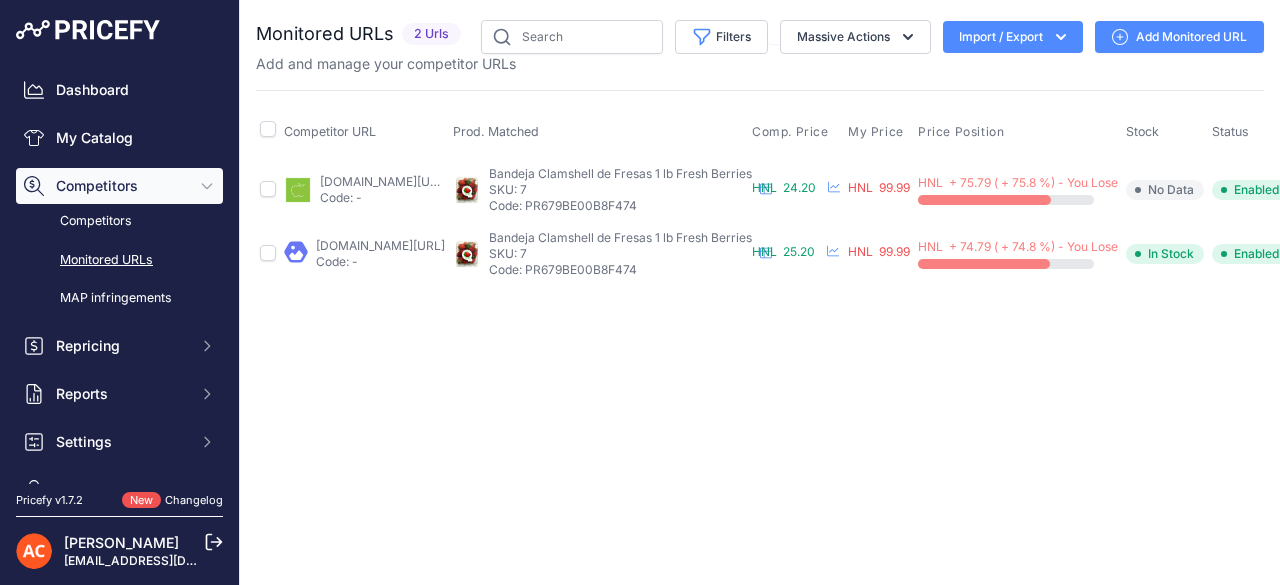 click on "[DOMAIN_NAME][URL]" at bounding box center [380, 245] 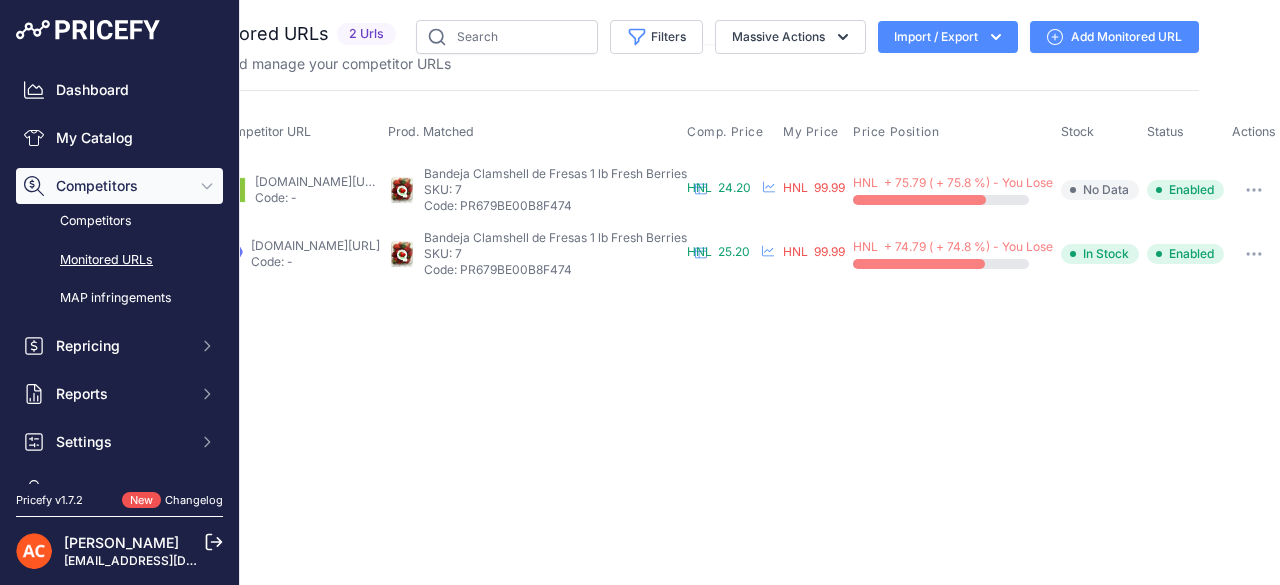 scroll, scrollTop: 0, scrollLeft: 152, axis: horizontal 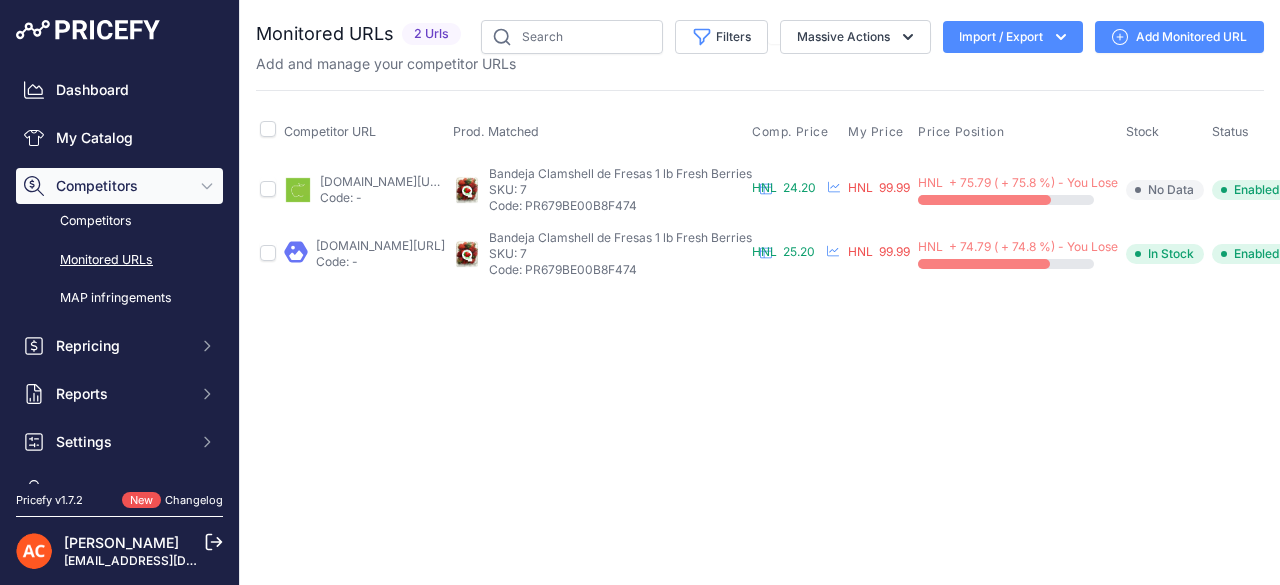 click on "Monitored URLs" at bounding box center [119, 260] 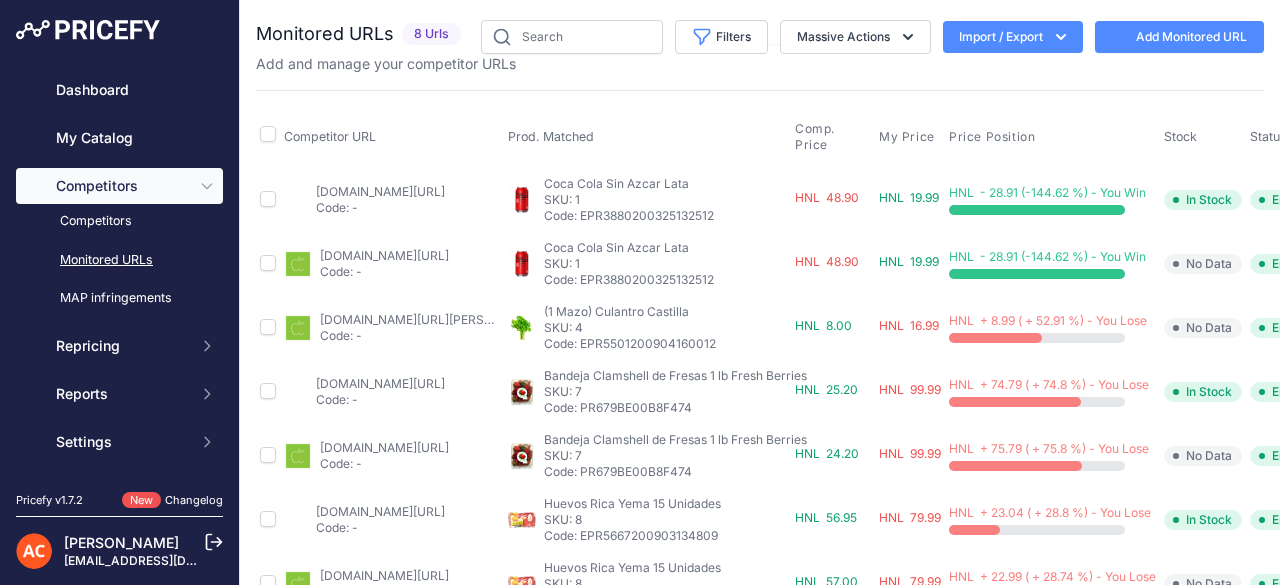 scroll, scrollTop: 0, scrollLeft: 0, axis: both 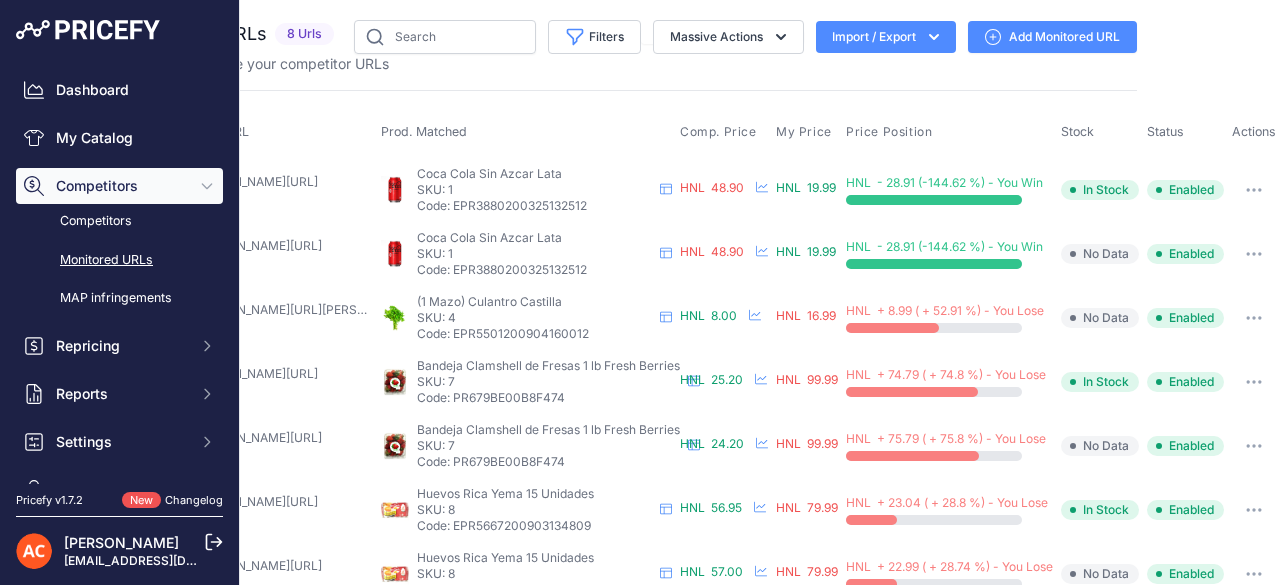click at bounding box center [1254, 382] 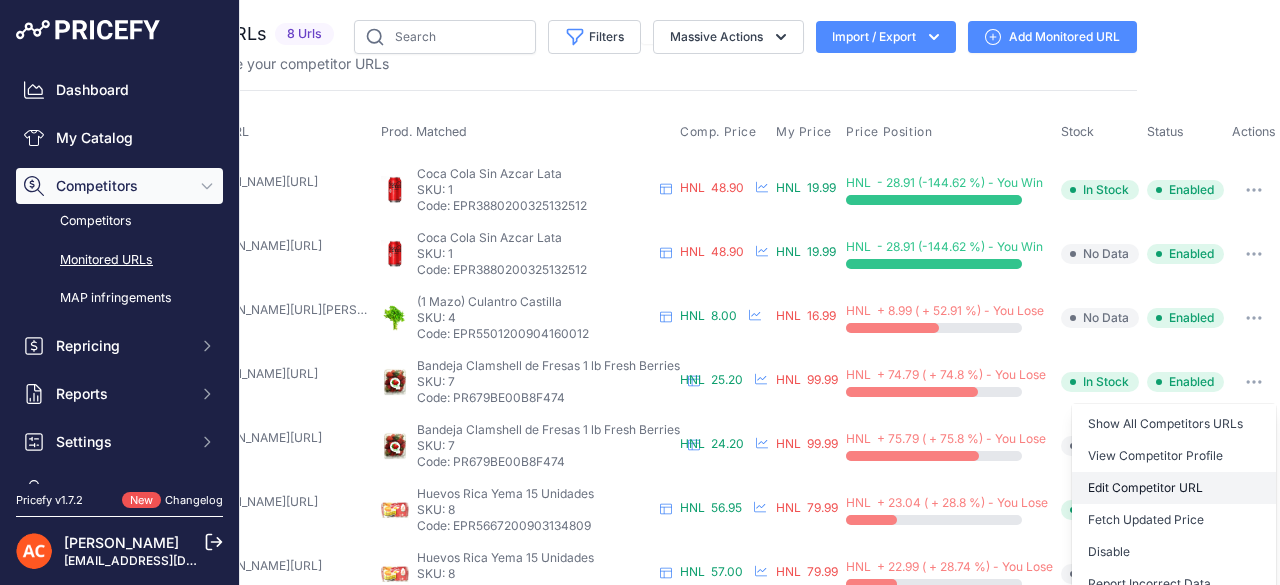 click on "Edit Competitor URL" at bounding box center (1174, 488) 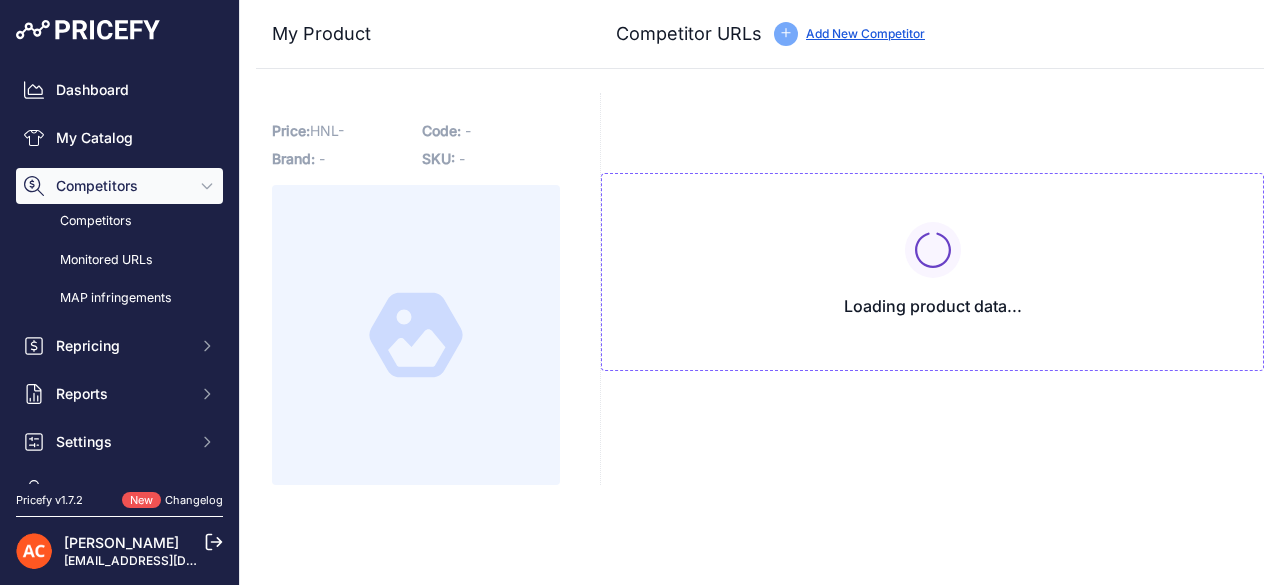 scroll, scrollTop: 0, scrollLeft: 0, axis: both 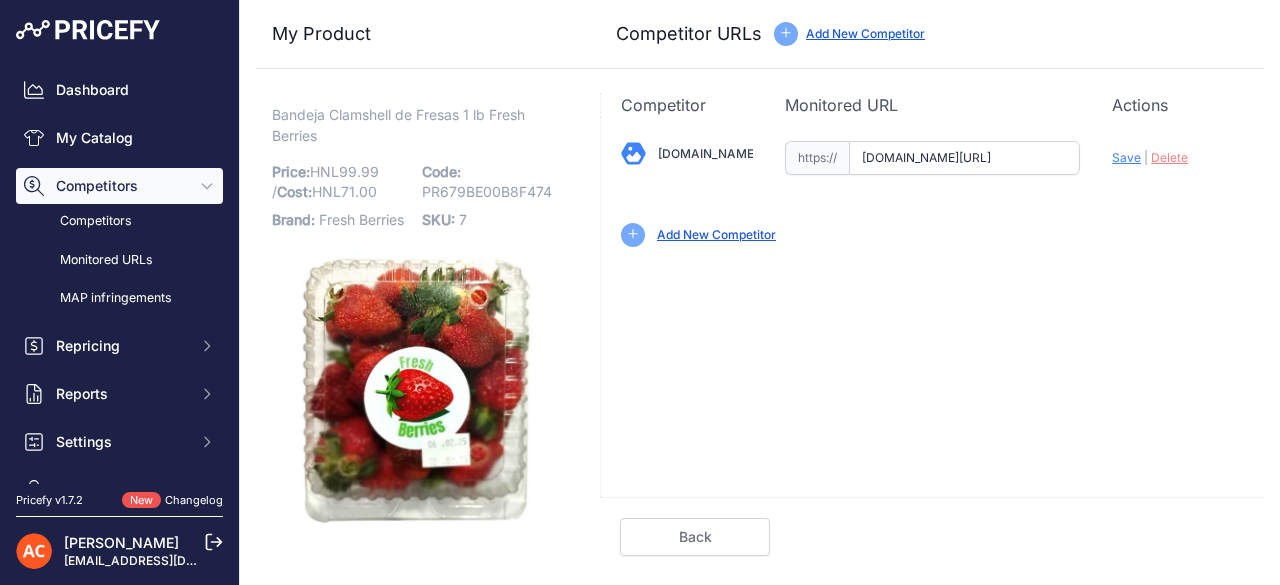 drag, startPoint x: 858, startPoint y: 158, endPoint x: 1213, endPoint y: 155, distance: 355.01266 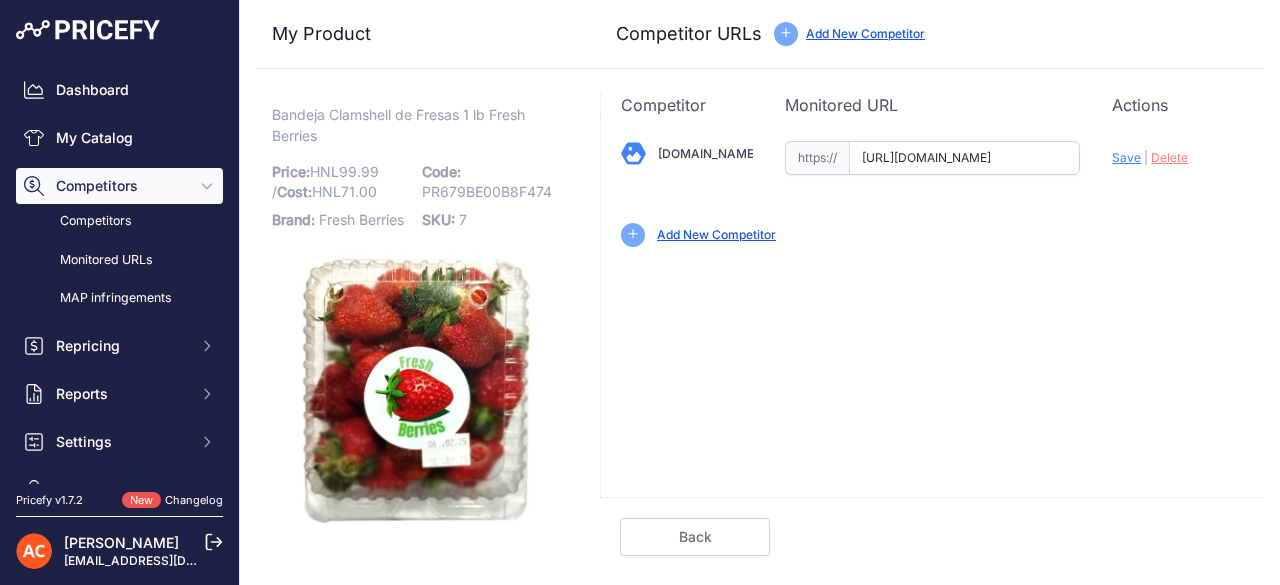 scroll, scrollTop: 0, scrollLeft: 186, axis: horizontal 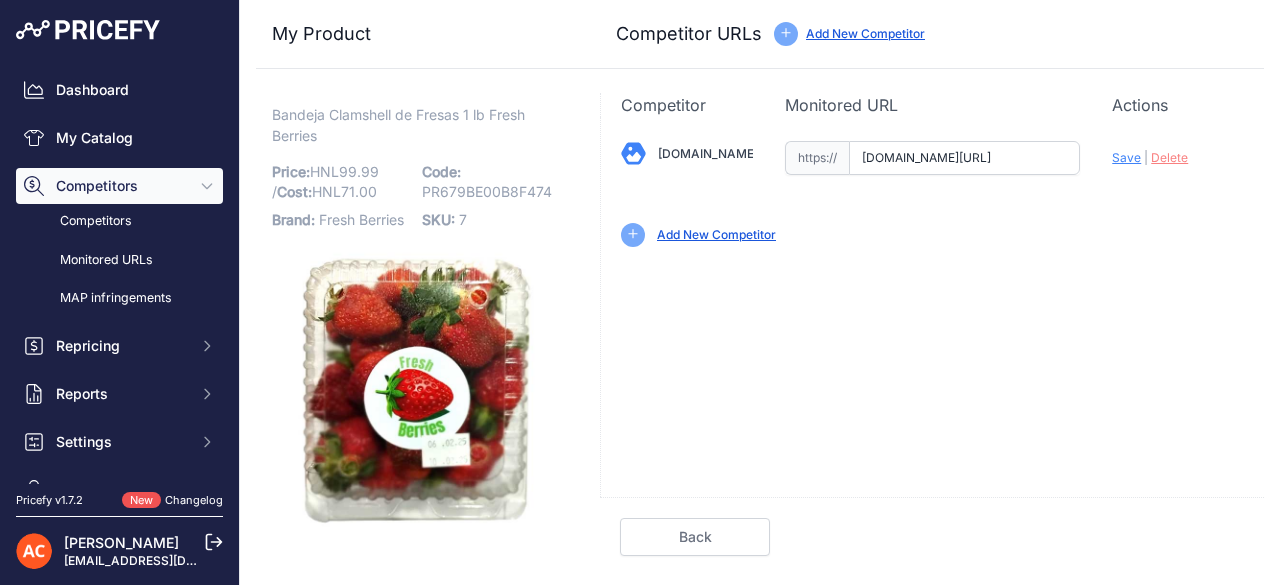 click on "Save" at bounding box center [1126, 157] 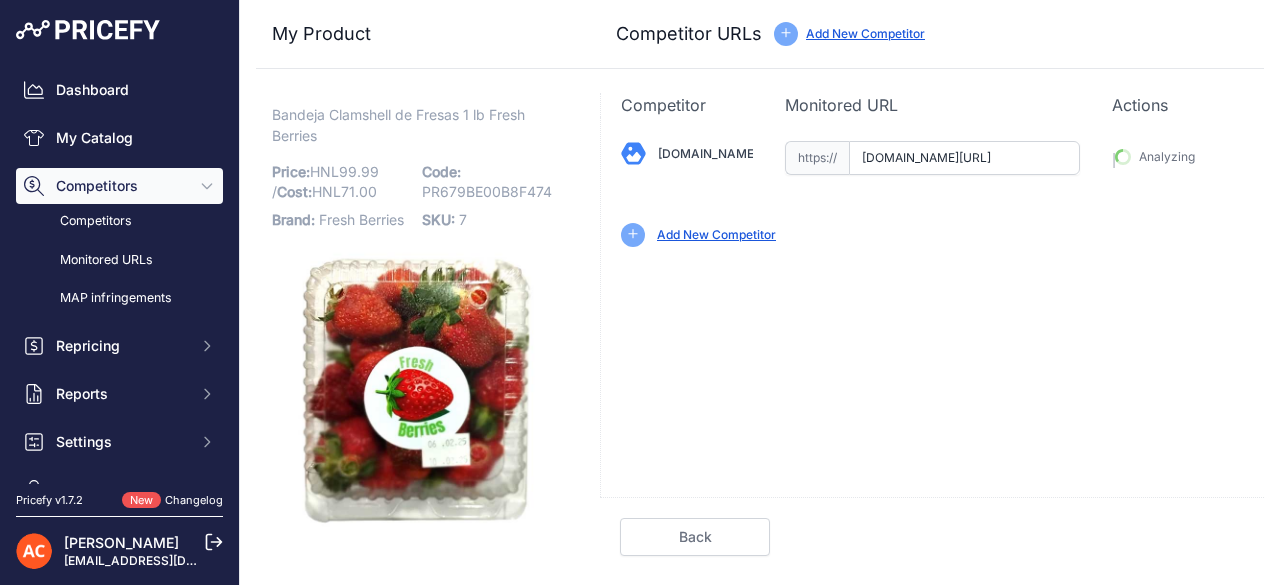 type on "[URL][DOMAIN_NAME]" 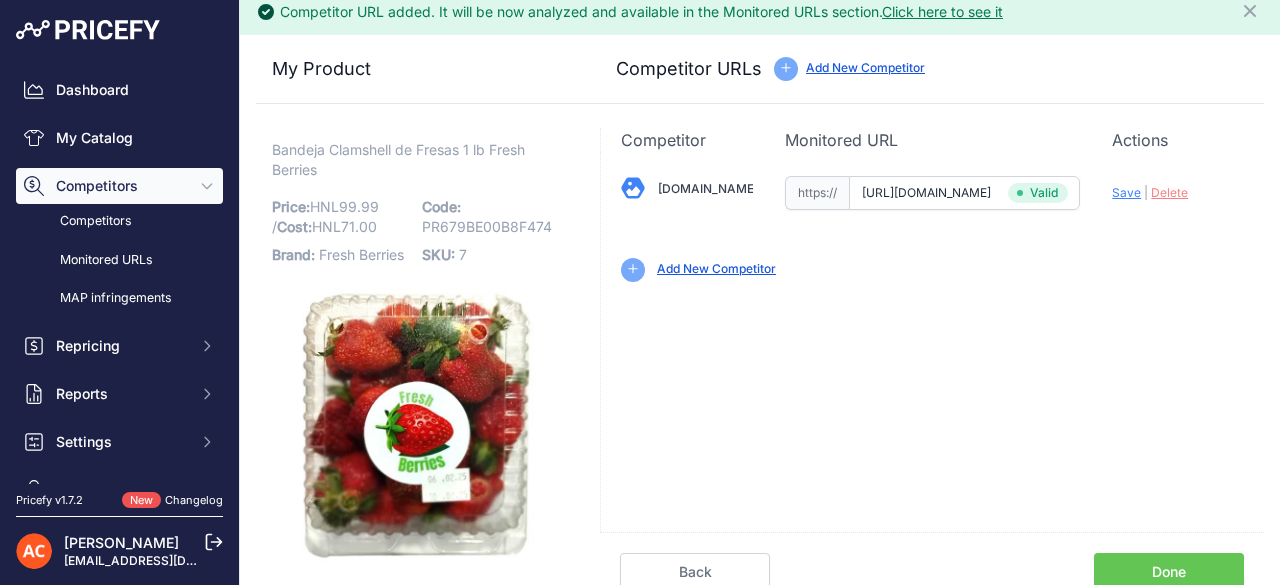 scroll, scrollTop: 14, scrollLeft: 0, axis: vertical 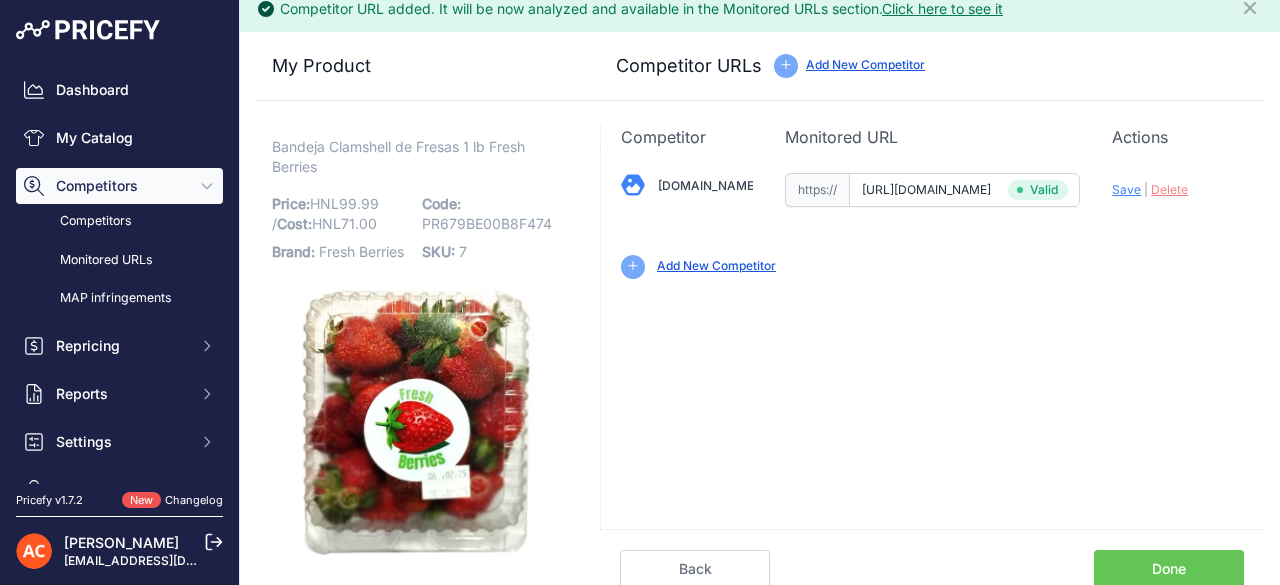 click on "Done" at bounding box center (1169, 569) 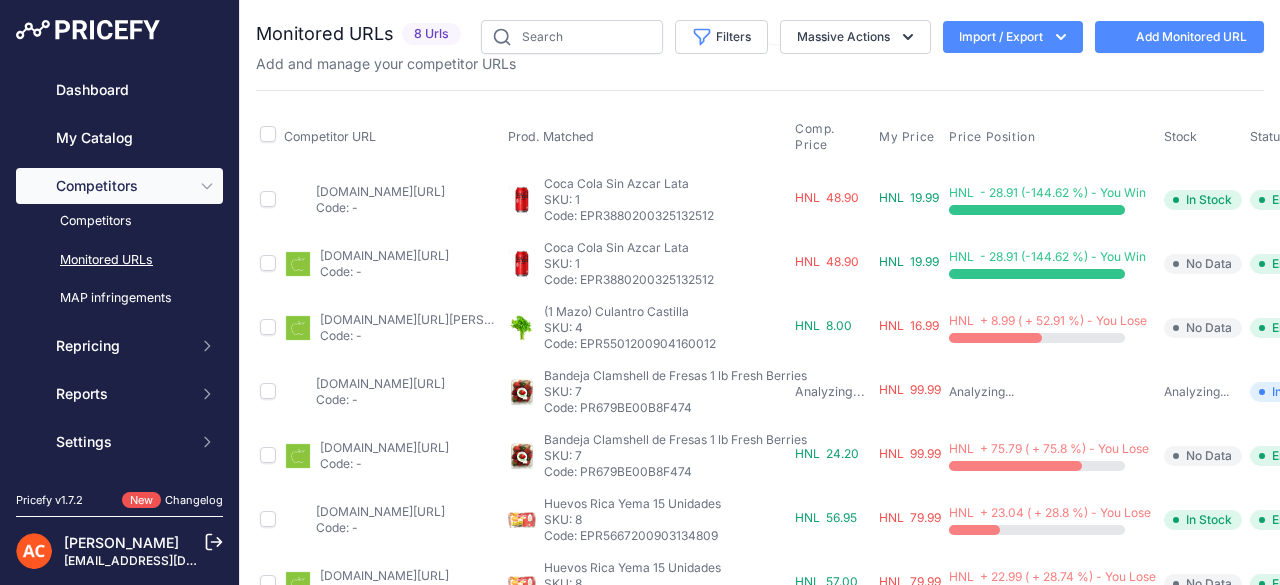 scroll, scrollTop: 0, scrollLeft: 0, axis: both 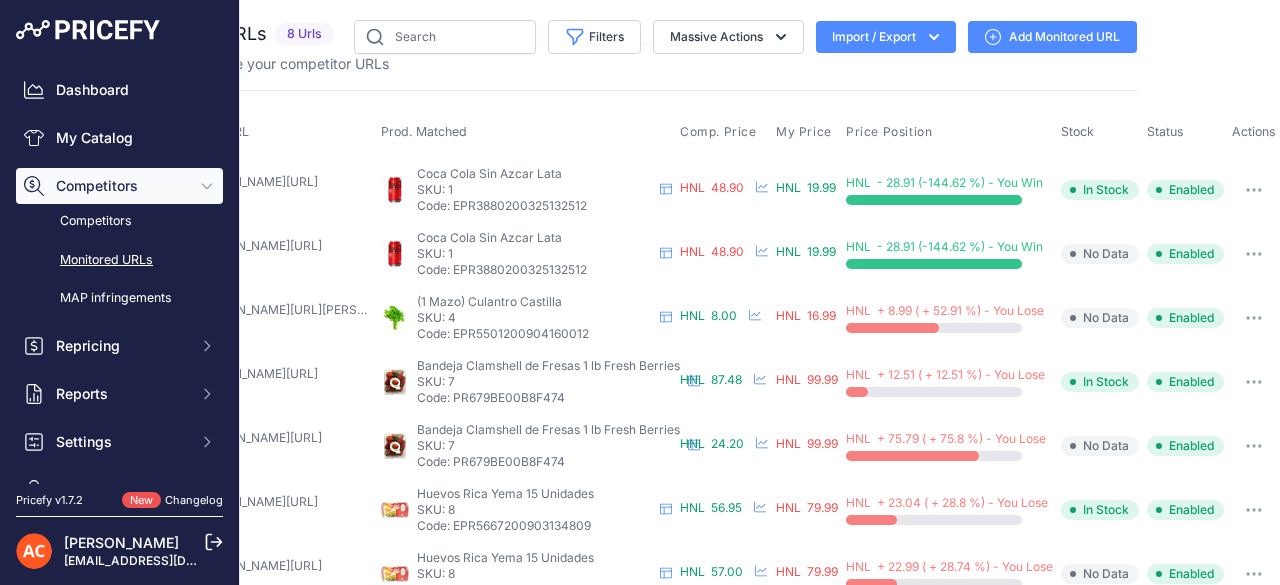 click at bounding box center (1254, 446) 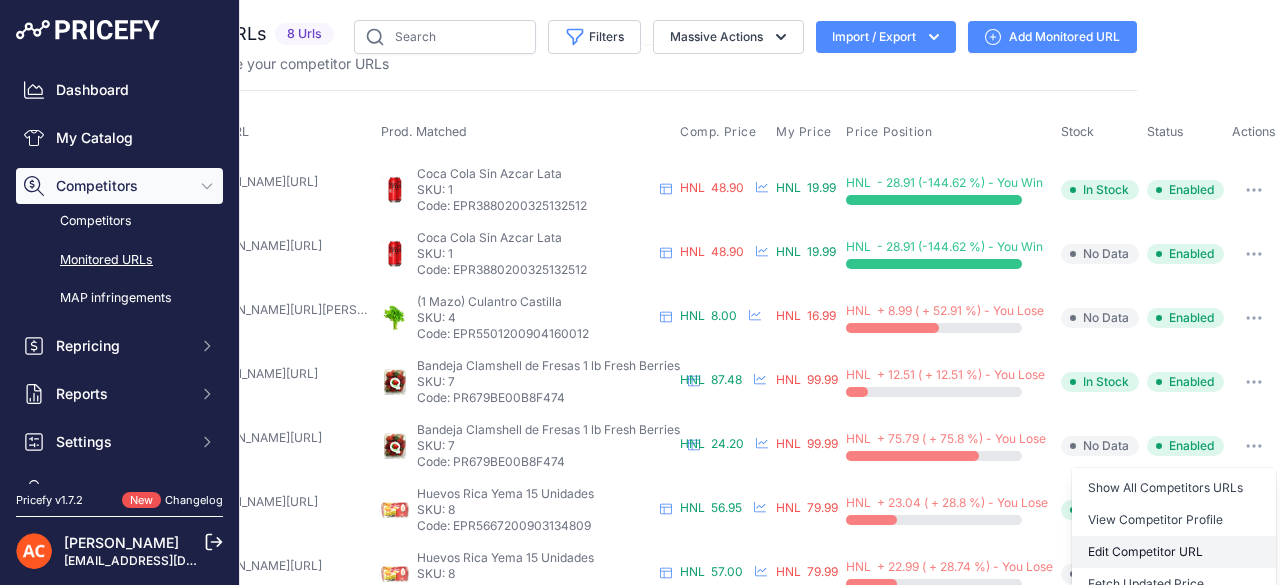 click on "Edit Competitor URL" at bounding box center (1174, 552) 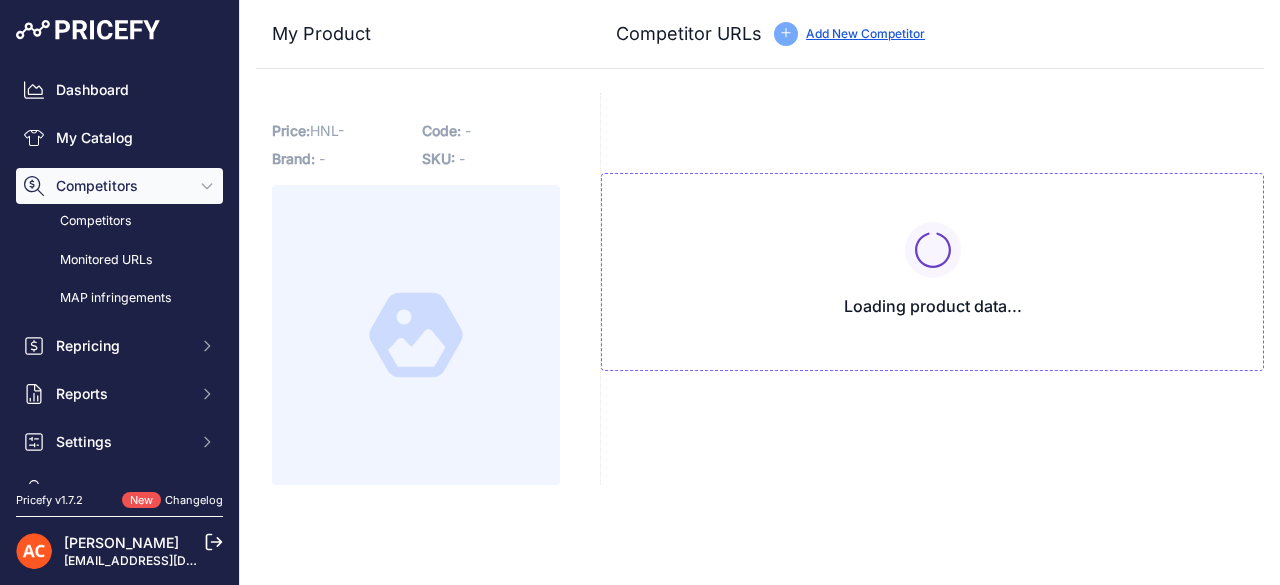 scroll, scrollTop: 0, scrollLeft: 0, axis: both 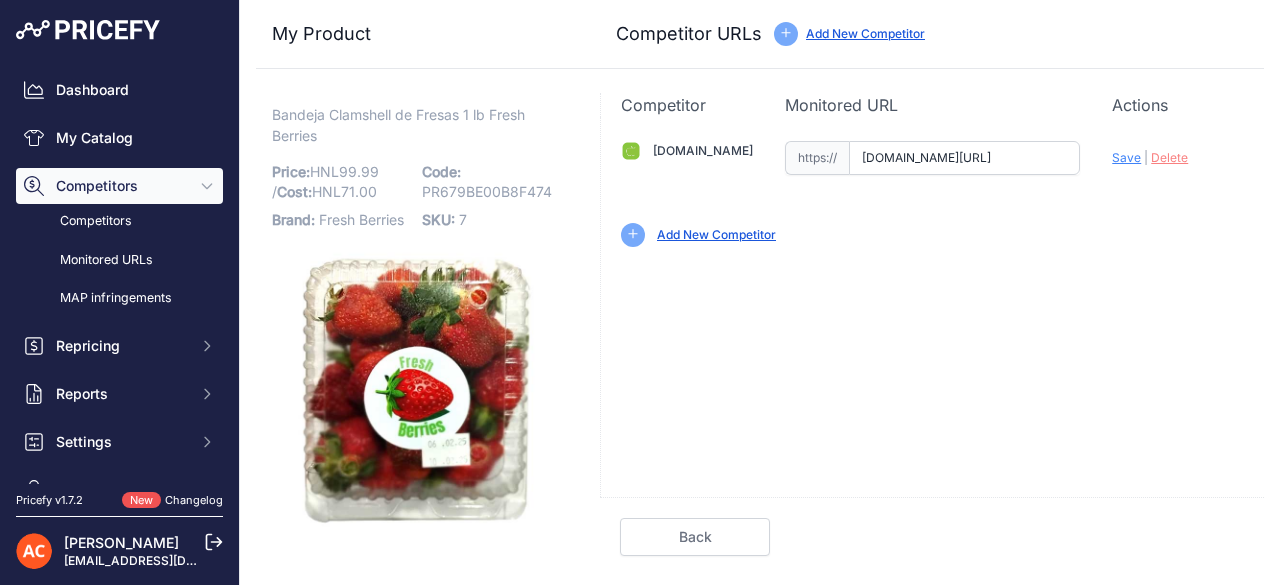 drag, startPoint x: 858, startPoint y: 162, endPoint x: 1164, endPoint y: 148, distance: 306.3201 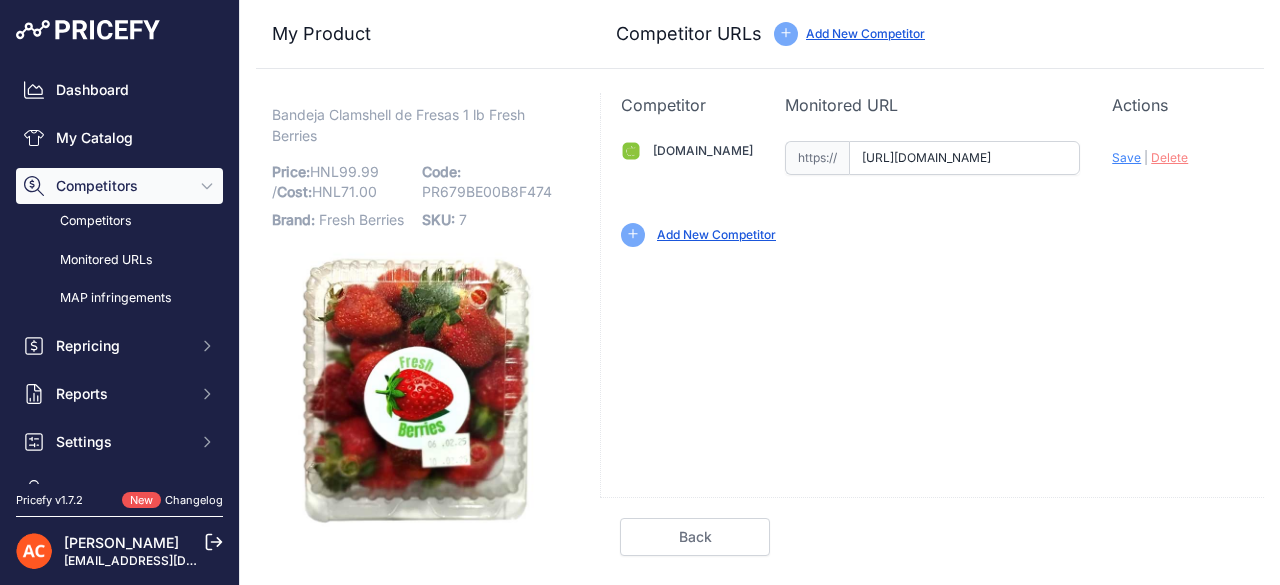 scroll, scrollTop: 0, scrollLeft: 124, axis: horizontal 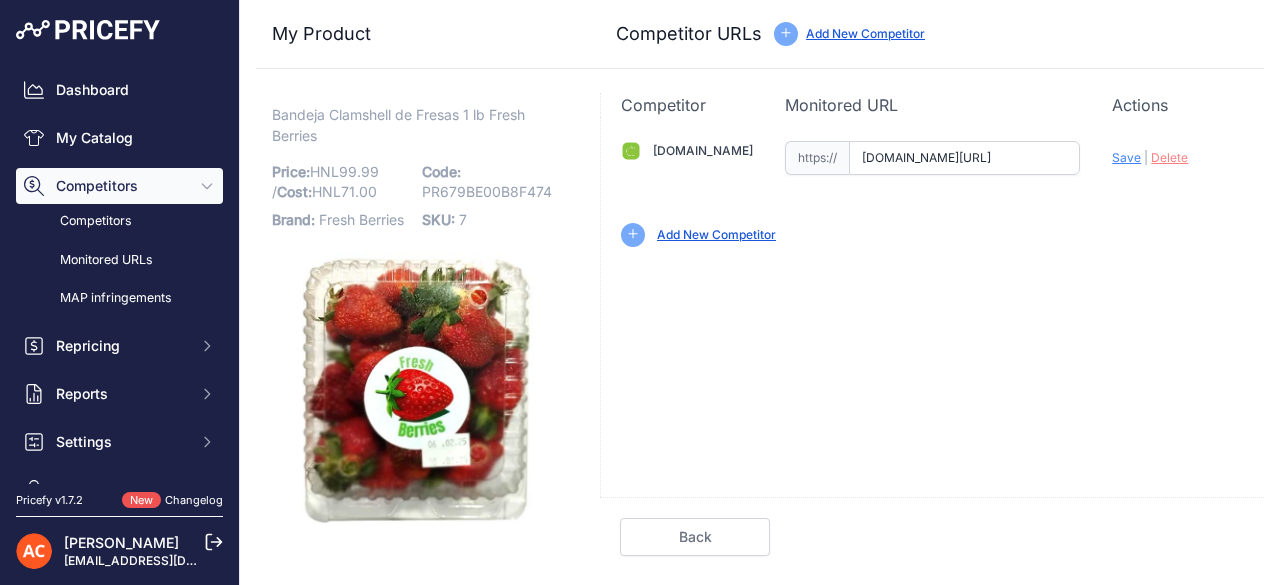 click on "Save" at bounding box center (1126, 157) 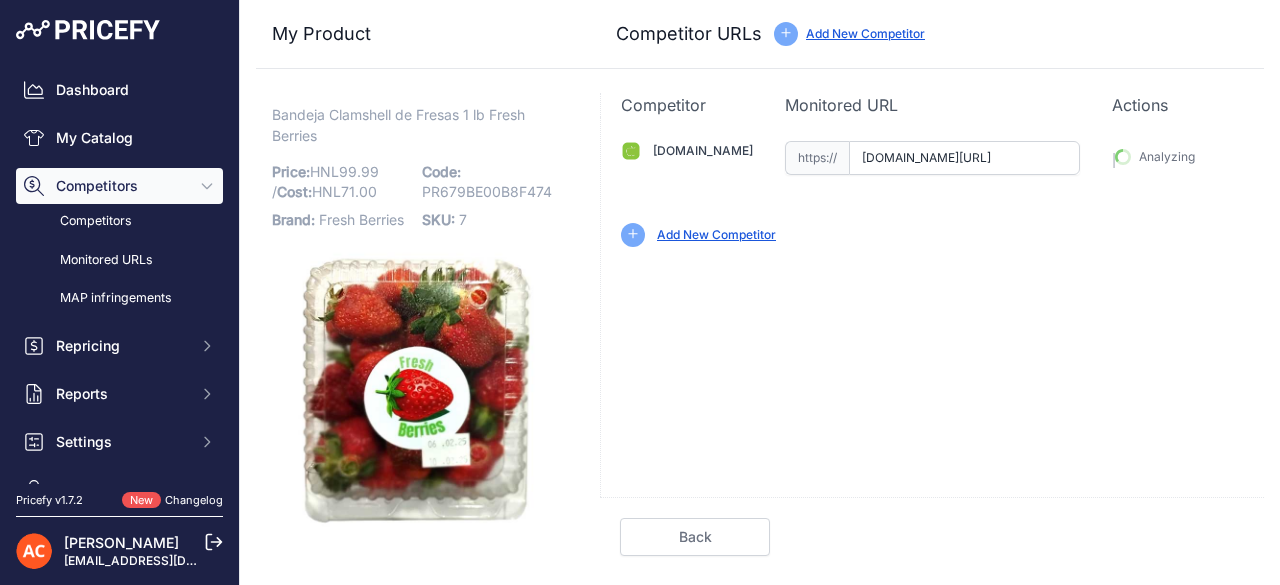 type on "[URL][DOMAIN_NAME]" 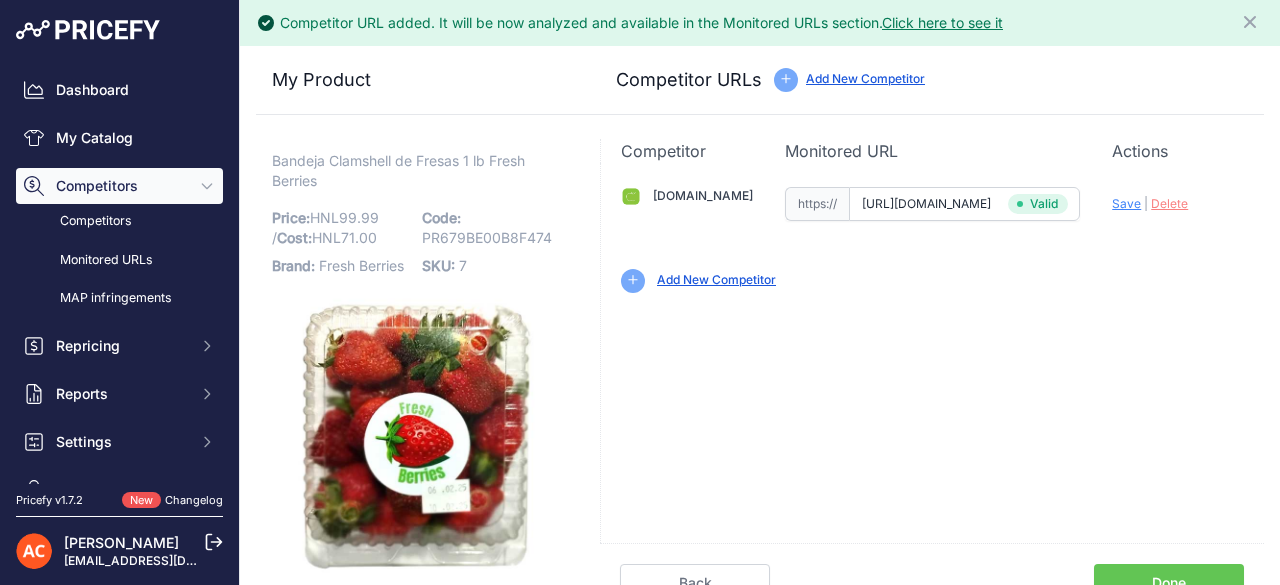 click on "Done" at bounding box center [1169, 583] 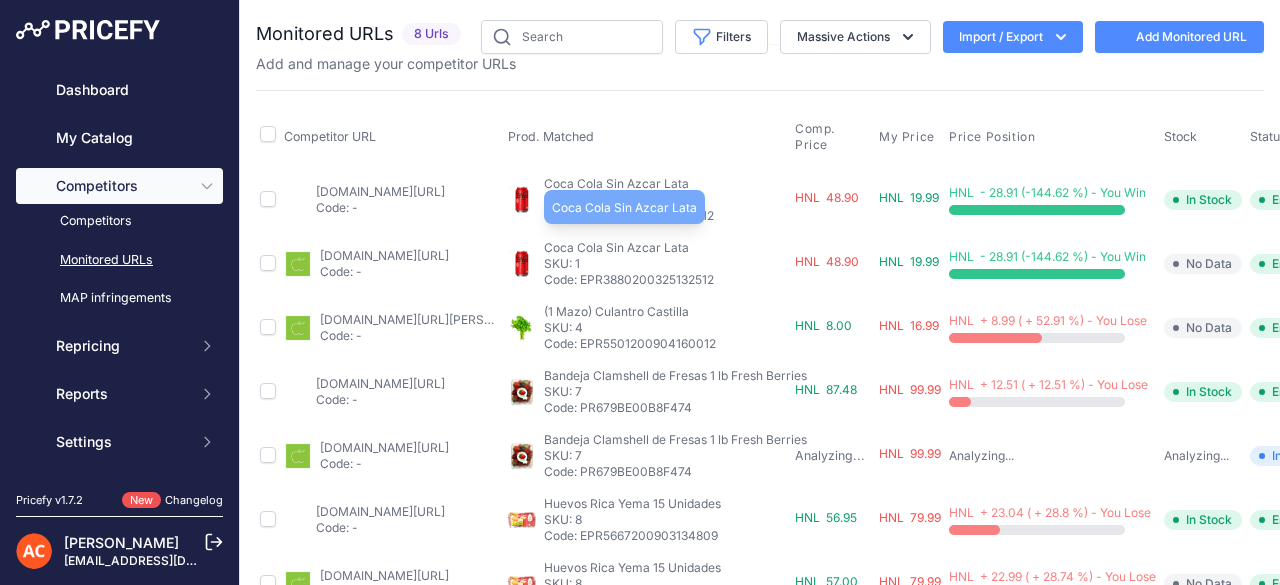 scroll, scrollTop: 0, scrollLeft: 0, axis: both 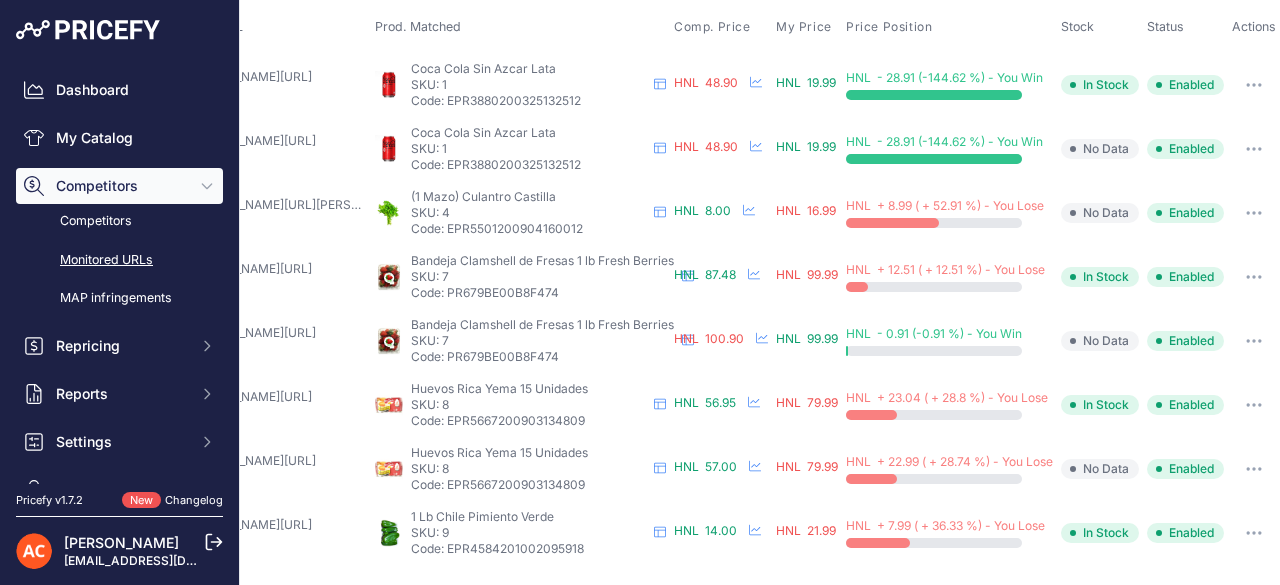 click at bounding box center (1254, 533) 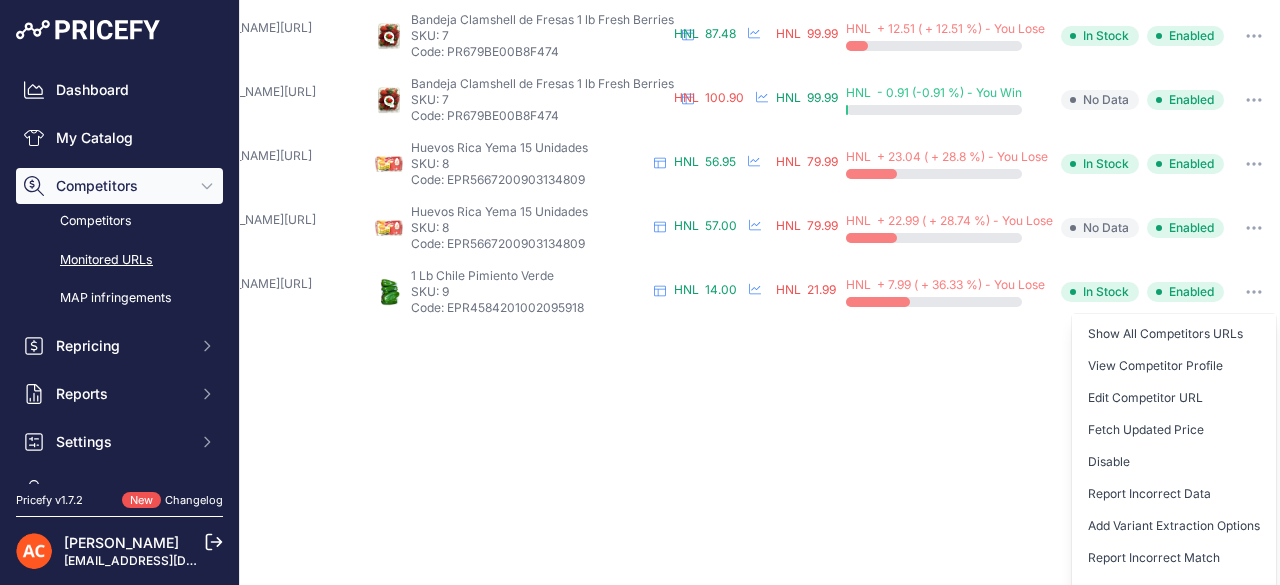 scroll, scrollTop: 384, scrollLeft: 182, axis: both 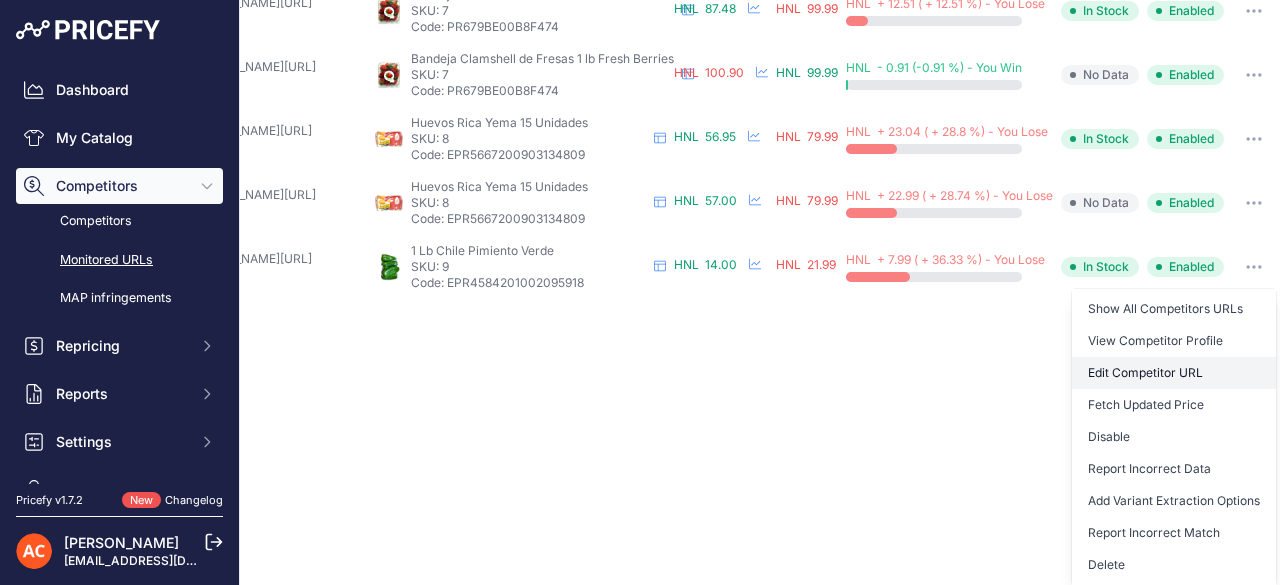 click on "Edit Competitor URL" at bounding box center (1174, 373) 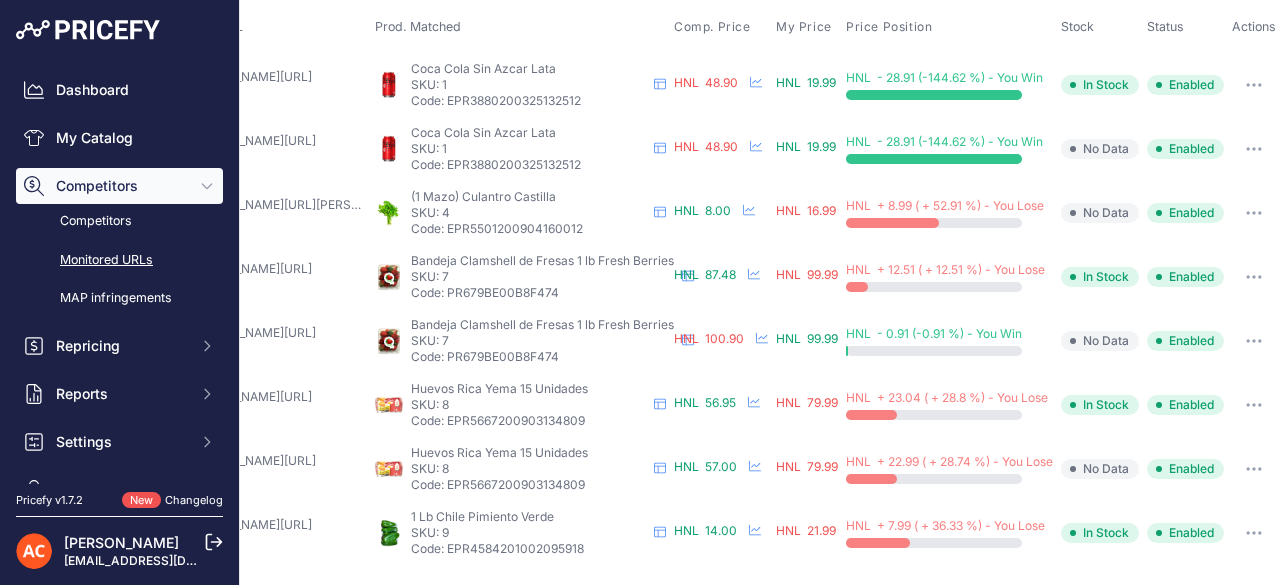 scroll, scrollTop: 118, scrollLeft: 182, axis: both 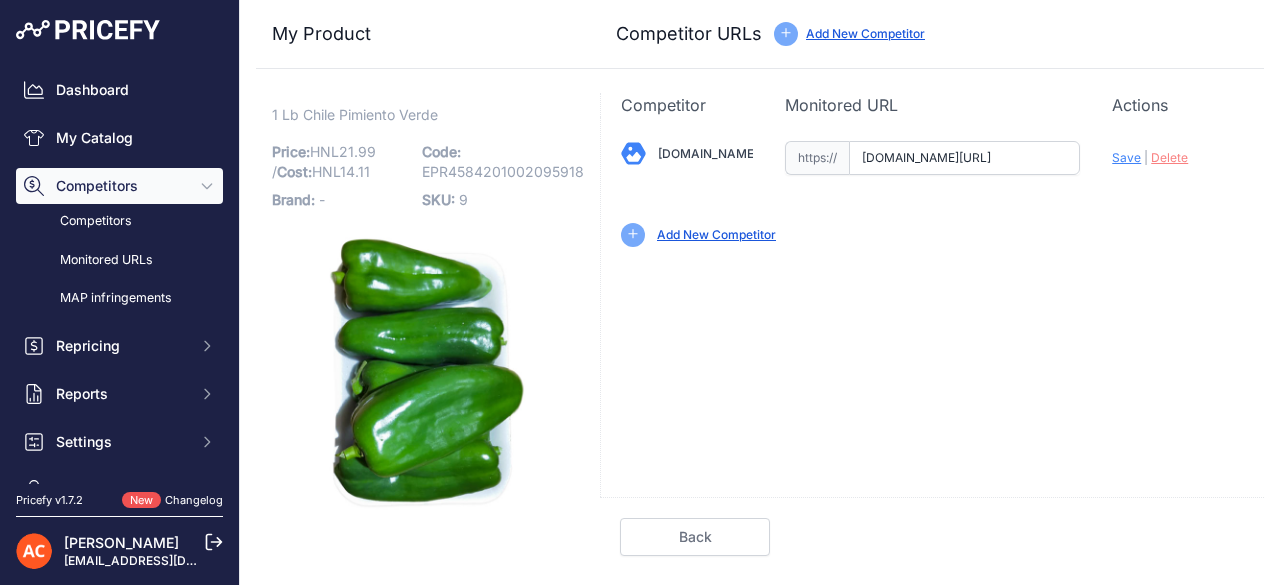 drag, startPoint x: 864, startPoint y: 158, endPoint x: 1210, endPoint y: 160, distance: 346.00577 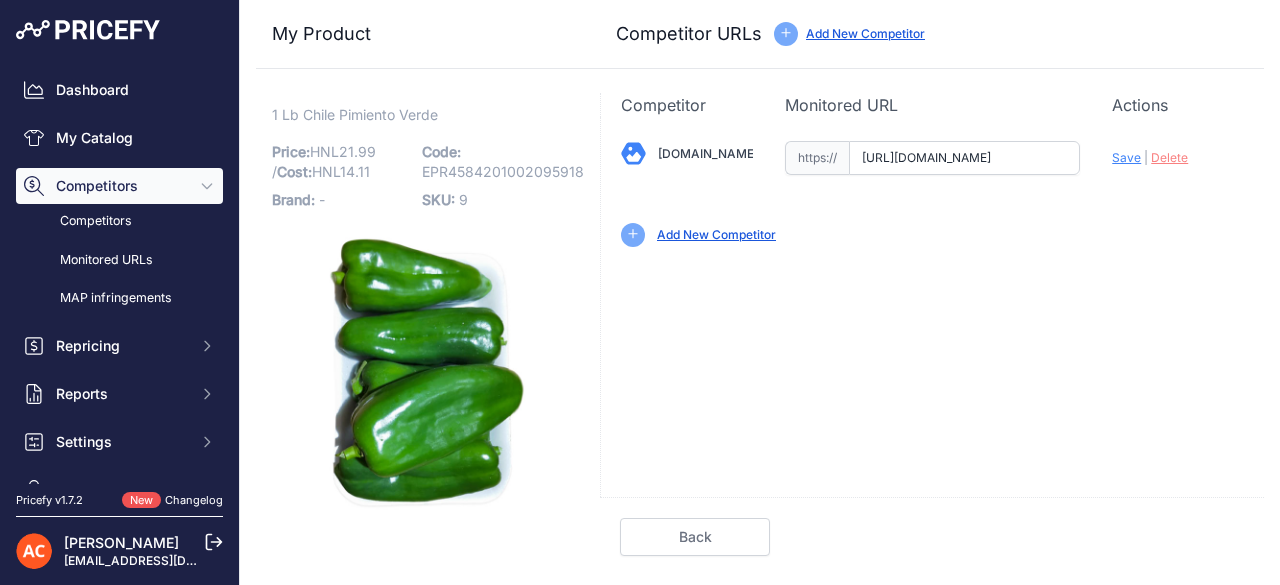 scroll, scrollTop: 0, scrollLeft: 144, axis: horizontal 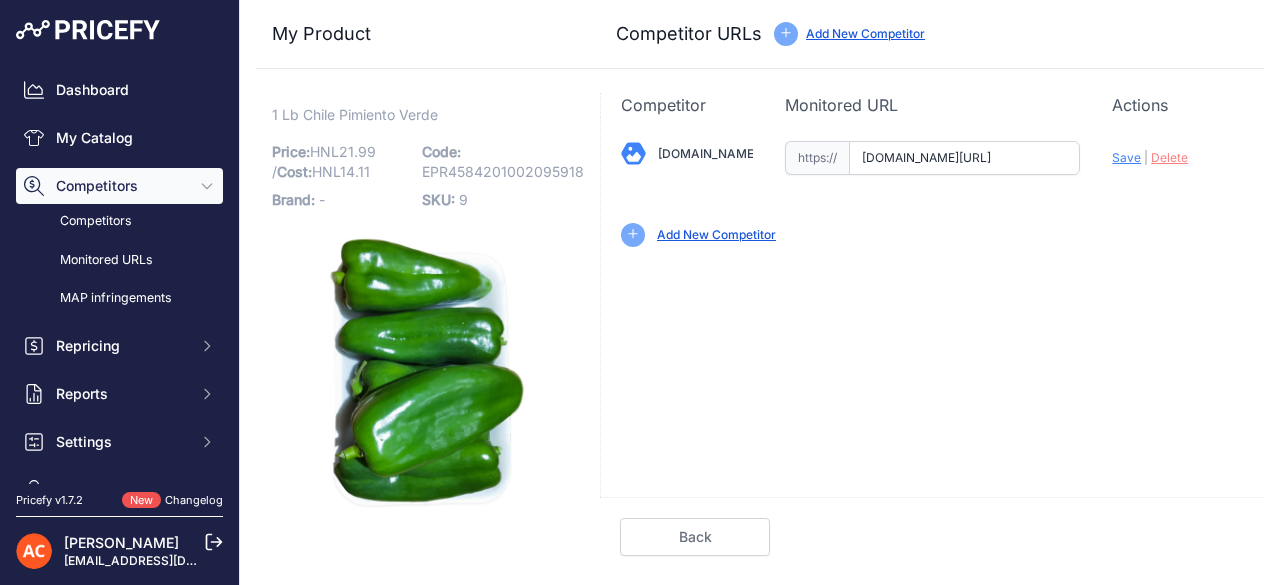 click on "Save" at bounding box center [1126, 157] 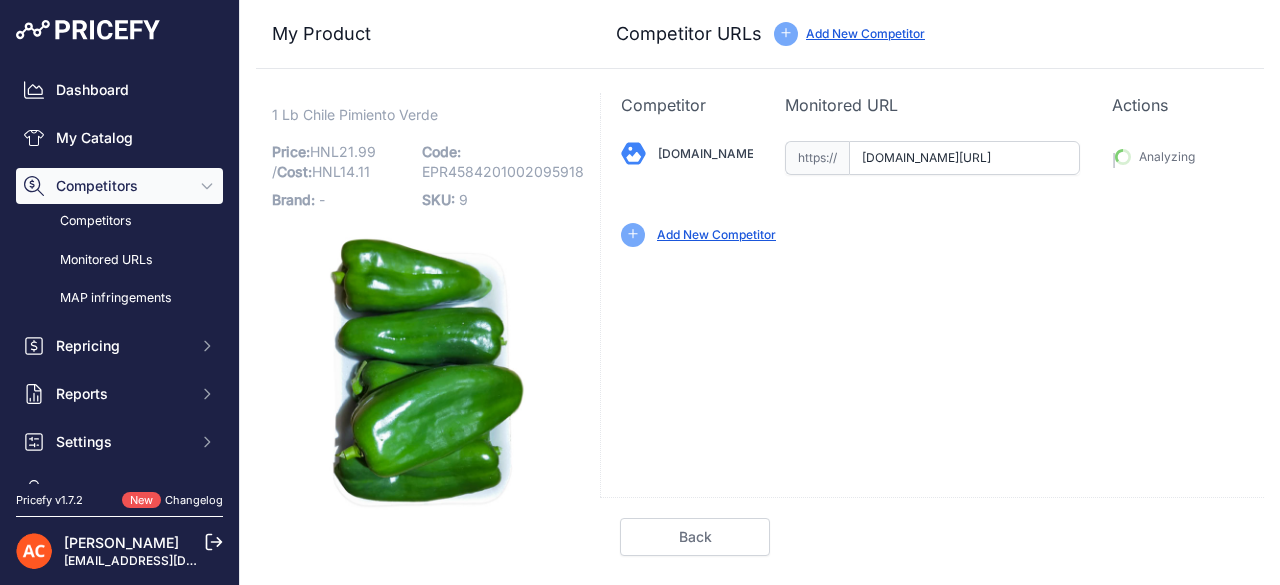 type on "[URL][DOMAIN_NAME]" 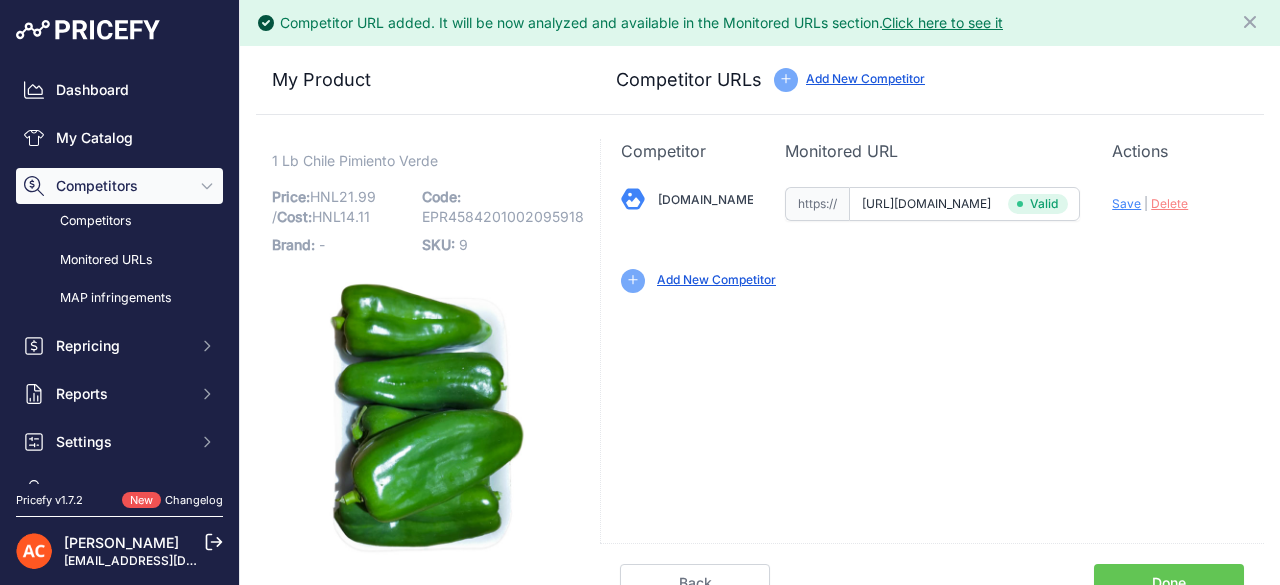 click on "Done" at bounding box center [1169, 583] 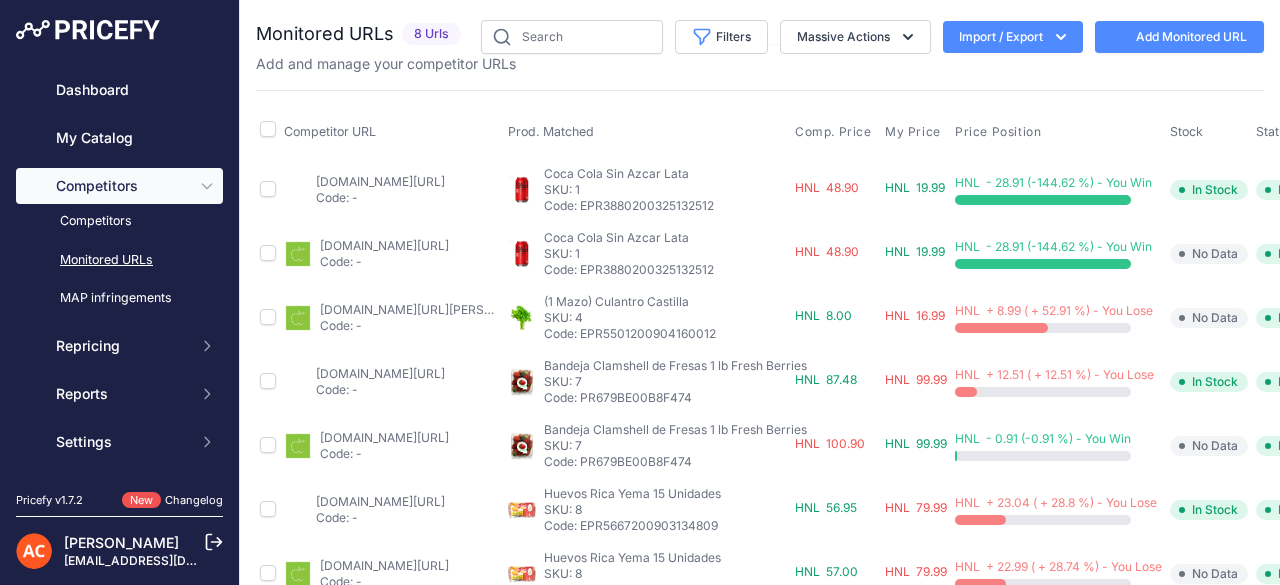 scroll, scrollTop: 0, scrollLeft: 0, axis: both 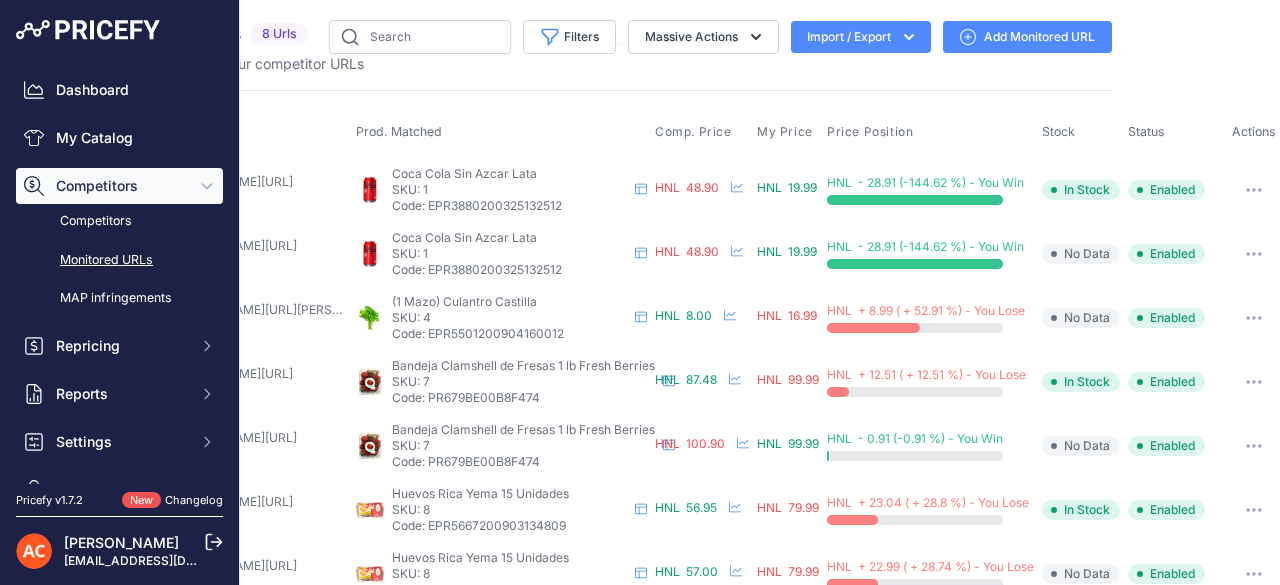 click 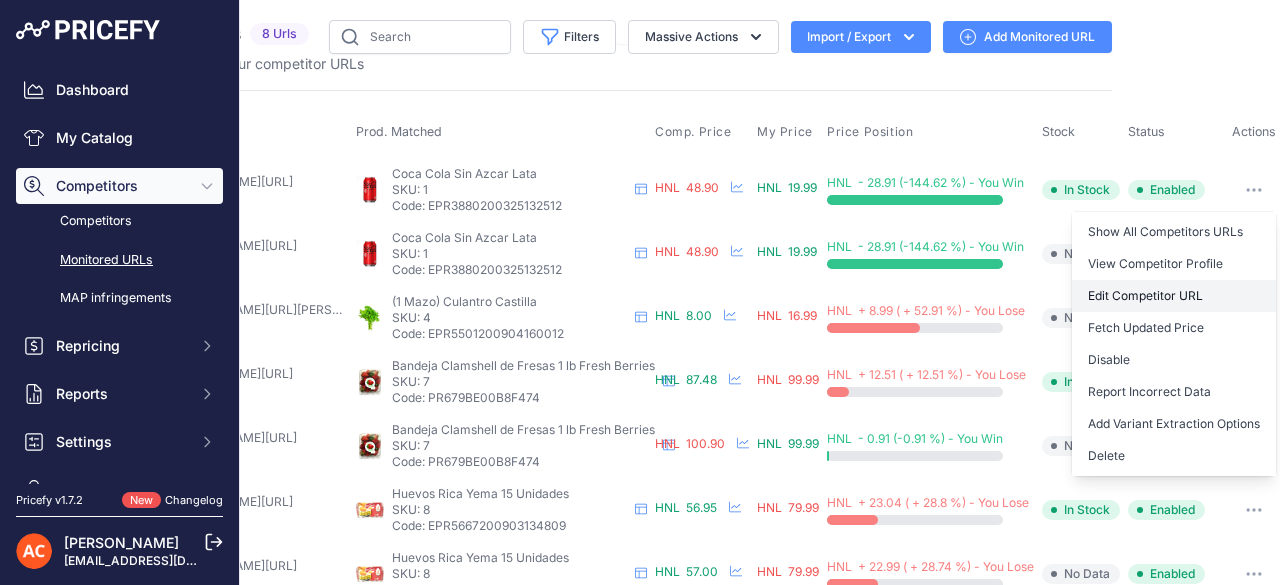 click on "Edit Competitor URL" at bounding box center (1174, 296) 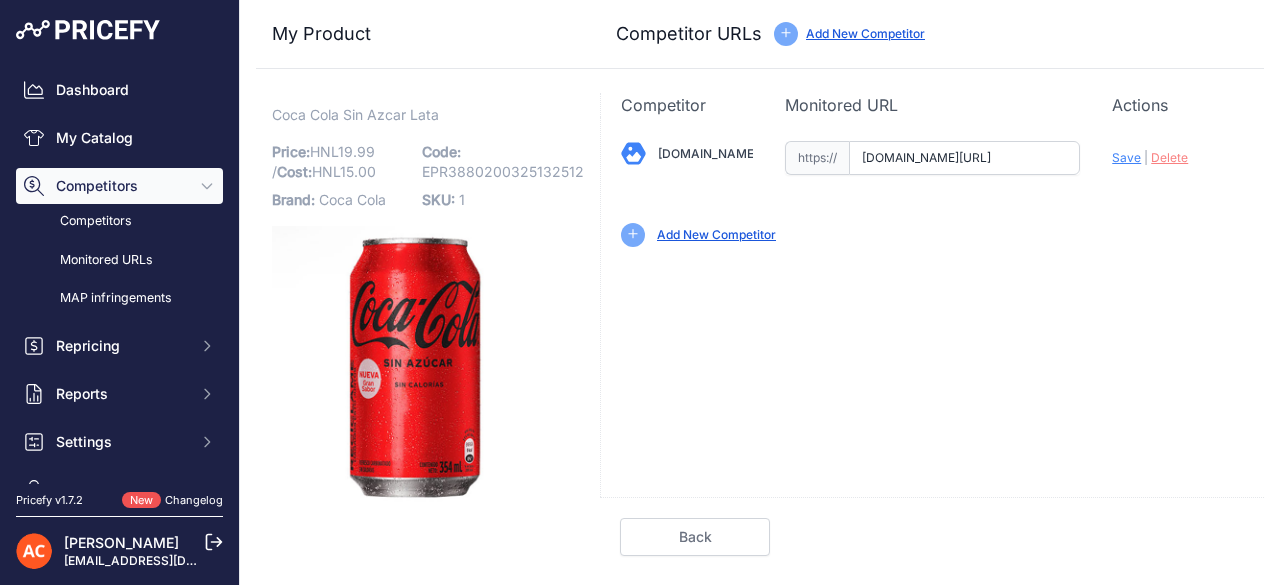 scroll, scrollTop: 0, scrollLeft: 0, axis: both 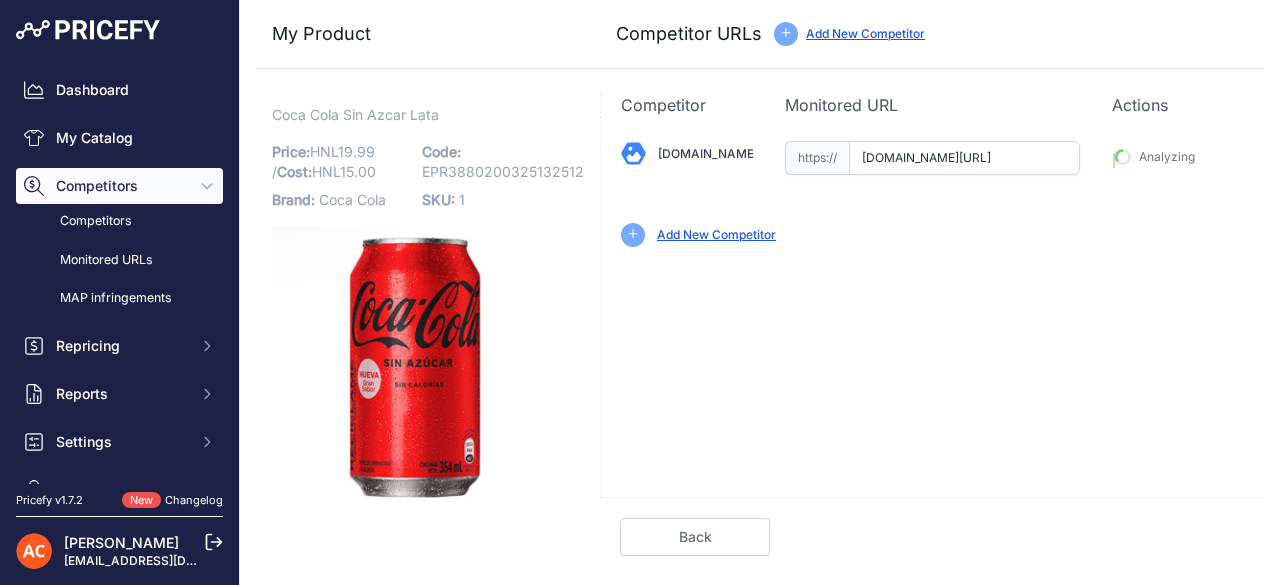 type on "[URL][DOMAIN_NAME]" 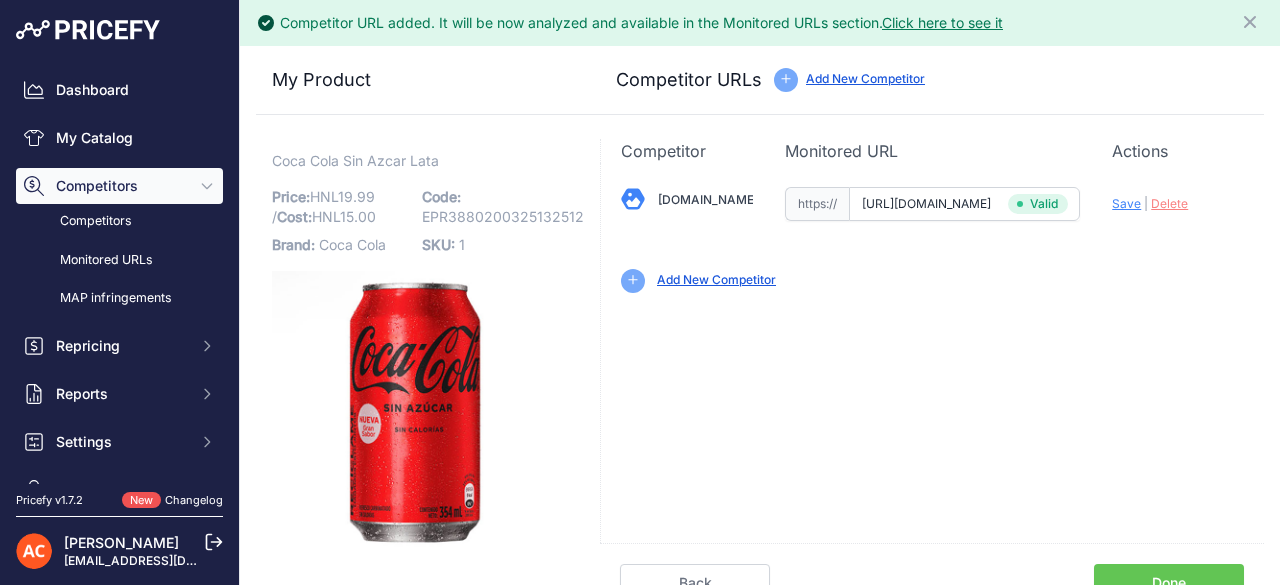 click on "Done" at bounding box center [1169, 583] 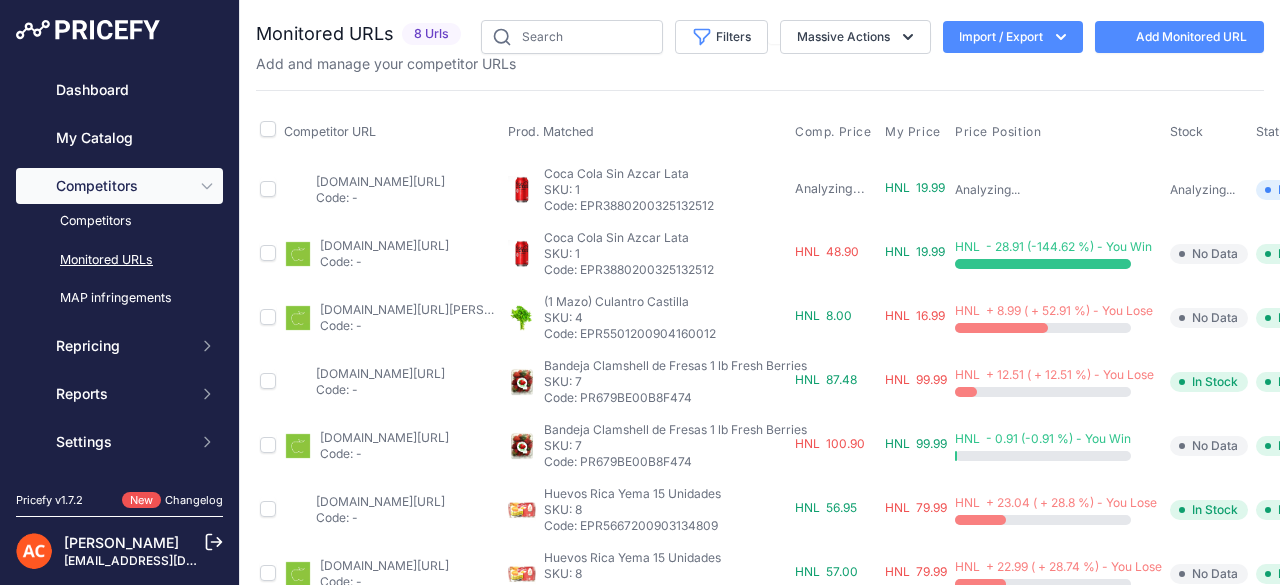 scroll, scrollTop: 0, scrollLeft: 0, axis: both 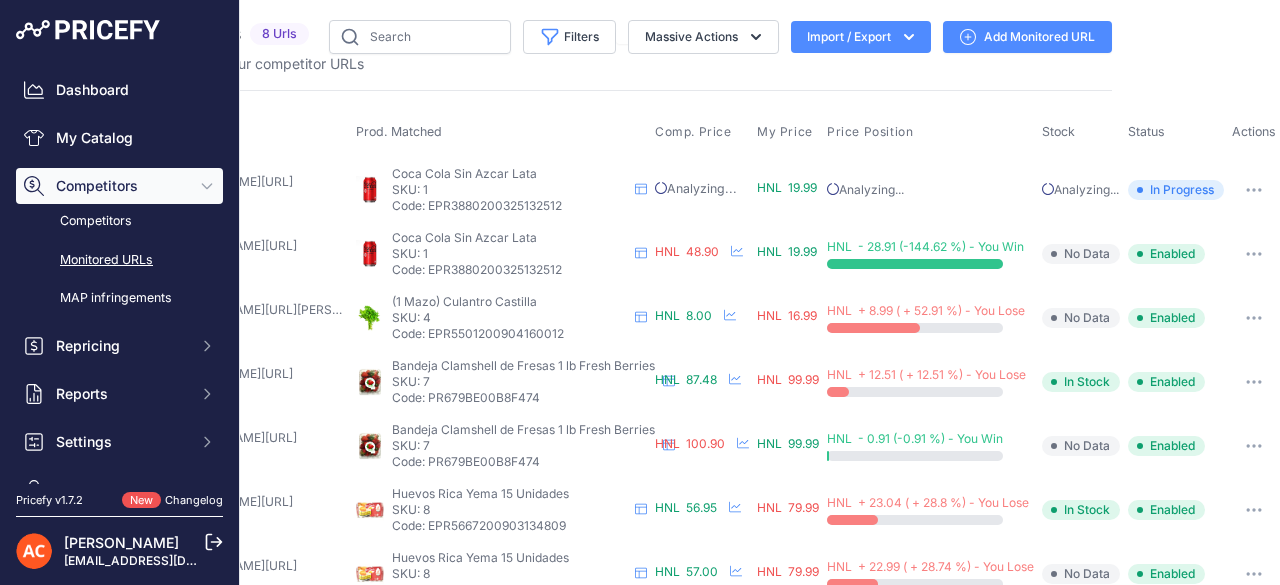 click 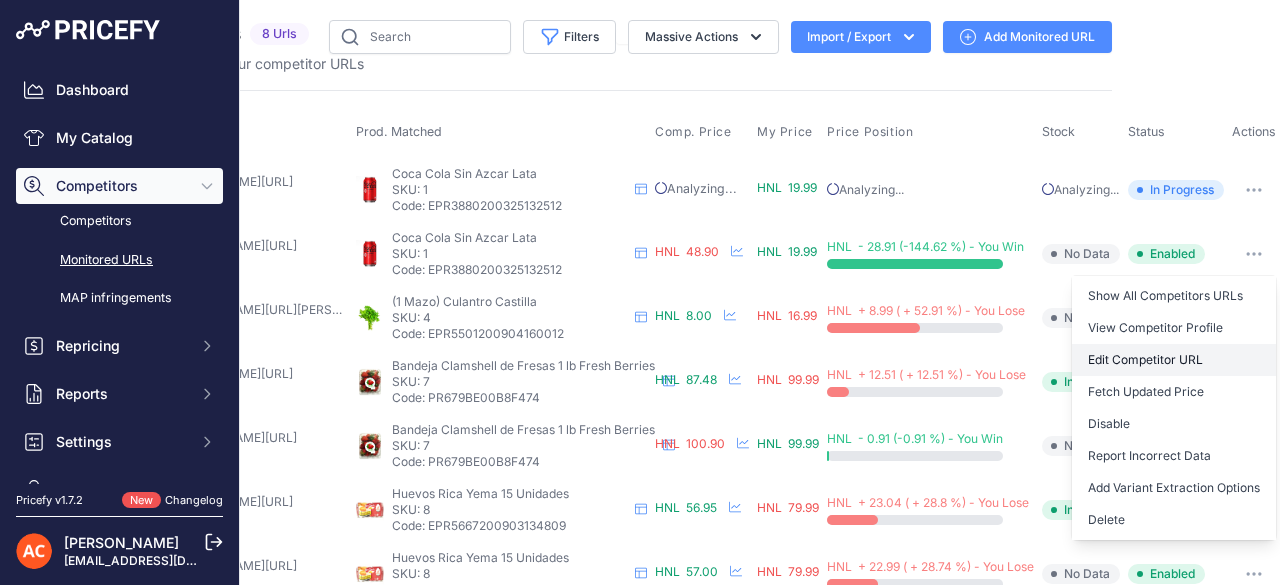 click on "Edit Competitor URL" at bounding box center (1174, 360) 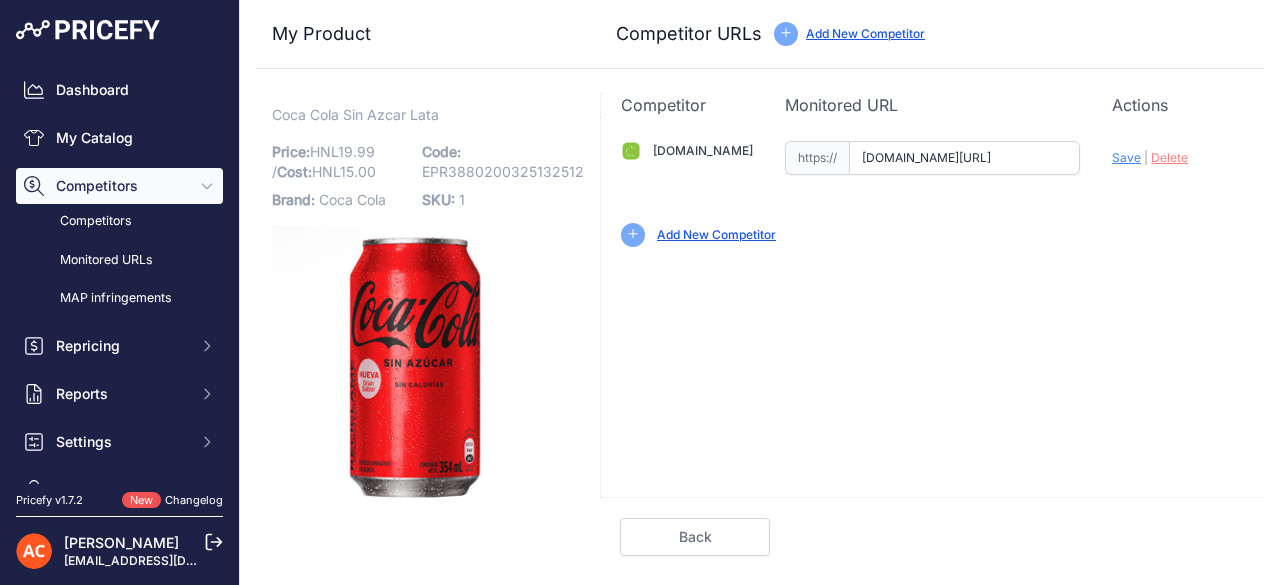 scroll, scrollTop: 0, scrollLeft: 0, axis: both 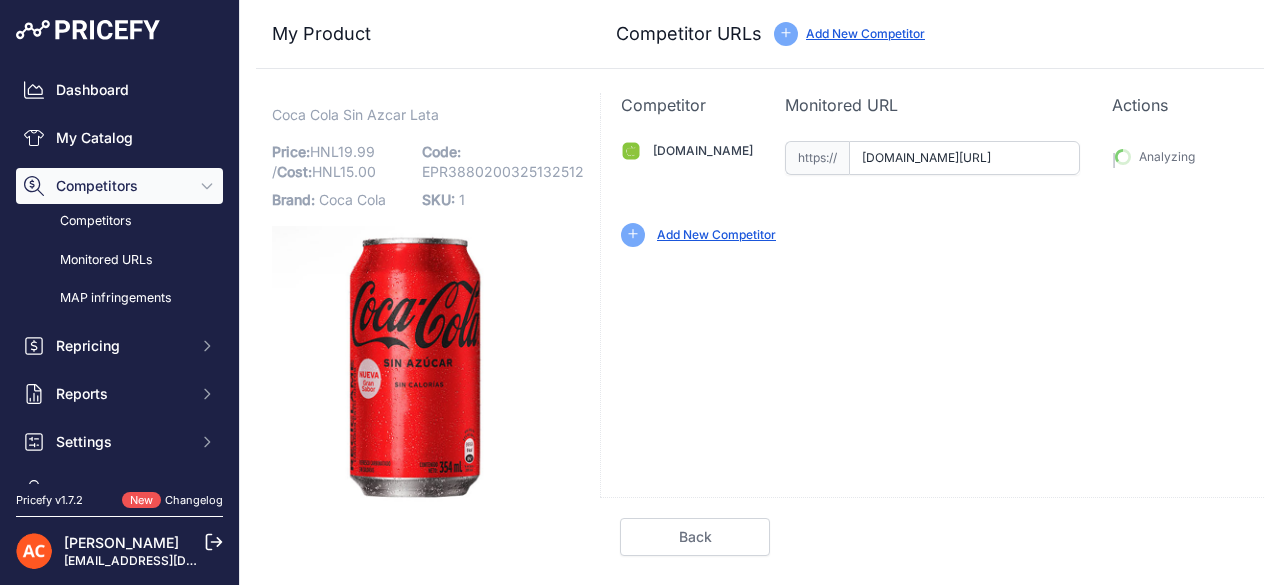 type on "[URL][DOMAIN_NAME]" 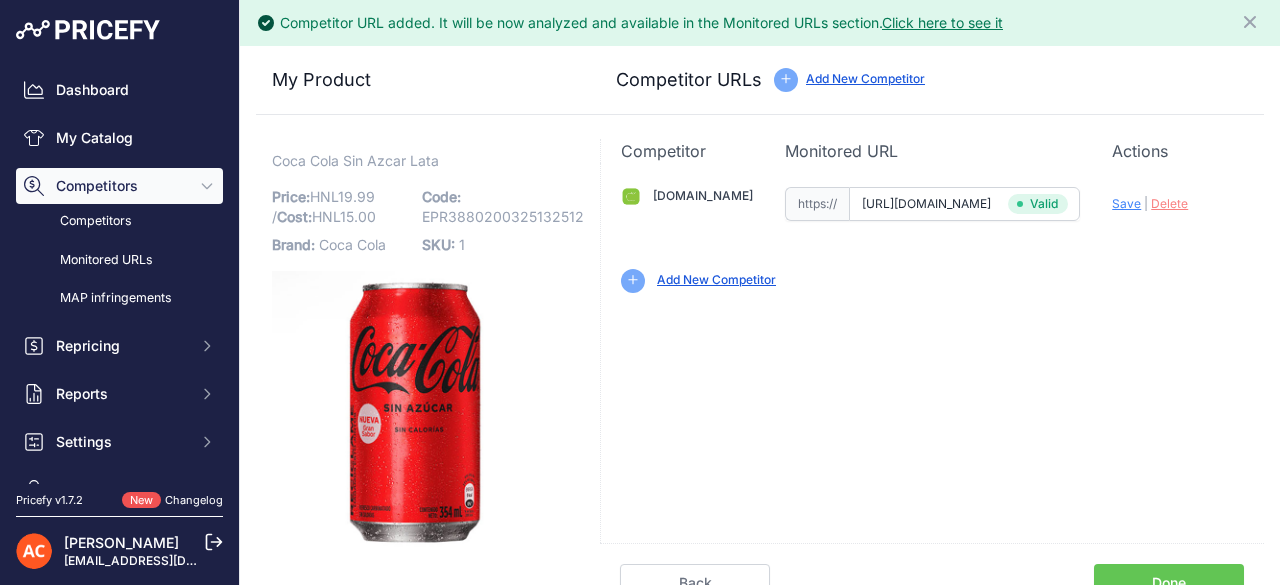 click on "Done" at bounding box center [1169, 583] 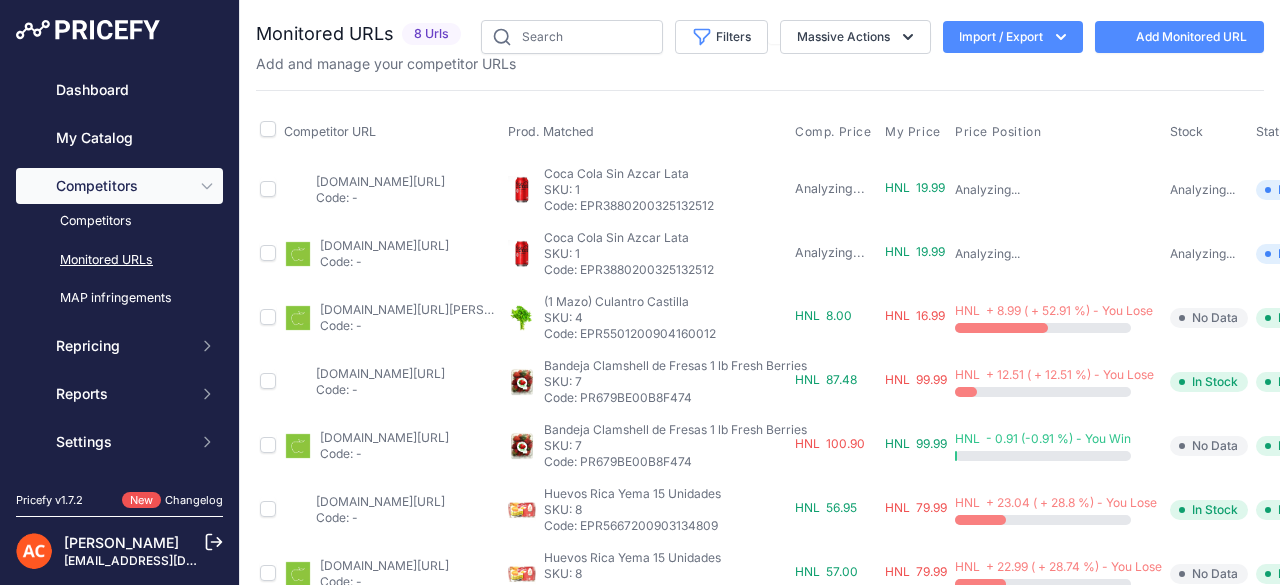 scroll, scrollTop: 0, scrollLeft: 0, axis: both 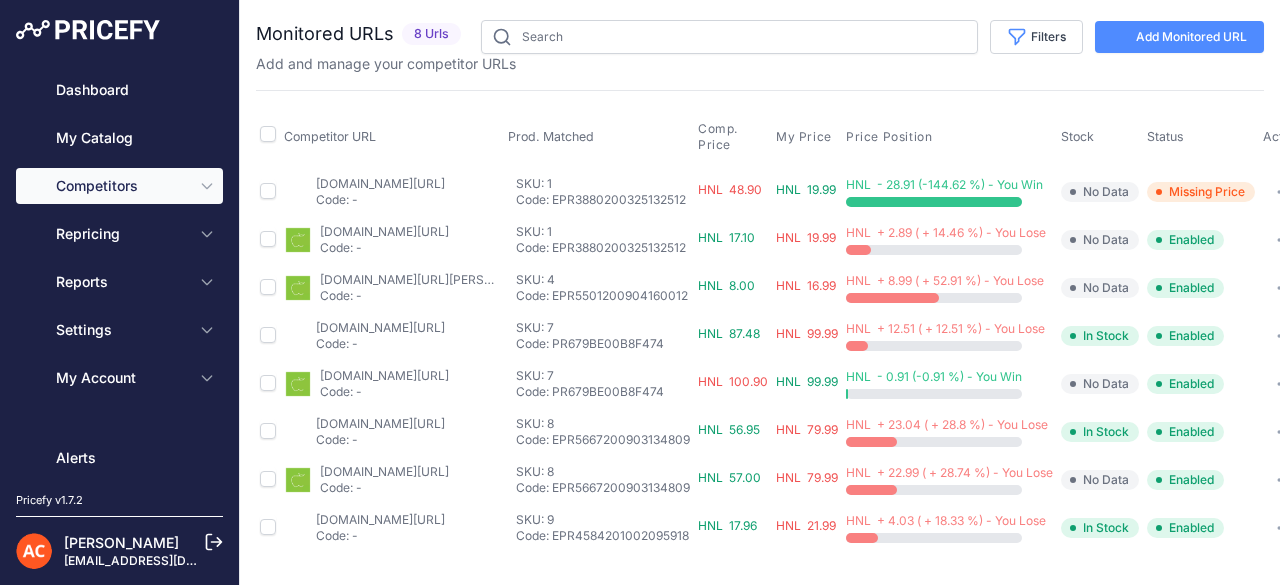 type 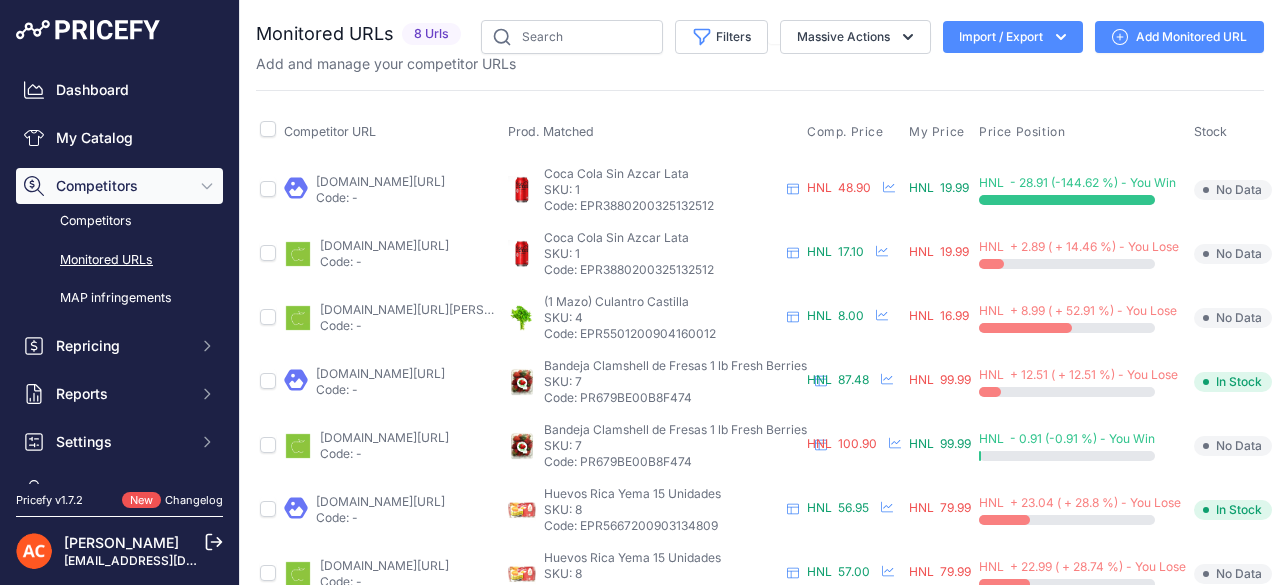 scroll, scrollTop: 0, scrollLeft: 214, axis: horizontal 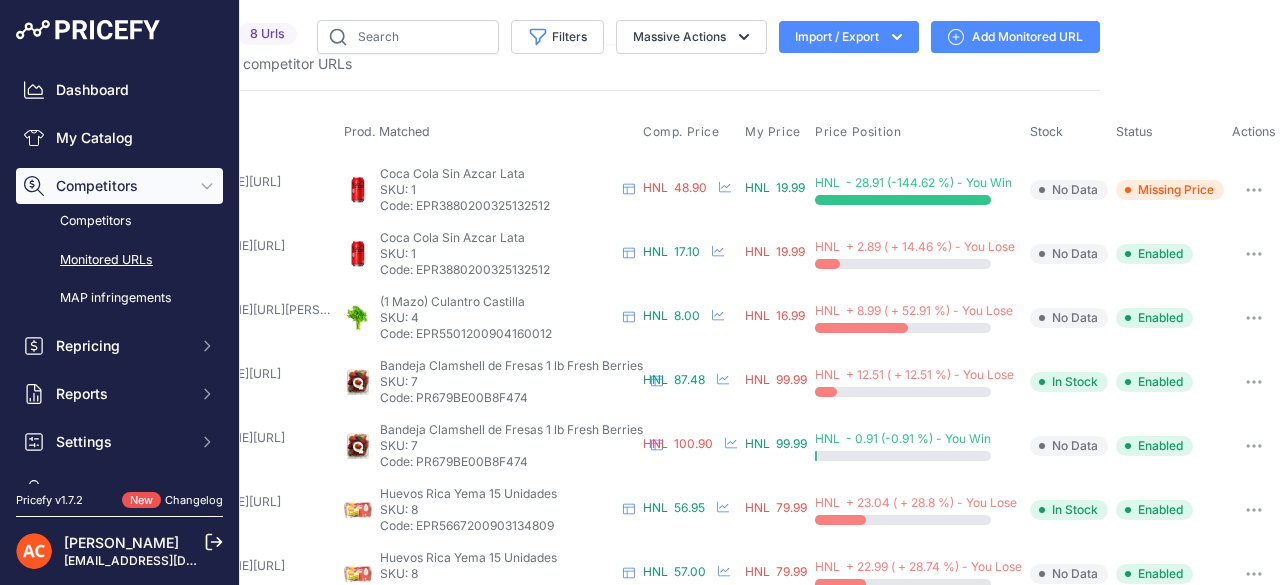 click at bounding box center (1254, 190) 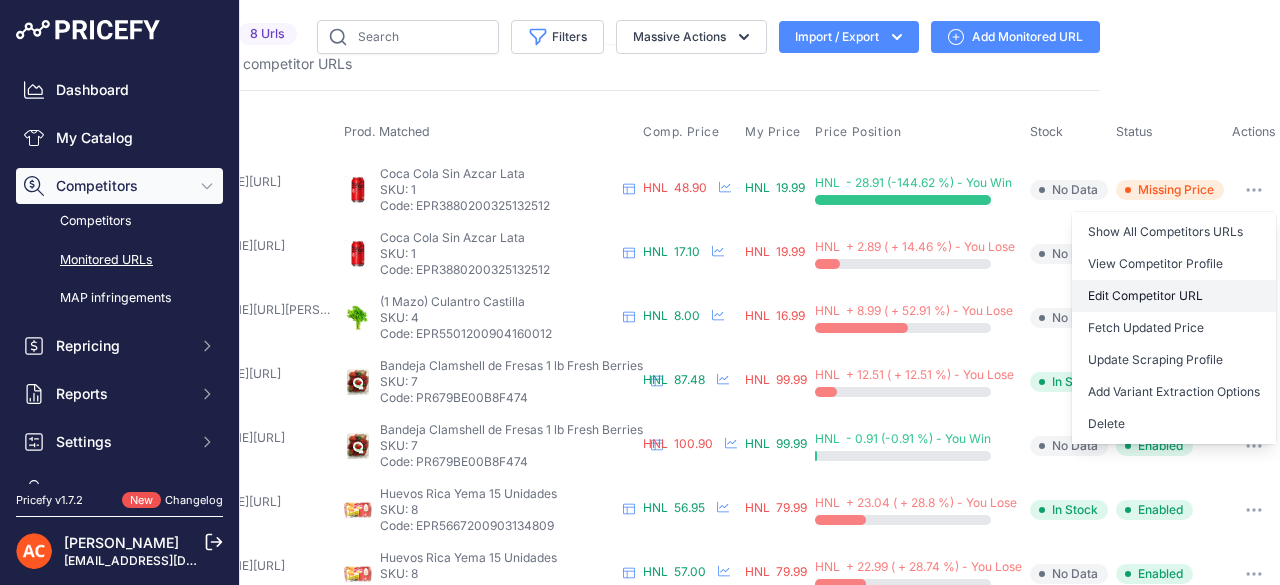 click on "Edit Competitor URL" at bounding box center (1174, 296) 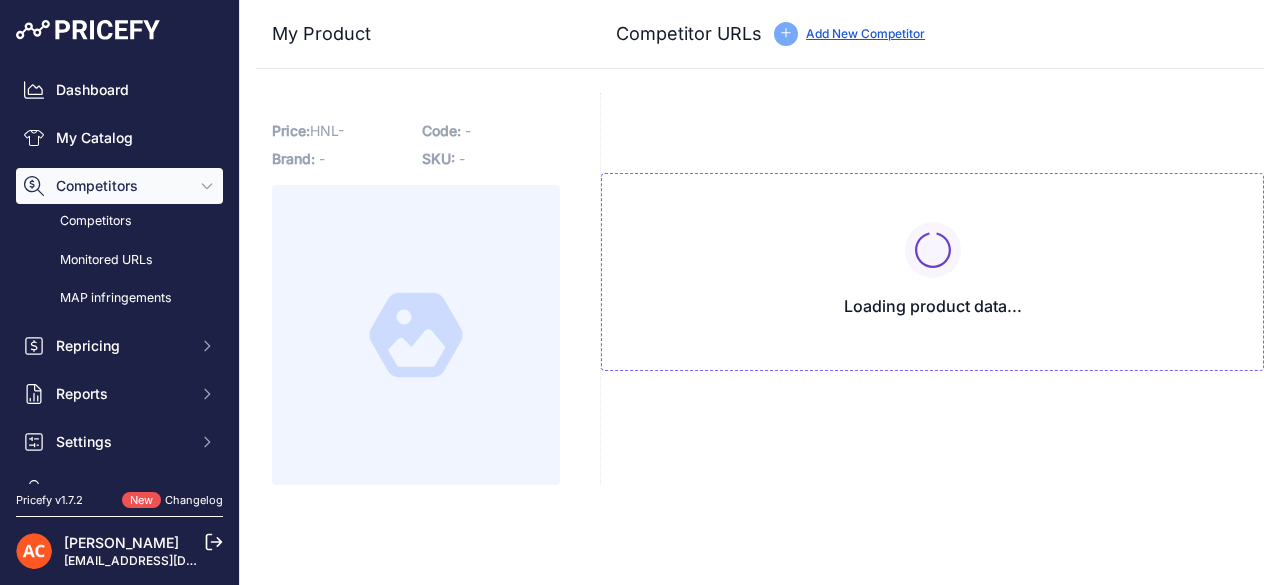 scroll, scrollTop: 0, scrollLeft: 0, axis: both 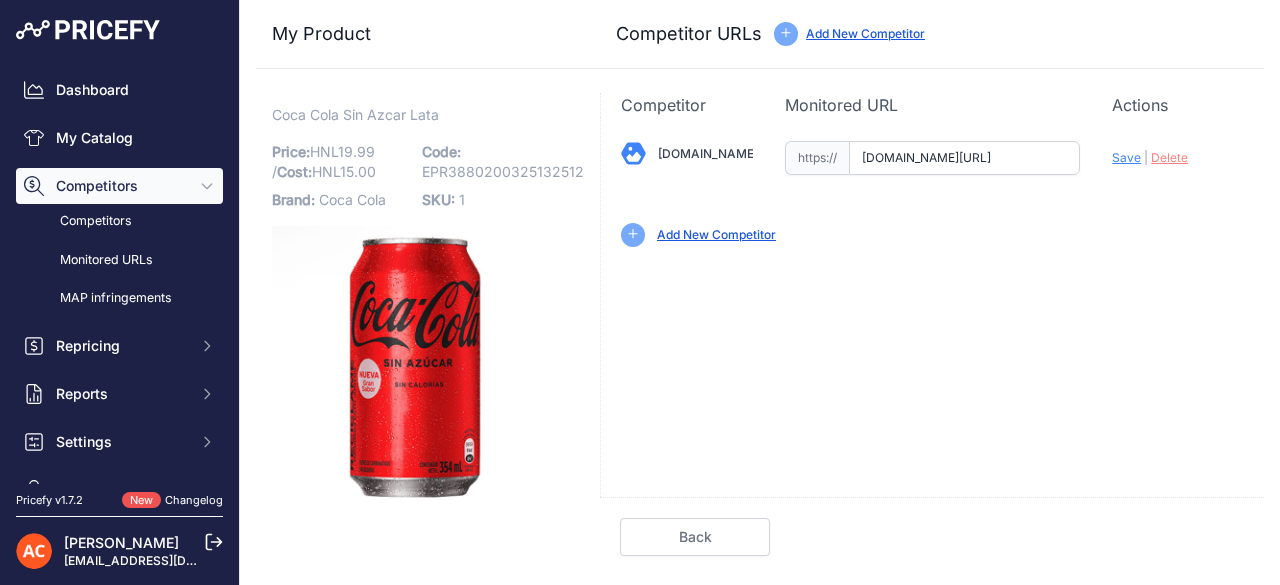 drag, startPoint x: 902, startPoint y: 157, endPoint x: 1212, endPoint y: 157, distance: 310 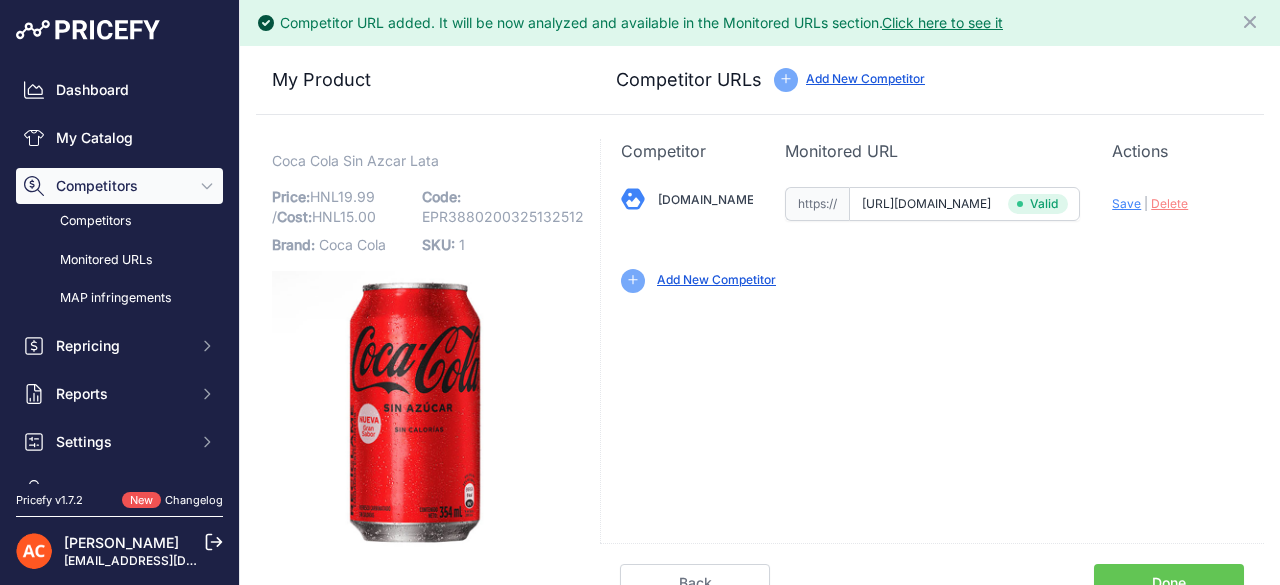 click on "Done" at bounding box center (1169, 583) 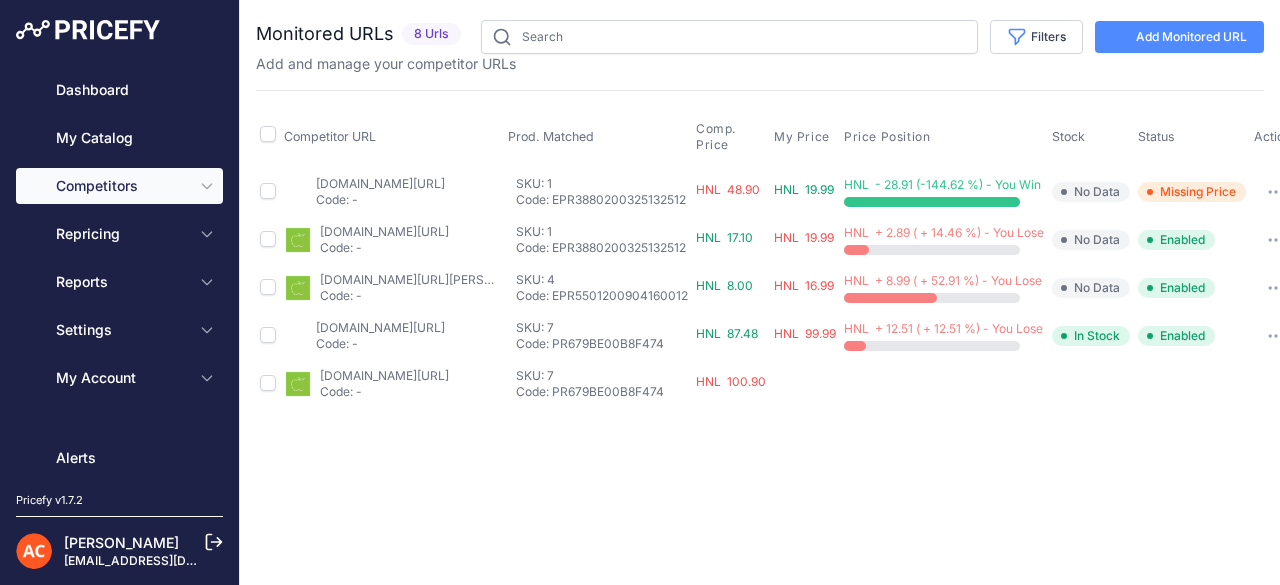 scroll, scrollTop: 0, scrollLeft: 0, axis: both 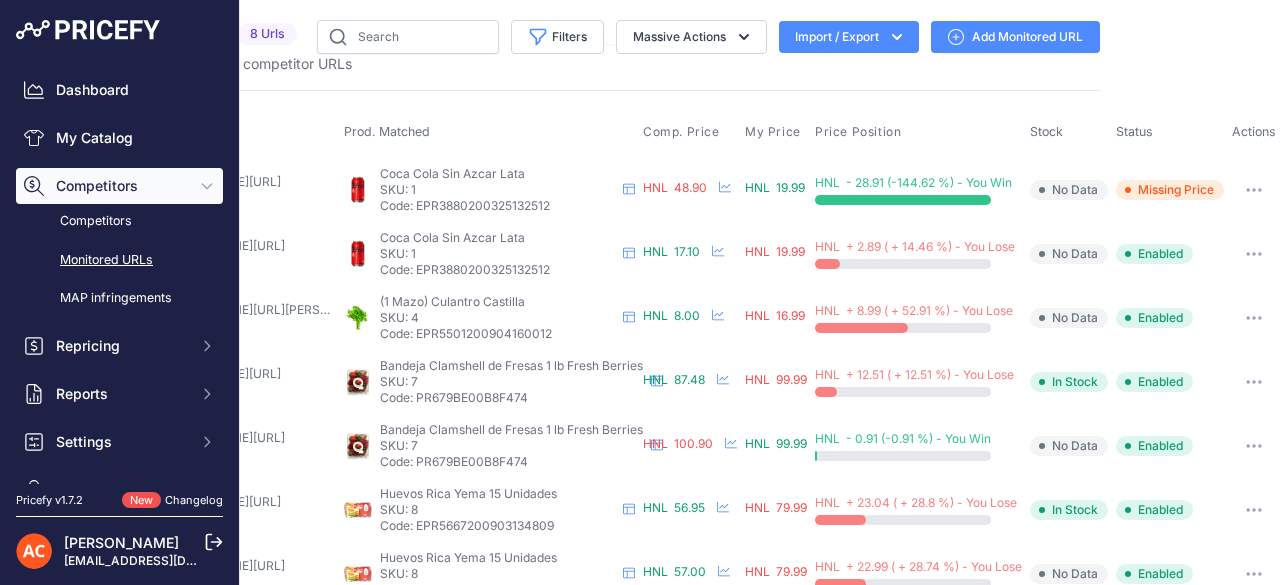 click at bounding box center [1254, 190] 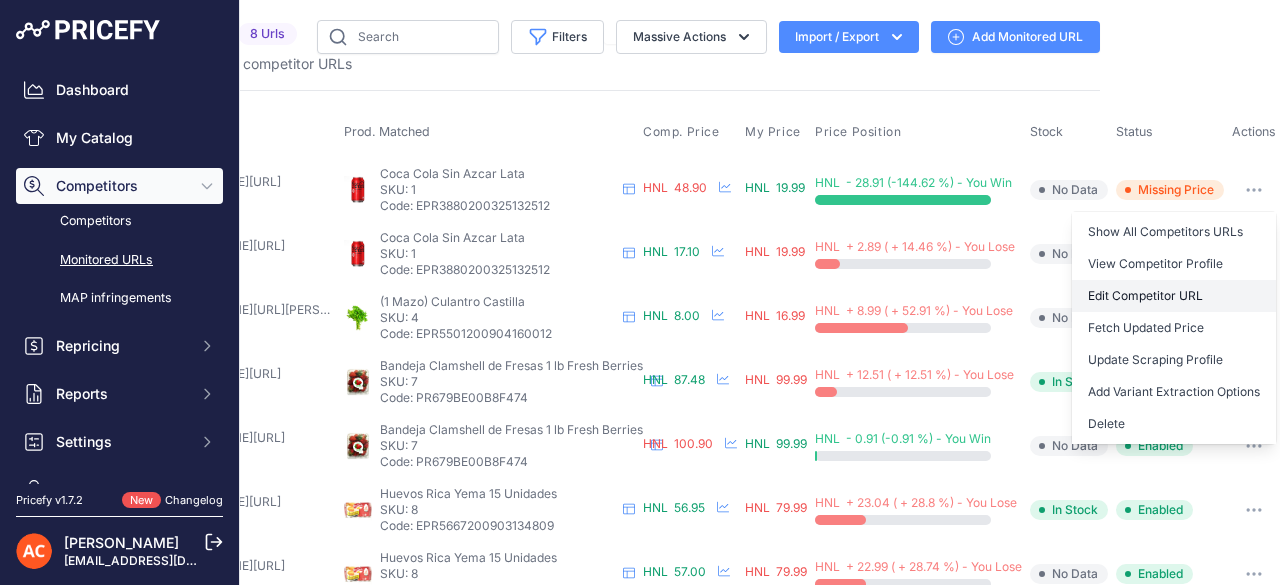 click on "Edit Competitor URL" at bounding box center [1174, 296] 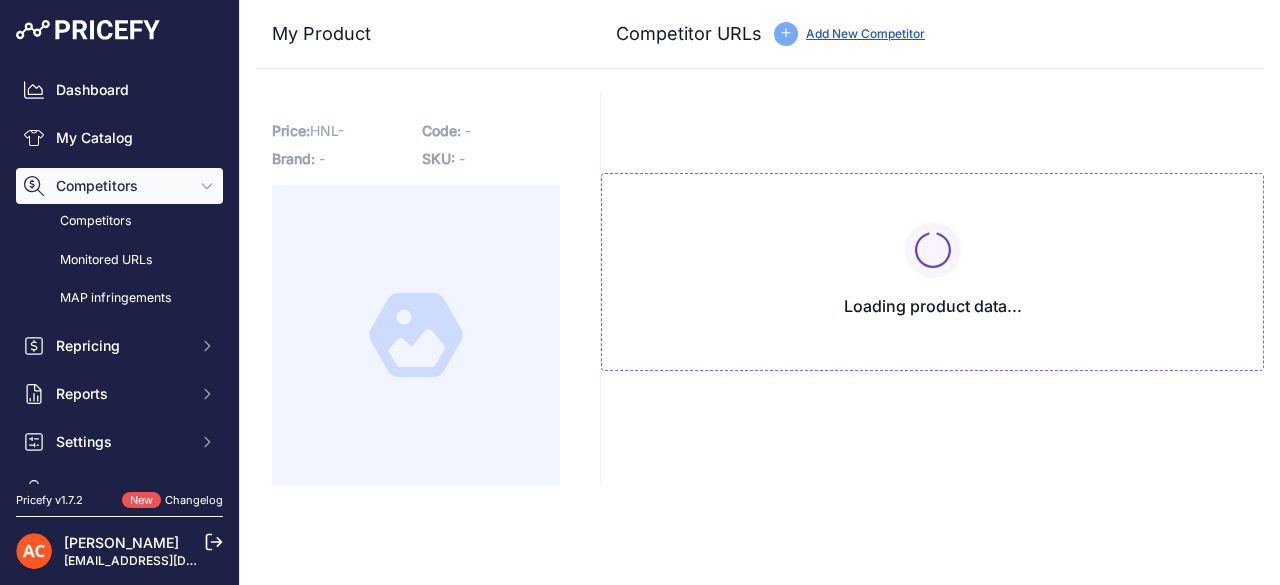 scroll, scrollTop: 0, scrollLeft: 0, axis: both 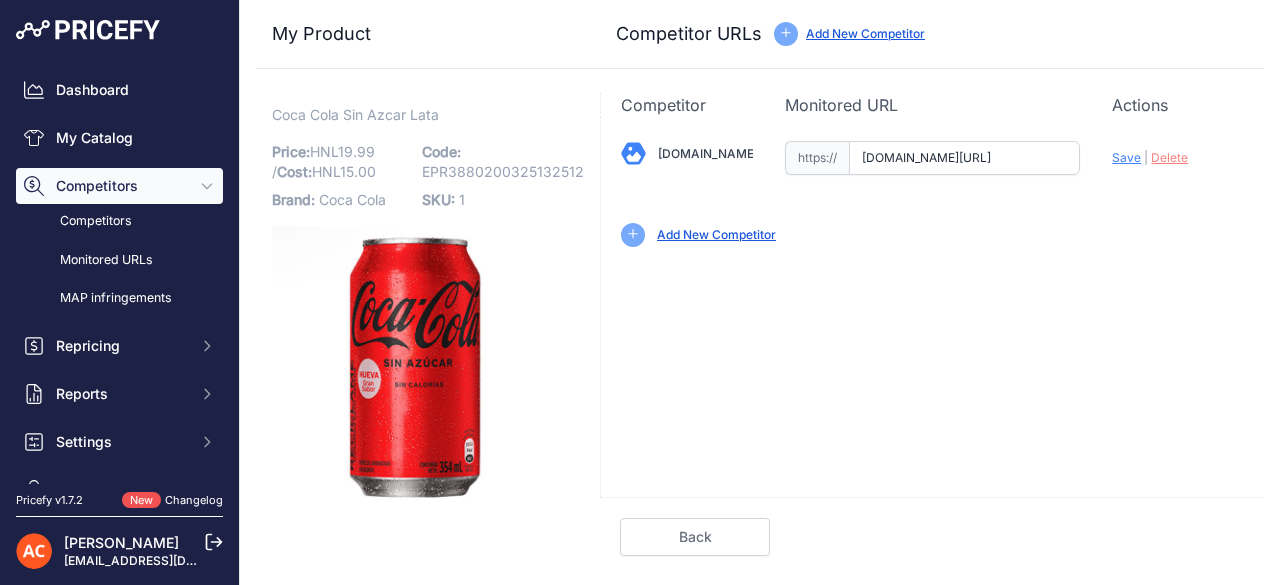 drag, startPoint x: 861, startPoint y: 154, endPoint x: 1222, endPoint y: 146, distance: 361.08862 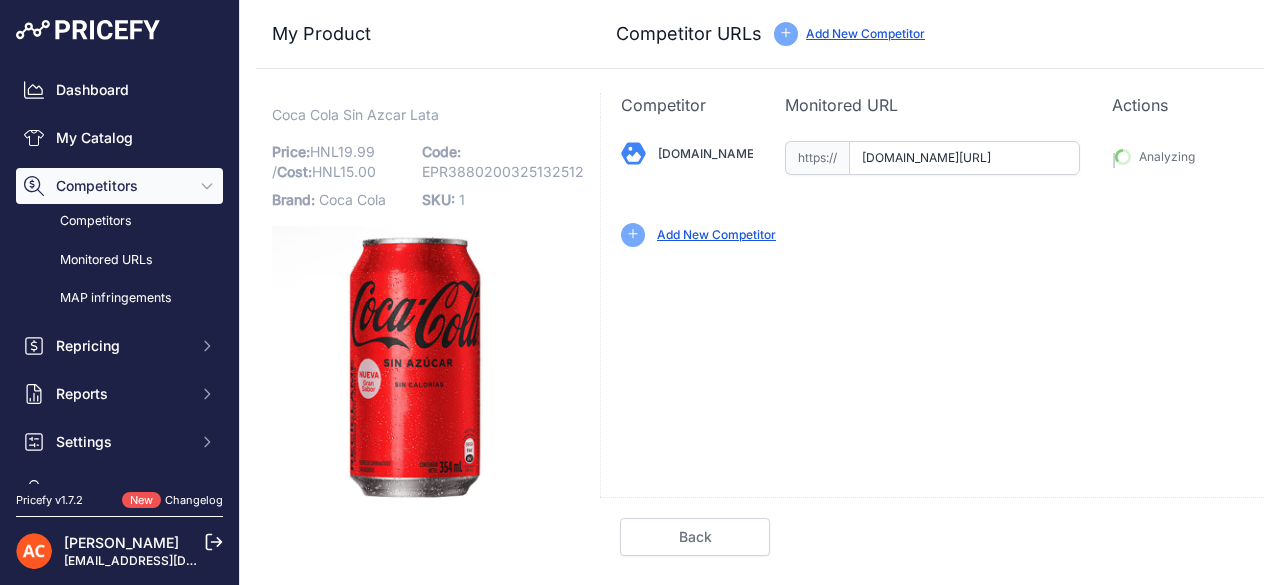 type on "[URL][DOMAIN_NAME]" 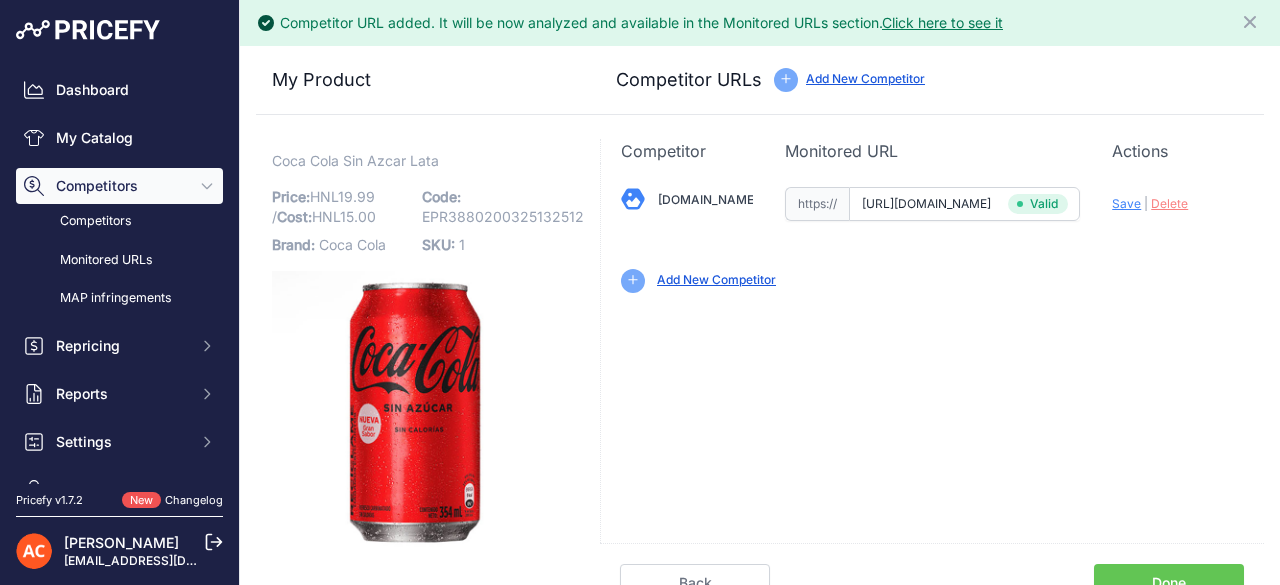 scroll, scrollTop: 14, scrollLeft: 0, axis: vertical 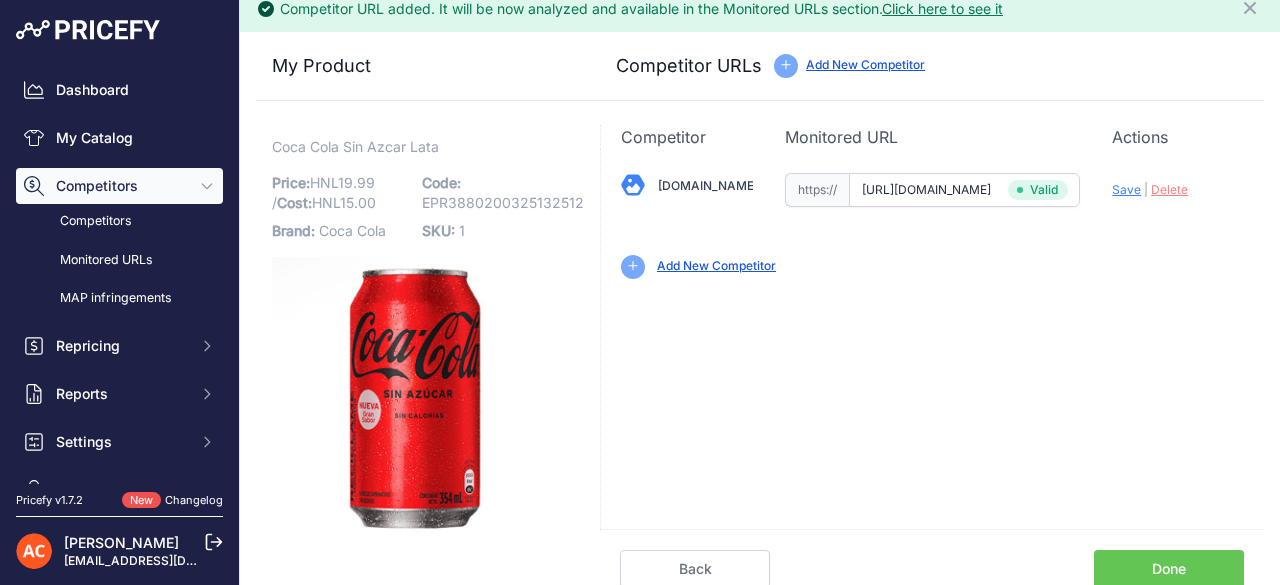 click on "Done" at bounding box center (1169, 569) 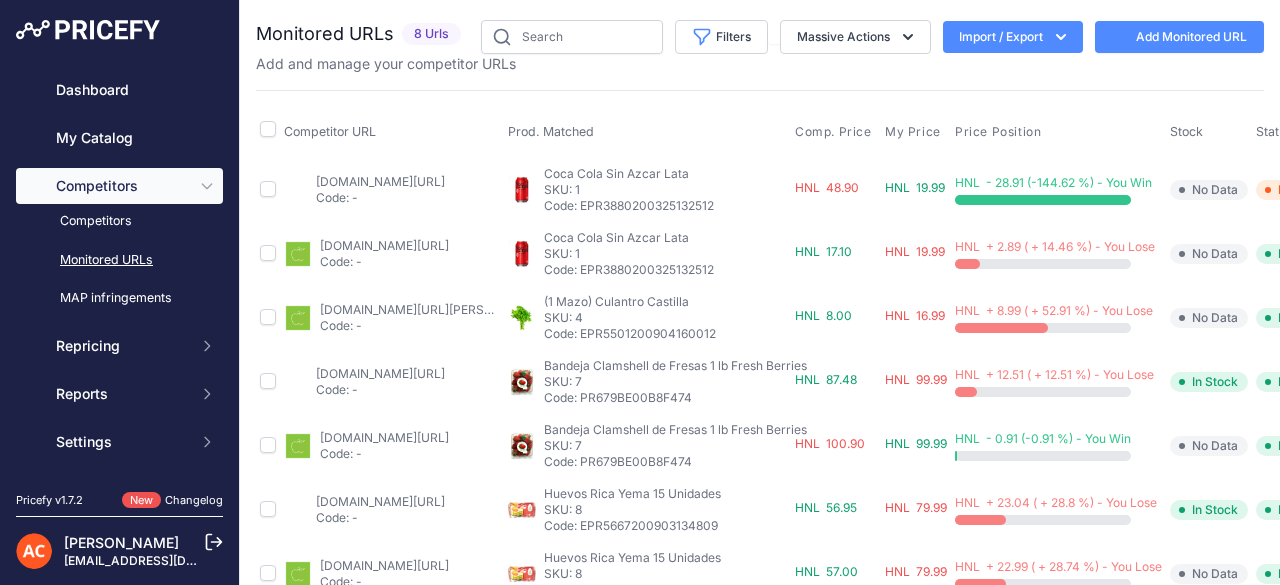scroll, scrollTop: 0, scrollLeft: 0, axis: both 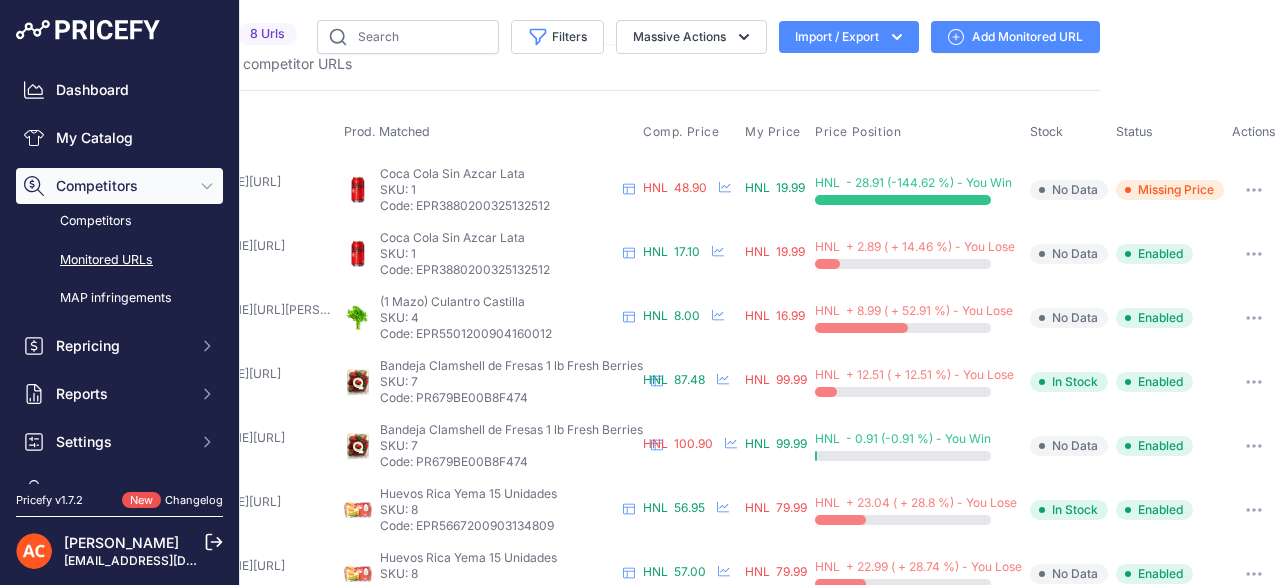 click on "Missing Price" at bounding box center (1170, 190) 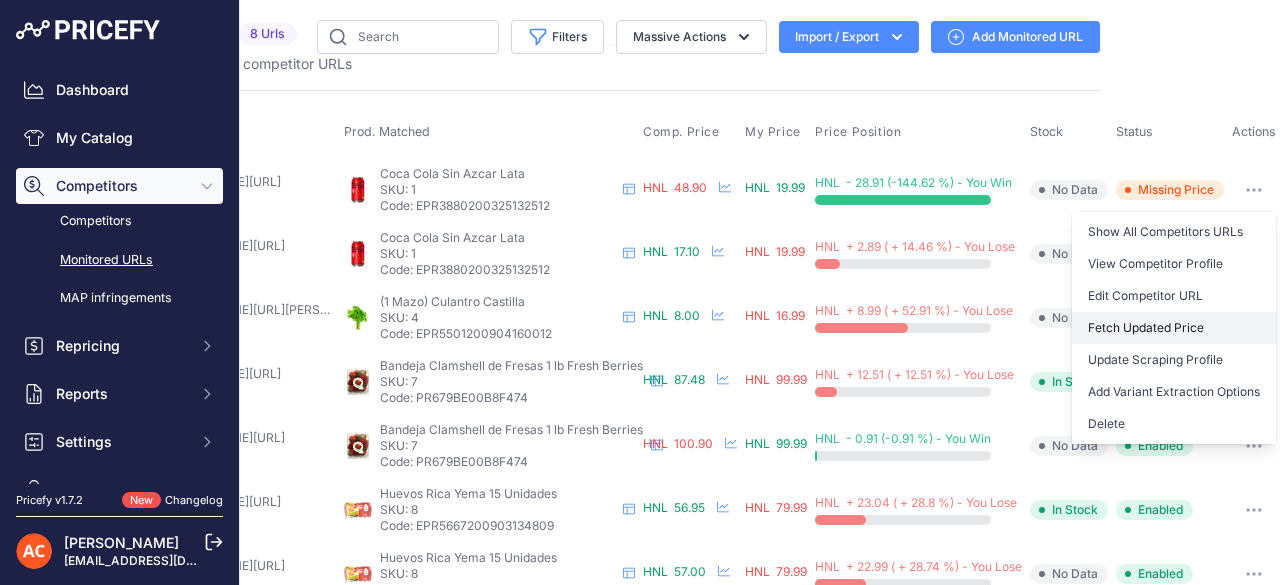 click on "Fetch Updated Price" at bounding box center [1174, 328] 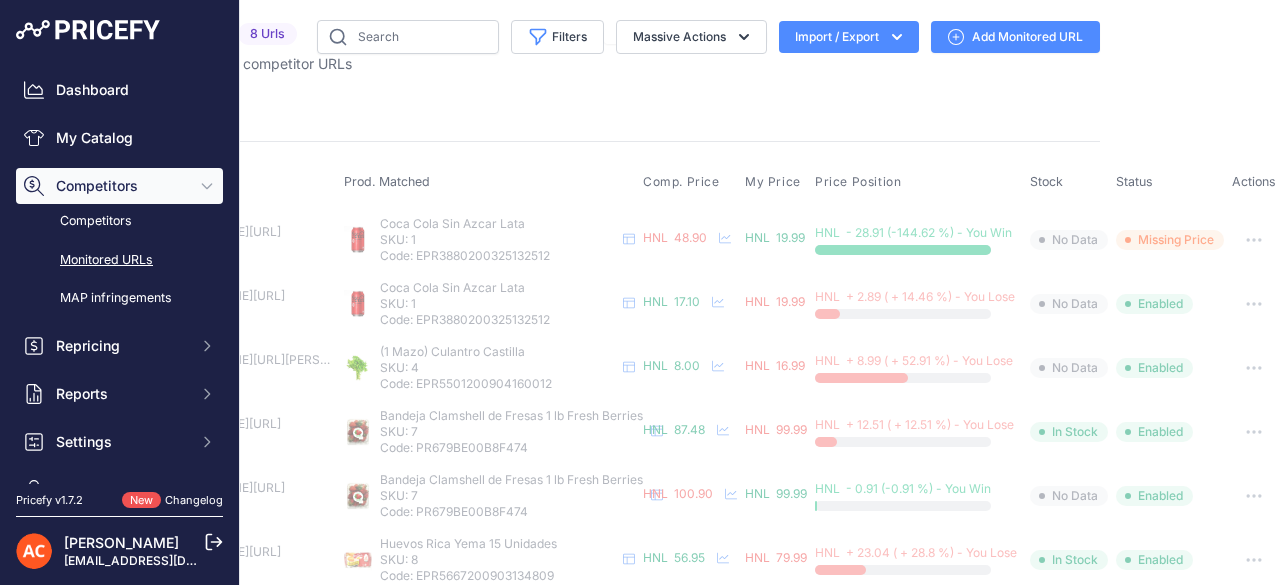 type 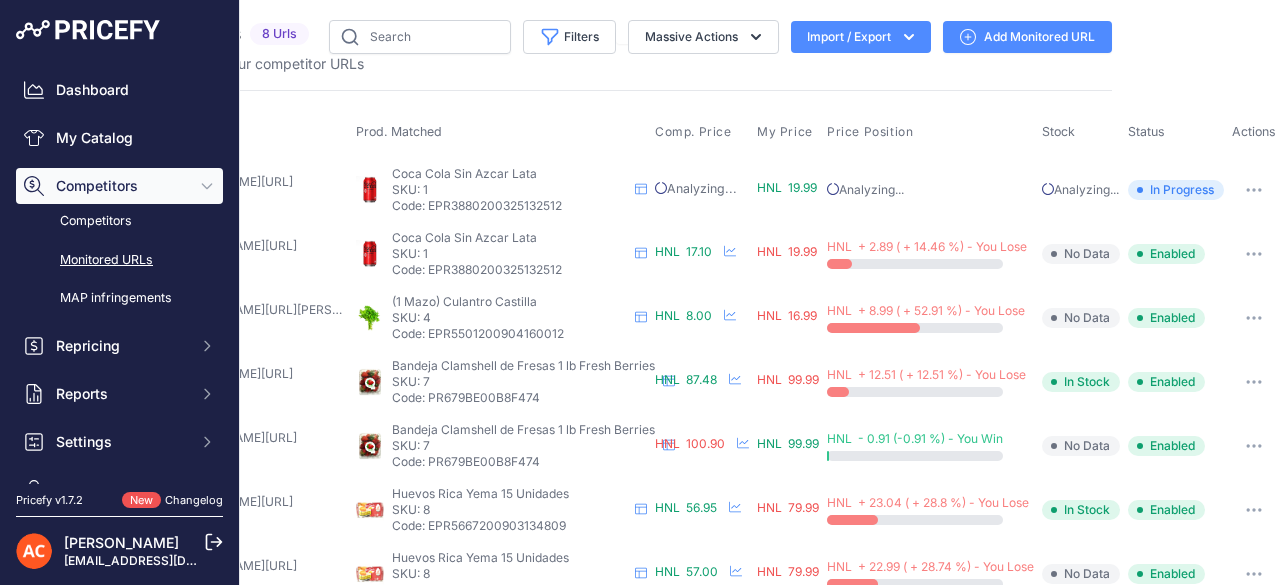 scroll, scrollTop: 0, scrollLeft: 70, axis: horizontal 